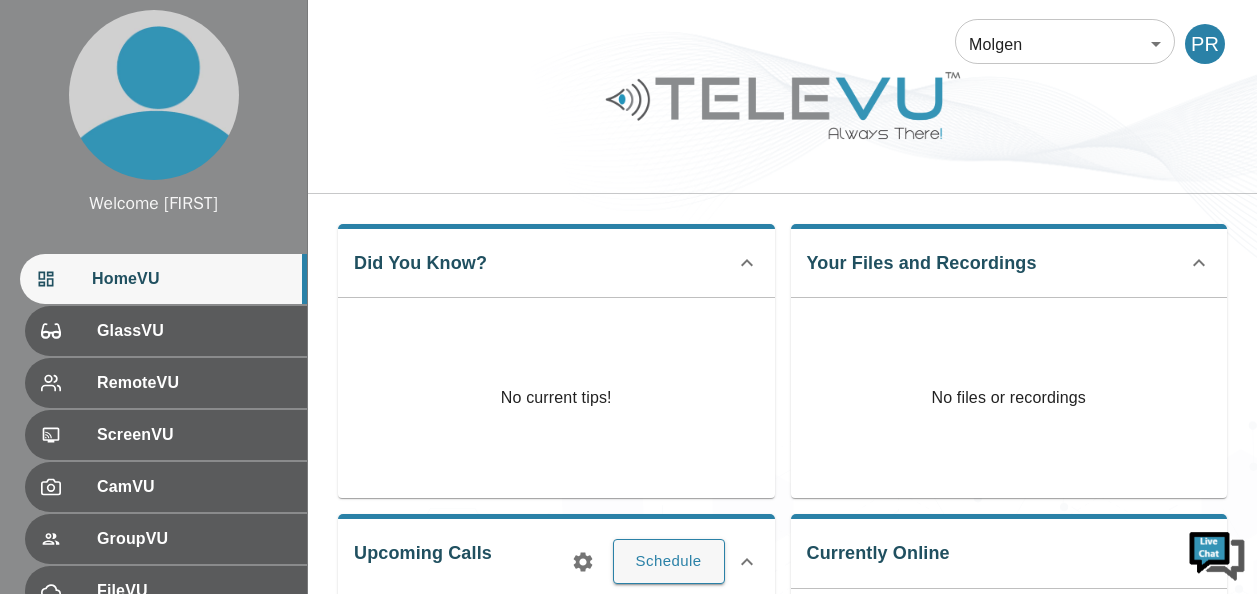 scroll, scrollTop: 0, scrollLeft: 0, axis: both 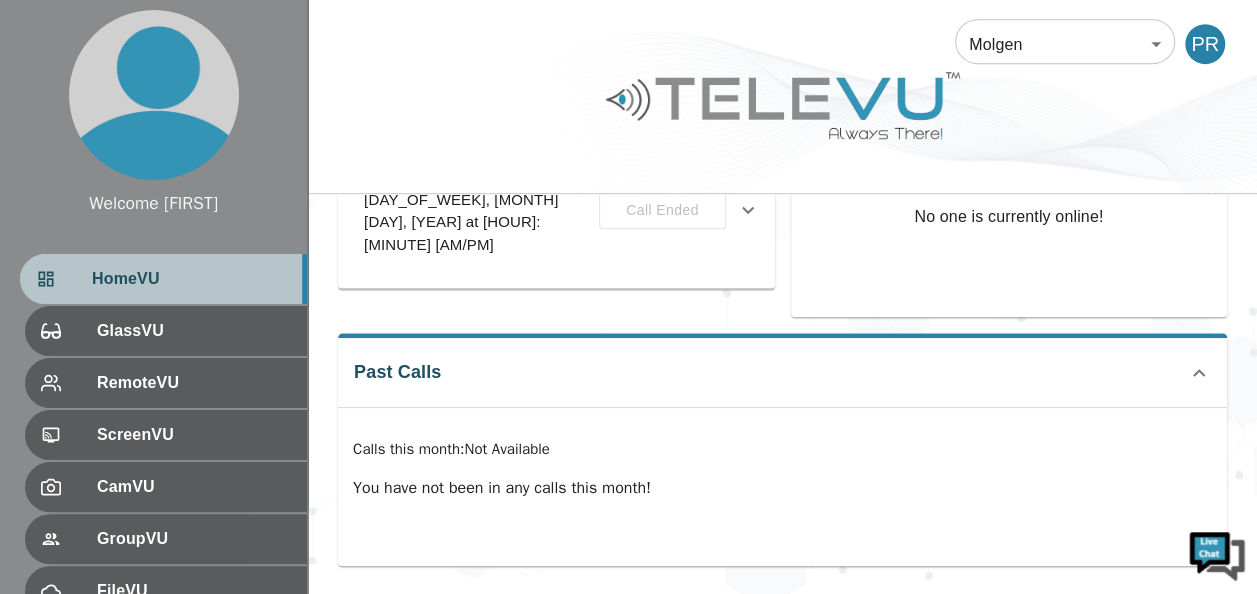 click on "HomeVU" at bounding box center [191, 279] 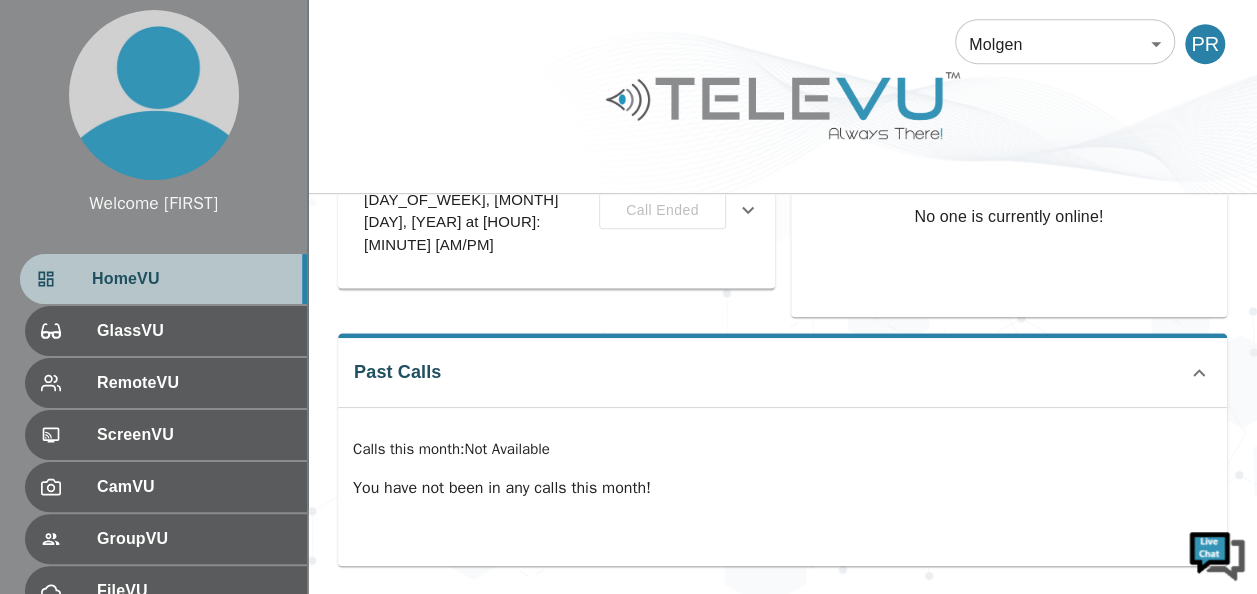 click on "HomeVU" at bounding box center [191, 279] 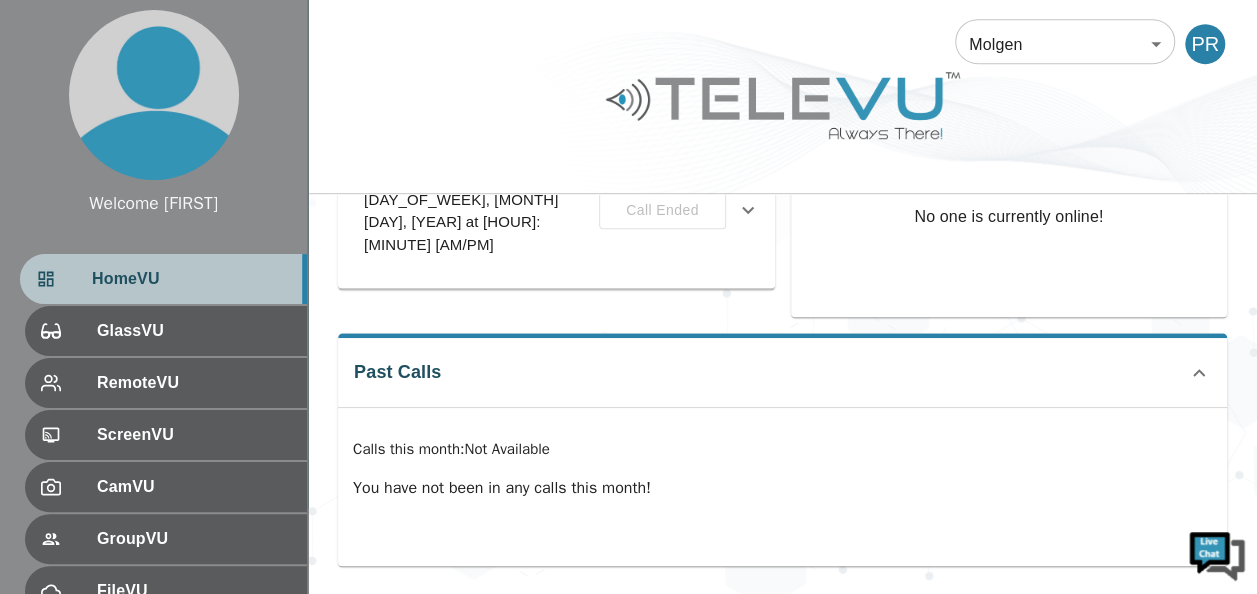 click on "HomeVU" at bounding box center (191, 279) 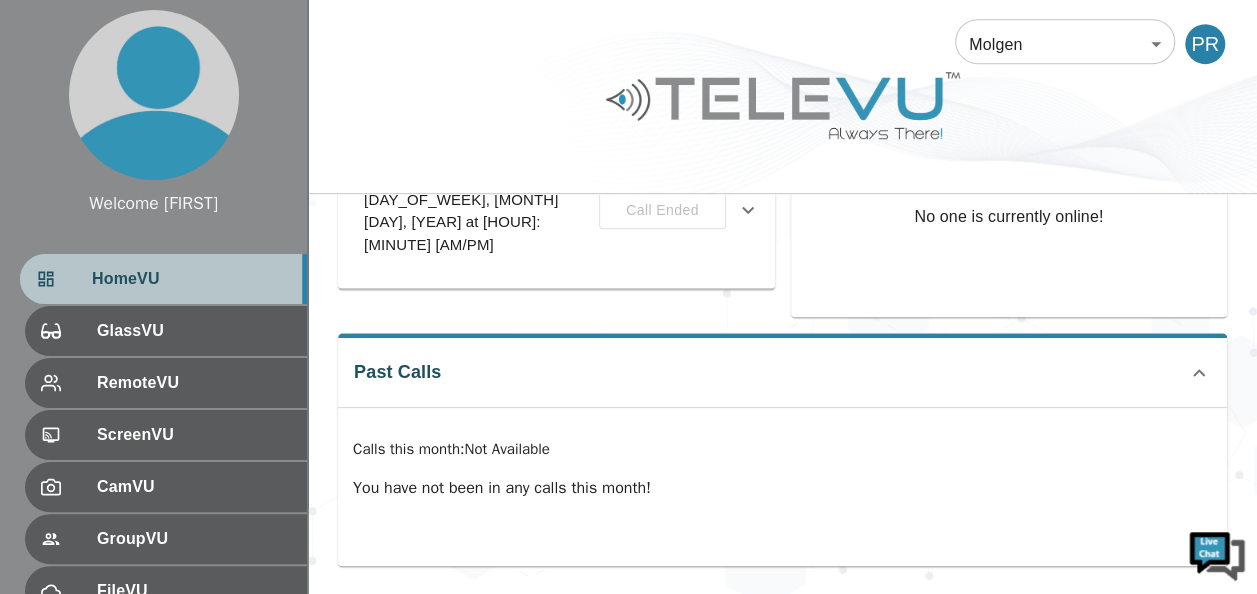 click on "HomeVU" at bounding box center [191, 279] 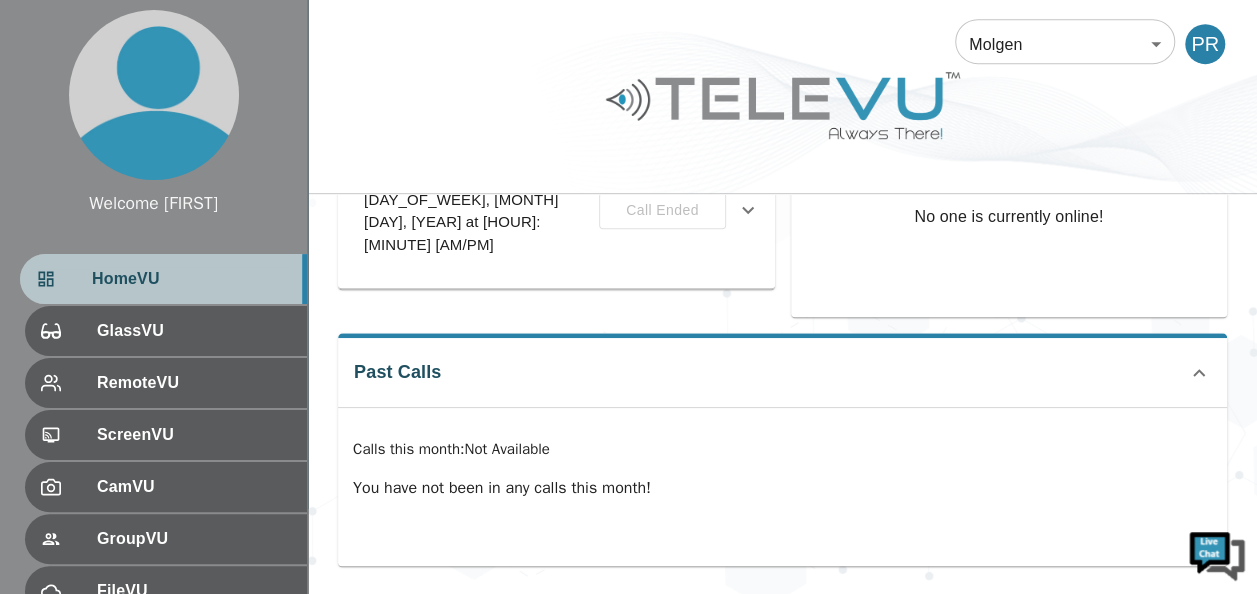 click on "HomeVU" at bounding box center [191, 279] 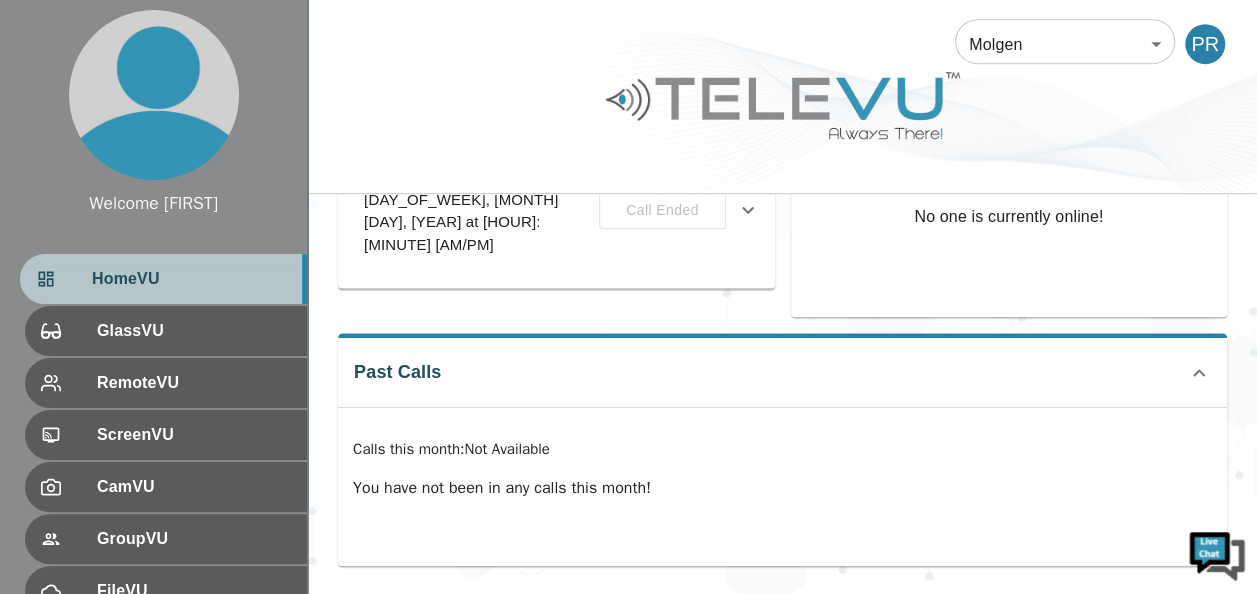 click on "HomeVU" at bounding box center (191, 279) 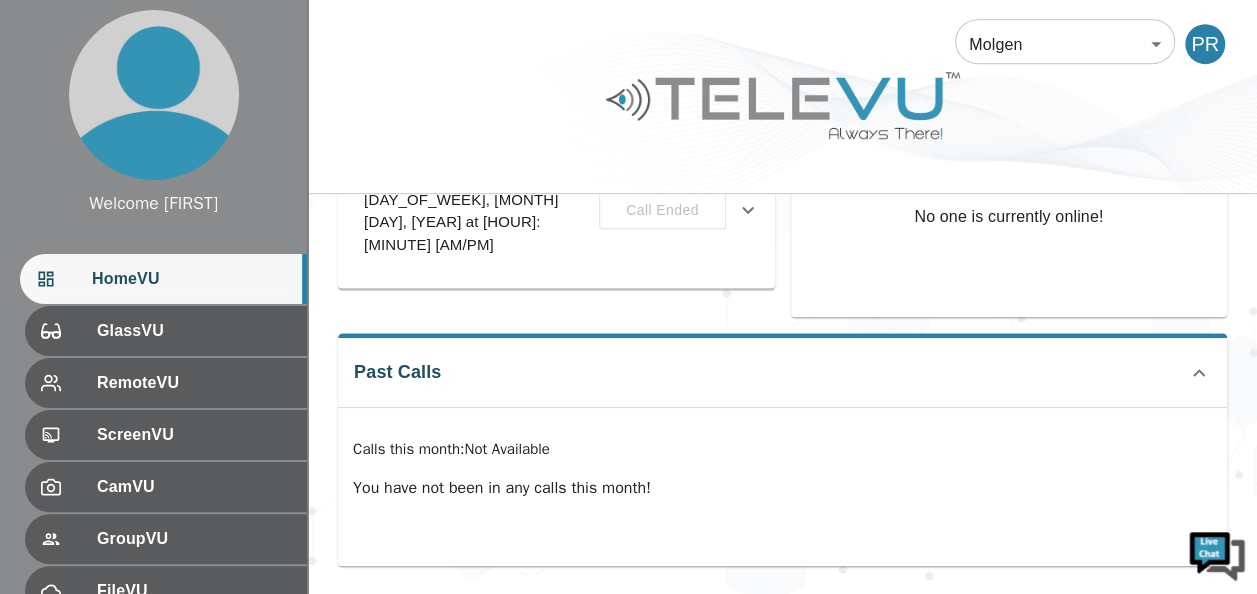 click on "HomeVU" at bounding box center (191, 279) 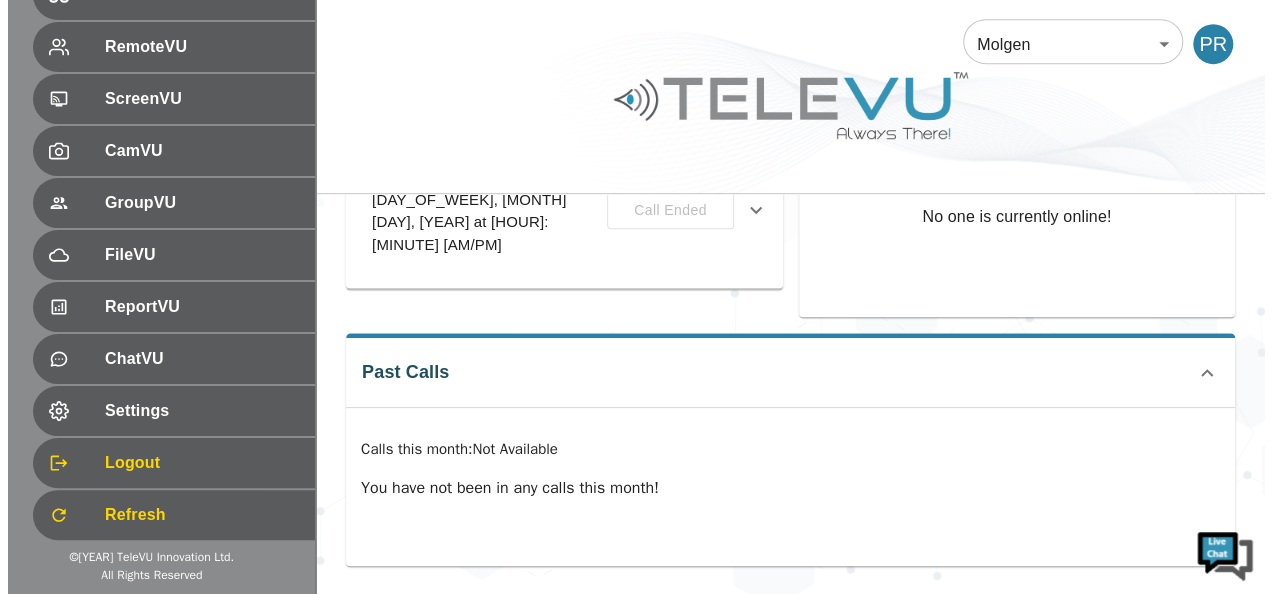 scroll, scrollTop: 342, scrollLeft: 0, axis: vertical 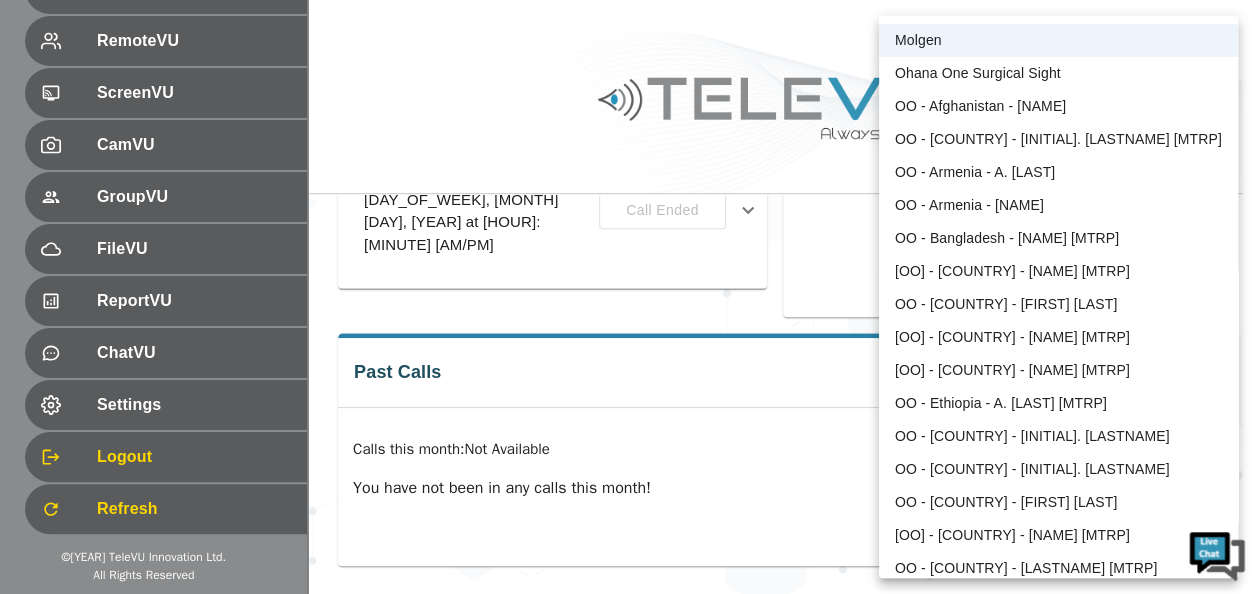 click on "Welcome   [FIRST] HomeVU GlassVU RemoteVU ScreenVU CamVU GroupVU FileVU ReportVU ChatVU Settings Logout Refresh ©  [YEAR]   TeleVU Innovation Ltd. All Rights Reserved Molgen 102 ​ PR Did You Know? Welcome to Gen 3.5 Explore the new features of Gen 3.5 of the iSee software by clicking below Learn More   Your Files and Recordings   [UUID].mp4   [MONTH] [DAY], [YEAR], [HOUR]:[MINUTE] [AM/PM]   [UUID].png   [MONTH] [DAY], [YEAR], [HOUR]:[MINUTE] [AM/PM]   [UUID].mp4   [MONTH] [DAY], [YEAR], [HOUR]:[MINUTE] [AM/PM]   [UUID].mp4   [MONTH] [DAY], [YEAR], [HOUR]:[MINUTE] [AM/PM]   [UUID].mp4   [MONTH] [DAY], [YEAR], [HOUR]:[MINUTE] [AM/PM]   [UUID].png   [MONTH] [DAY], [YEAR], [HOUR]:[MINUTE] [AM/PM]   [UUID].png   [MONTH] [DAY], [YEAR], [HOUR]:[MINUTE] [AM/PM]   [UUID].mp4   [MONTH] [DAY], [YEAR], [HOUR]:[MINUTE] [AM/PM]   [UUID].mp4   [MONTH] [DAY], [YEAR], [HOUR]:[MINUTE] [AM/PM]   [UUID].mp4   [MONTH] [DAY], [YEAR], [HOUR]:[MINUTE] [AM/PM]" at bounding box center [628, 62] 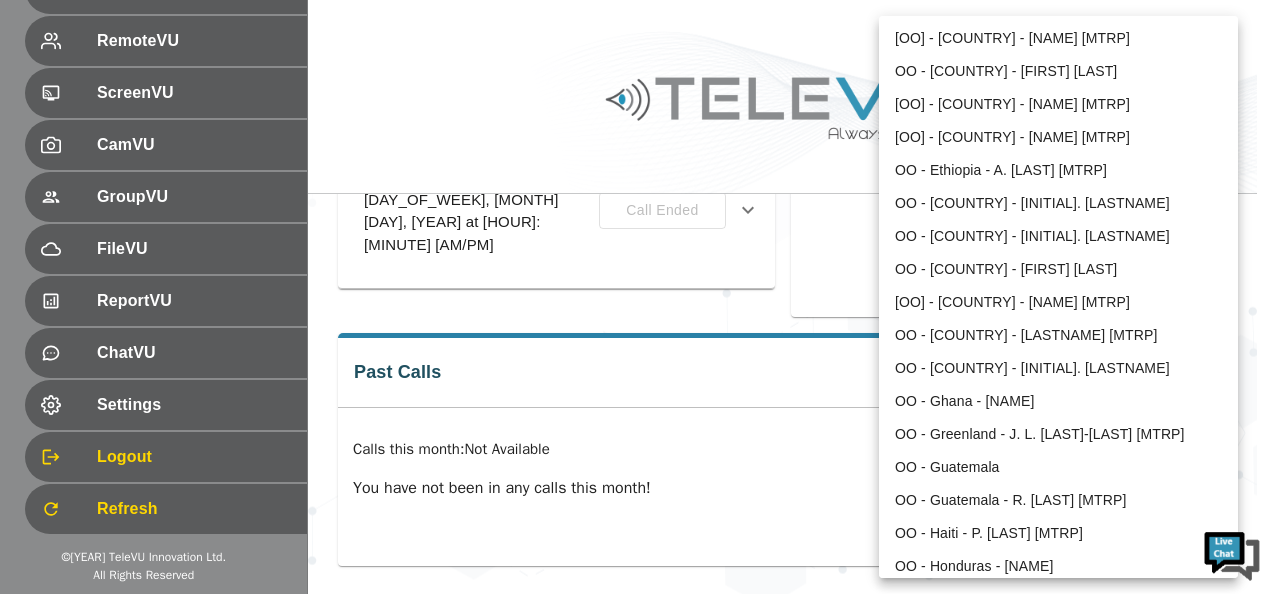 scroll, scrollTop: 279, scrollLeft: 0, axis: vertical 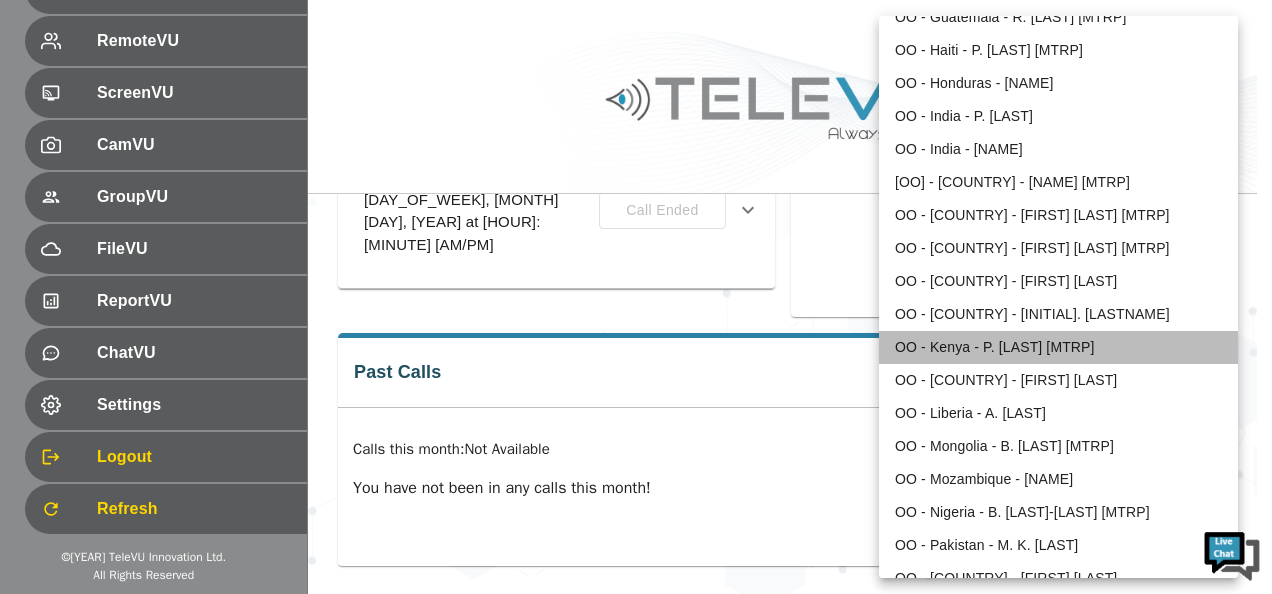 click on "OO - Kenya - P. [LAST] [MTRP]" at bounding box center (1058, 347) 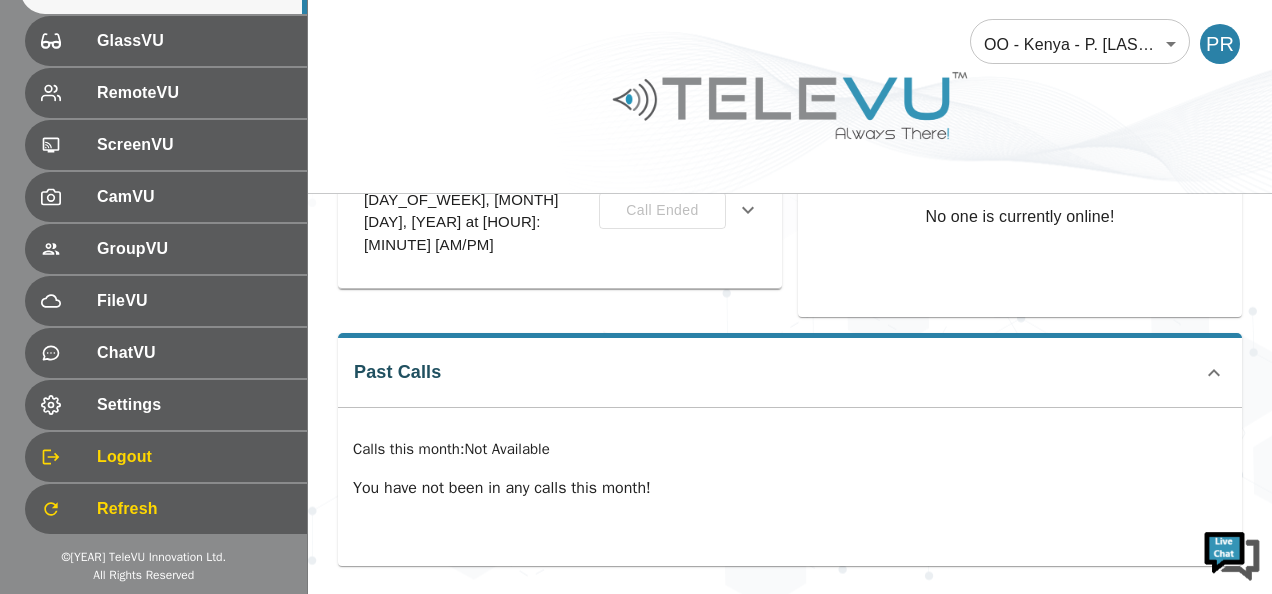 scroll, scrollTop: 290, scrollLeft: 0, axis: vertical 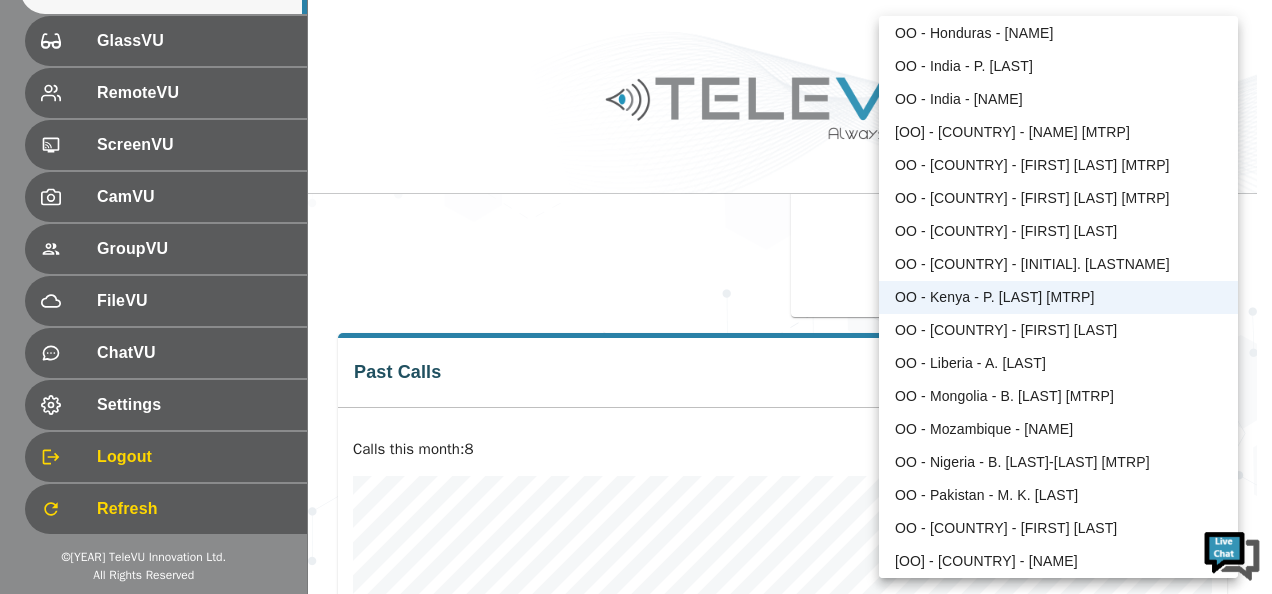 click on "Welcome   [FIRST]HomeVU RemoteVU ScreenVU CamVU GroupVU FileVU ChatVU Settings Logout Refresh ©  [YEAR]   TeleVU Innovation Ltd. All Rights Reserved OO - Kenya - P. [LAST] [MTRP] 168 ​ PR Did You Know? Welcome to Gen 3.5 Explore the new features of Gen 3.5 of the iSee software by clicking below Learn More   Your Files and Recordings   [UUID].mp4   [MONTH] [DAY], [YEAR], [HOUR]:[MINUTE] [AM/PM]   [UUID].mp4   [MONTH] [DAY], [YEAR], [HOUR]:[MINUTE] [AM/PM]   [UUID].mp4   [MONTH] [DAY], [YEAR], [HOUR]:[MINUTE] [AM/PM]   [UUID].mp4   [MONTH] [DAY], [YEAR], [HOUR]:[MINUTE] [AM/PM]   [UUID].mp4   [MONTH] [DAY], [YEAR], [HOUR]:[MINUTE] [AM/PM]   [UUID].mp4   [MONTH] [DAY], [YEAR], [HOUR]:[MINUTE] [AM/PM]   [UUID].mp4   [MONTH] [DAY], [YEAR], [HOUR]:[MINUTE] [AM/PM]   [UUID].mp4   [MONTH] [DAY], [YEAR], [HOUR]:[MINUTE] [AM/PM]   [UUID].mp4   [MONTH] [DAY], [YEAR], [HOUR]:[MINUTE] [AM/PM] Upcoming Calls Schedule Currently Online No one is currently online!" at bounding box center (636, 193) 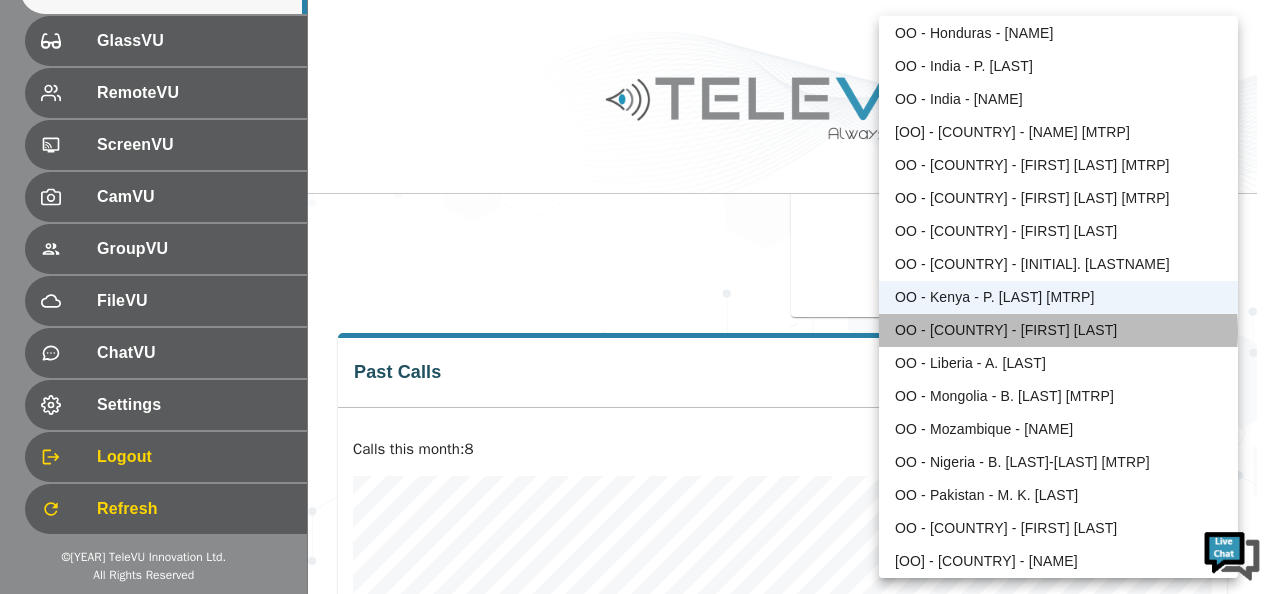 click on "OO - [COUNTRY] - [FIRST] [LAST]" at bounding box center [1058, 330] 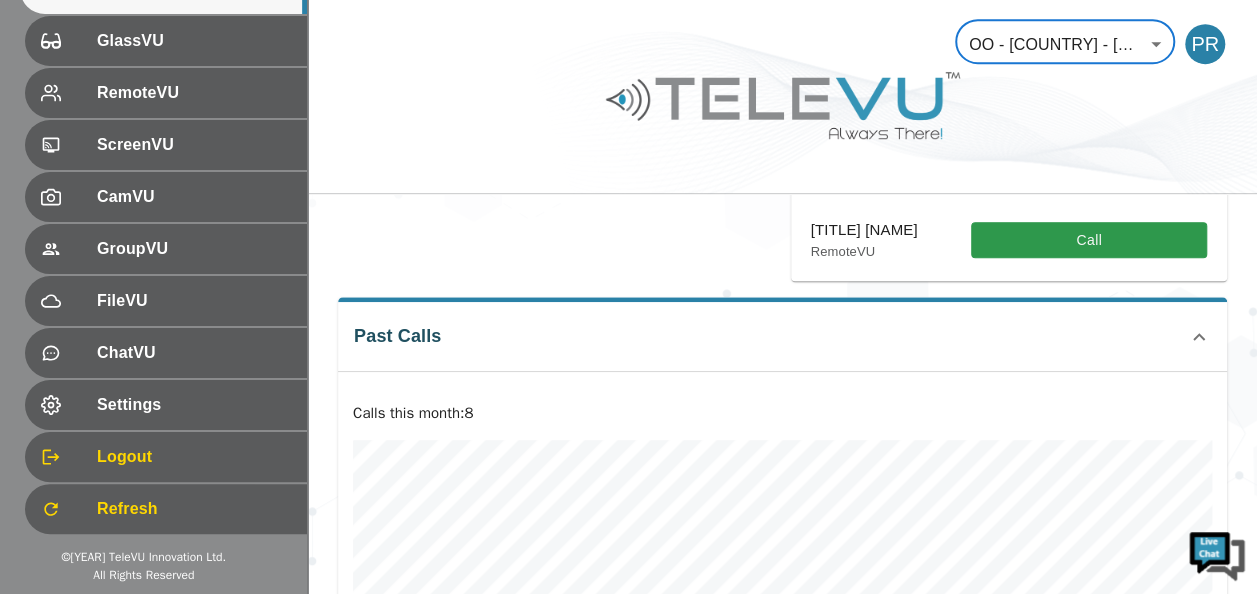 scroll, scrollTop: 0, scrollLeft: 0, axis: both 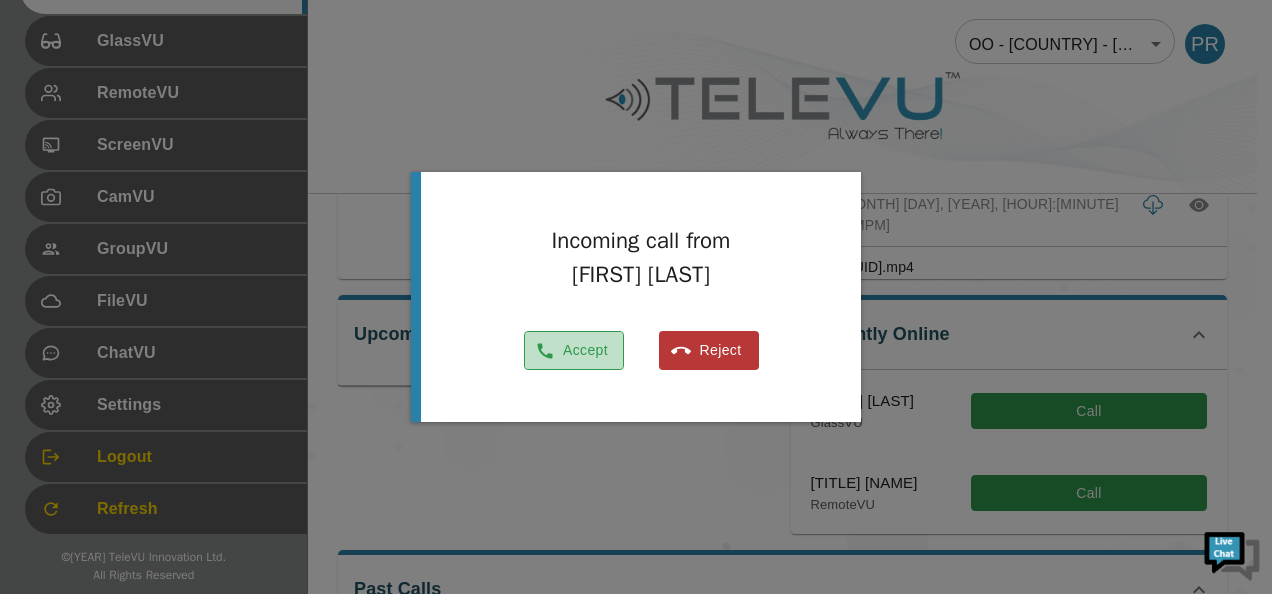click on "Accept" at bounding box center (574, 350) 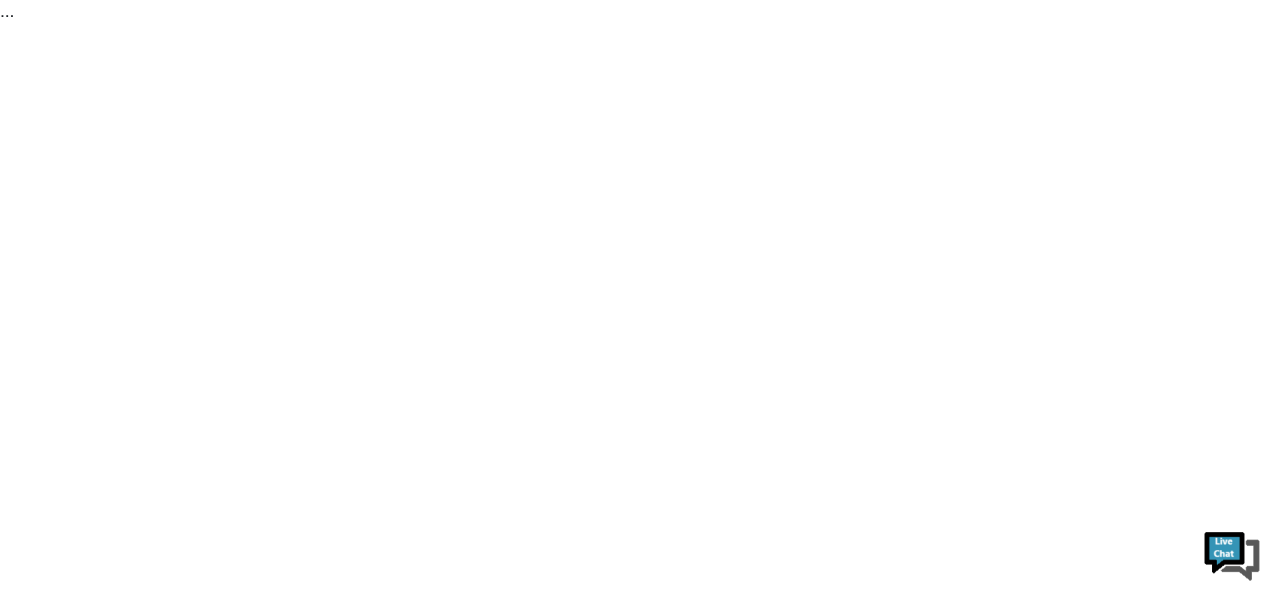 scroll, scrollTop: 0, scrollLeft: 0, axis: both 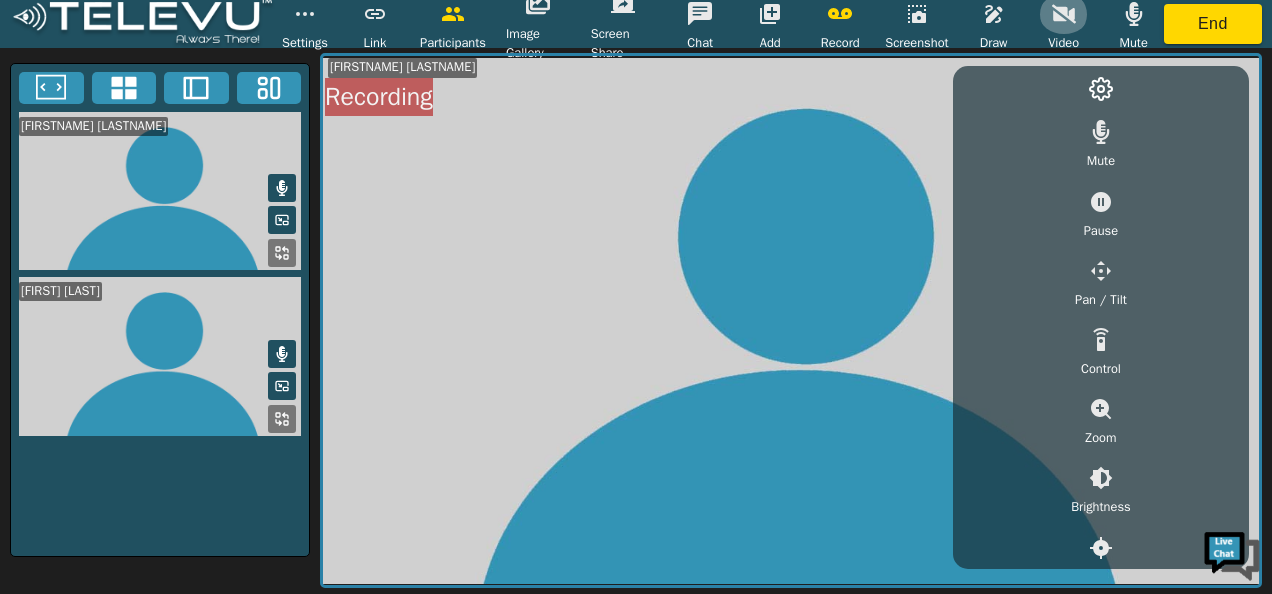 click 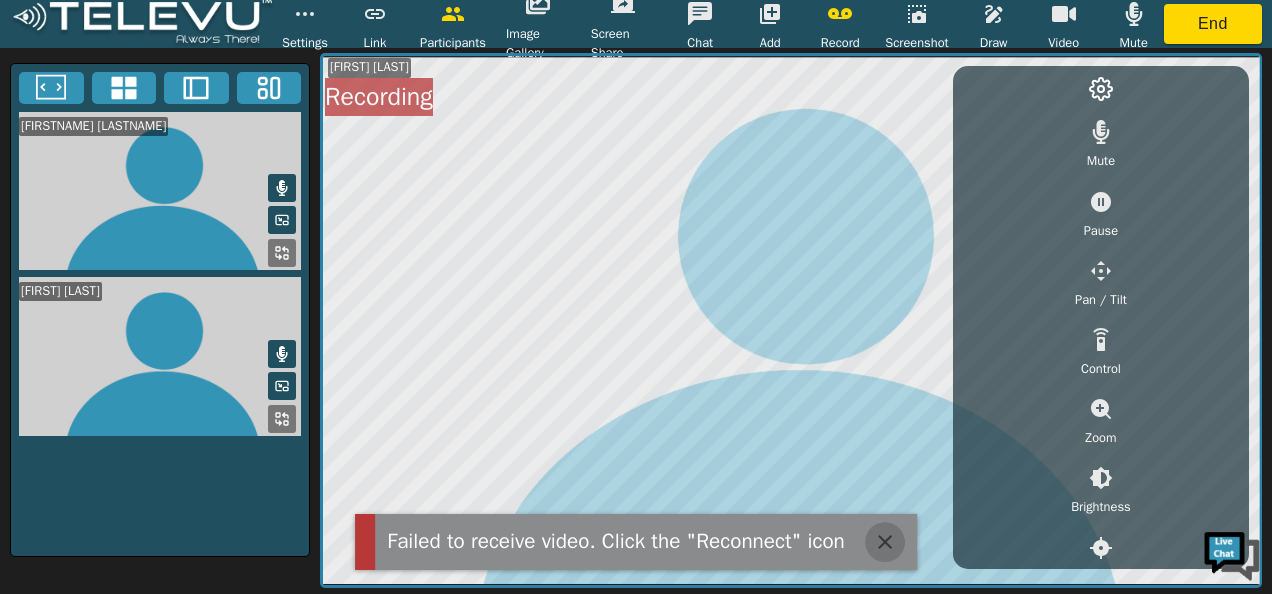 click 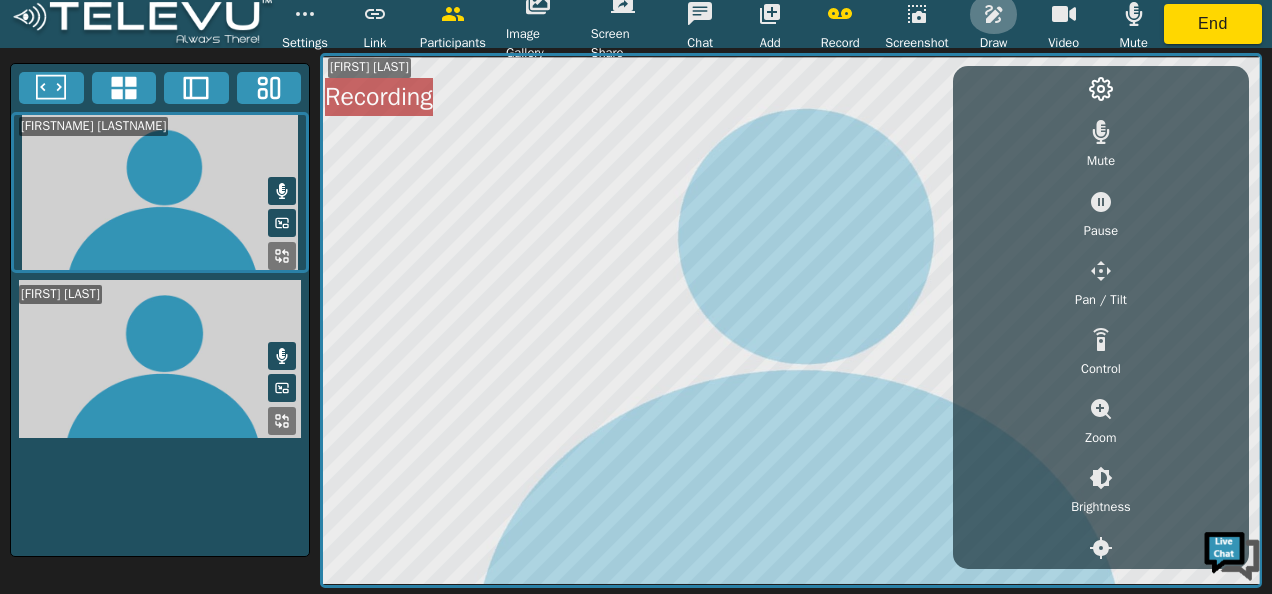 click 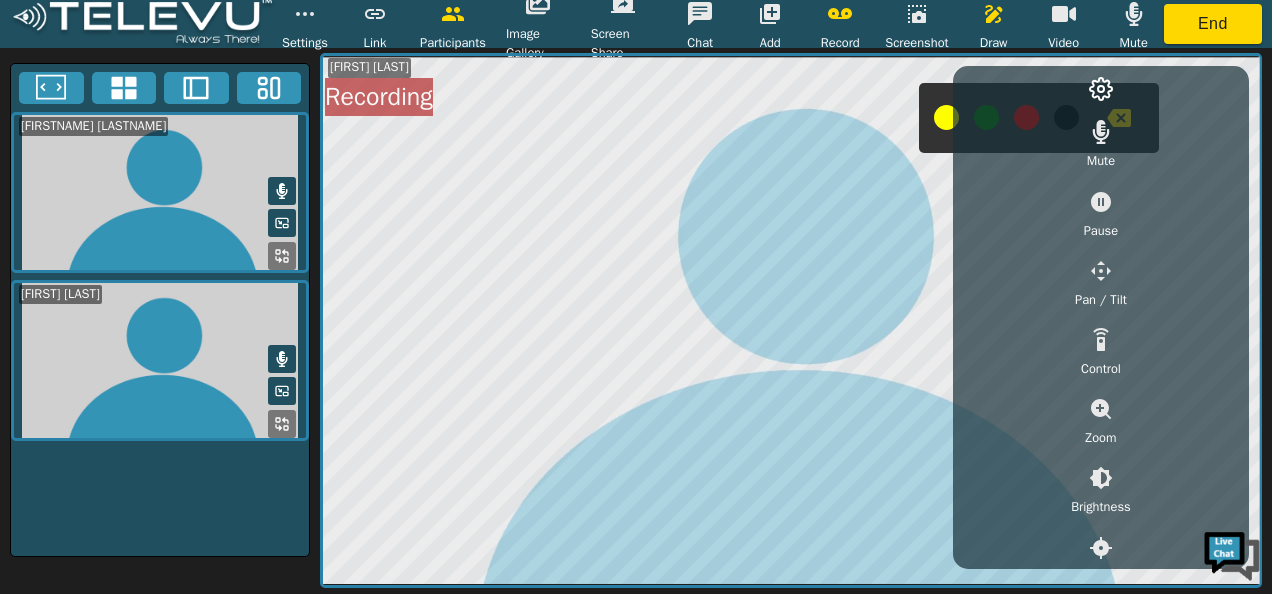 click on "Settings Link Participants Image Gallery Screen Share Chat Add Record Screenshot Draw Video Mute End [FIRSTNAME] [LASTNAME] [FIRSTNAME] [LASTNAME] Mute Pause Pan / Tilt Control Zoom Brightness Focus Volume Resolution Flashlight Scan Reconnect Recording" at bounding box center [636, 297] 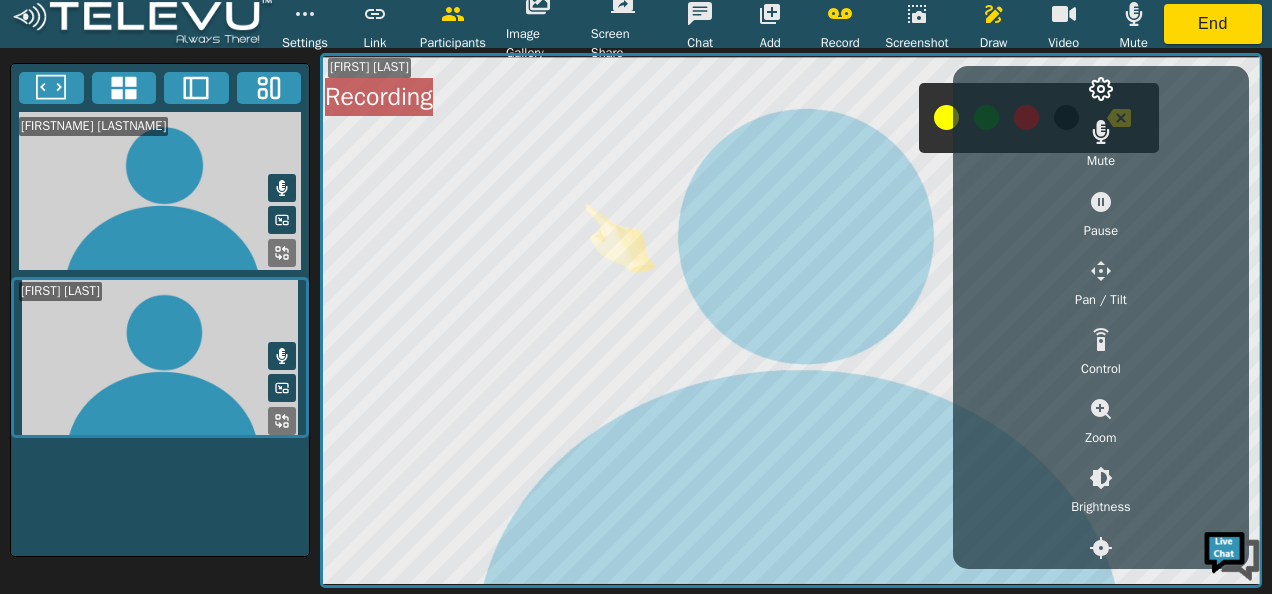 click on "Settings Link Participants Image Gallery Screen Share Chat Add Record Screenshot Draw Video Mute End [FIRSTNAME] [LASTNAME] [FIRSTNAME] [LASTNAME] Mute Pause Pan / Tilt Control Zoom Brightness Focus Volume Resolution Flashlight Scan Reconnect Recording" at bounding box center (636, 297) 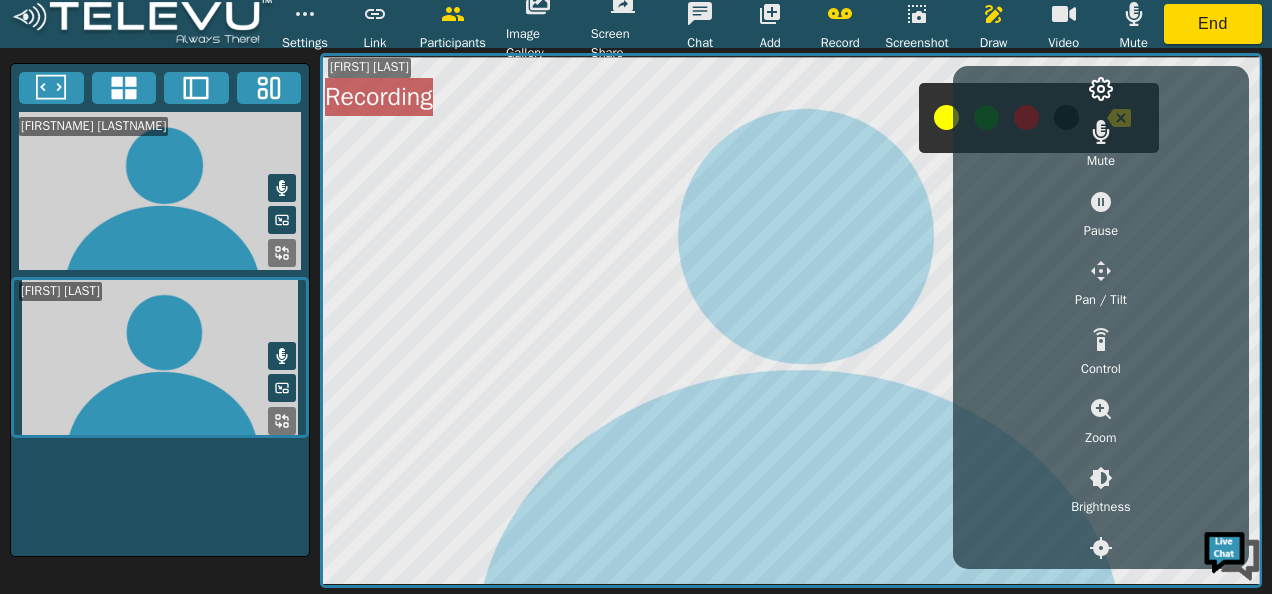 click 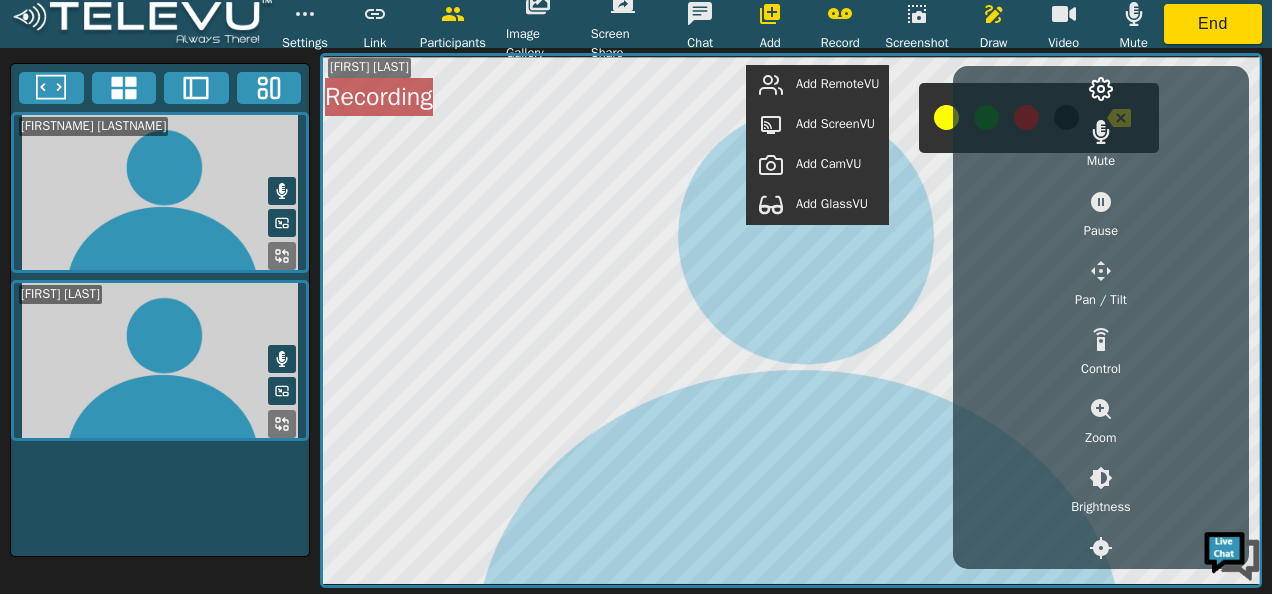 click on "Add RemoteVU" at bounding box center (837, 84) 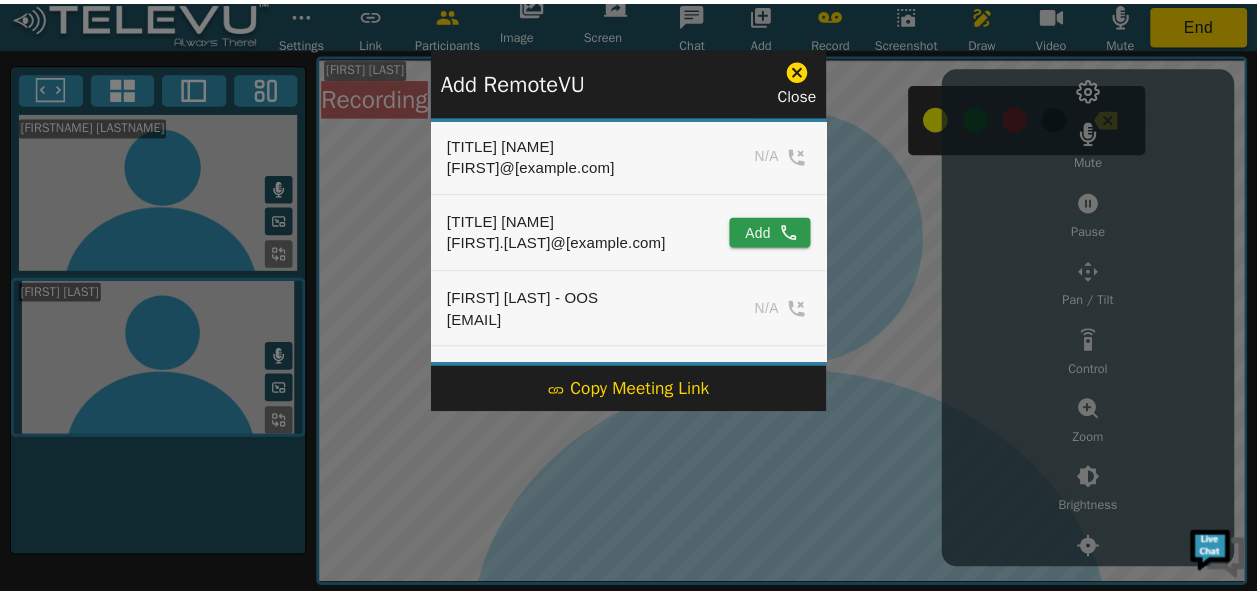 scroll, scrollTop: 318, scrollLeft: 0, axis: vertical 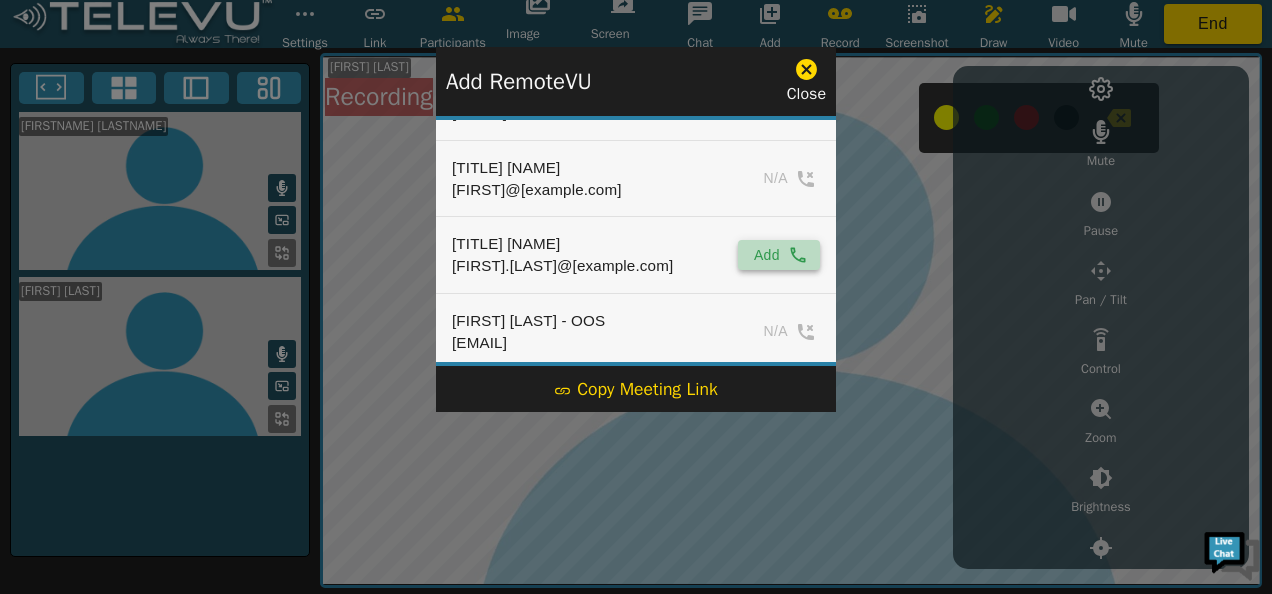 click on "Add" at bounding box center (779, 255) 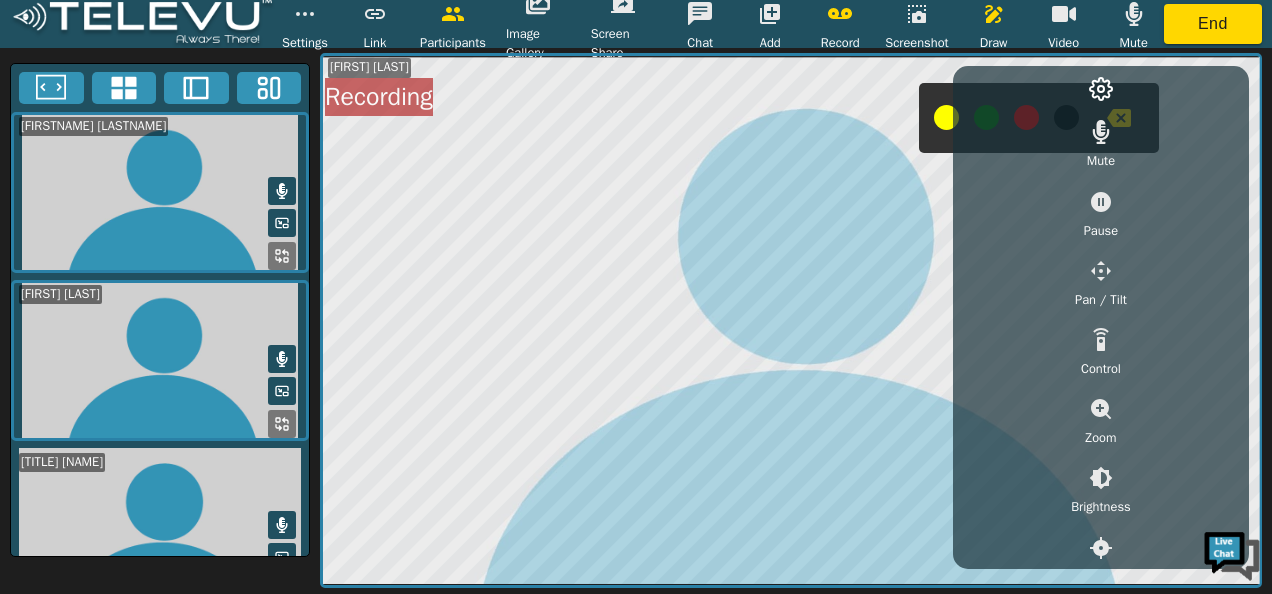 click 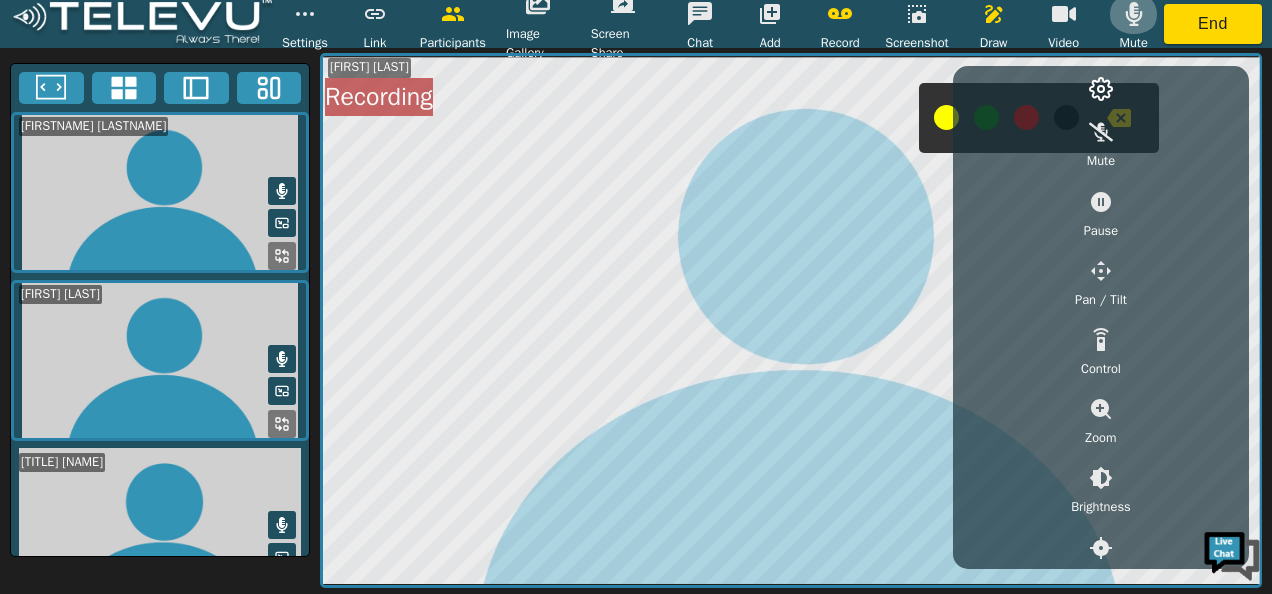 click 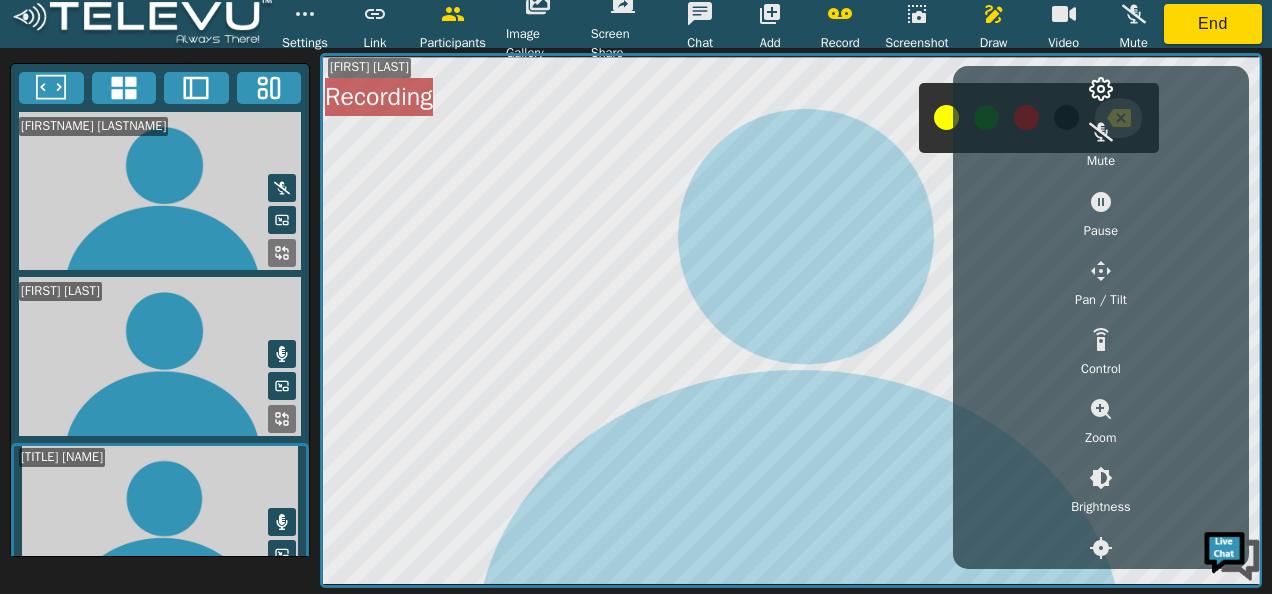click 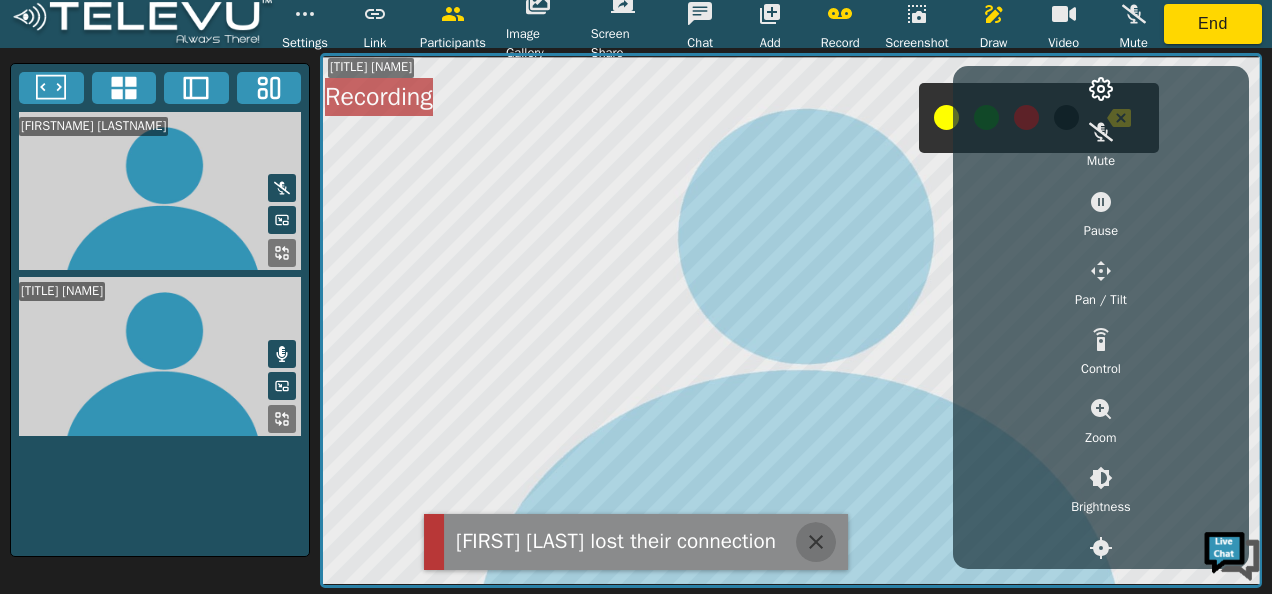 click 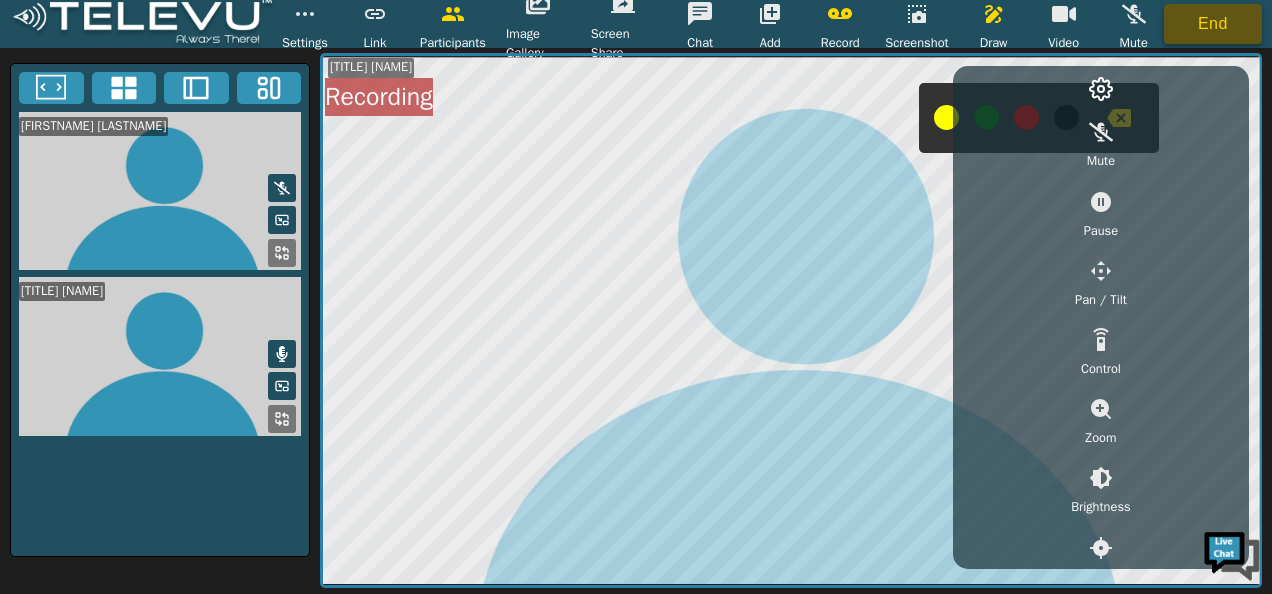click on "End" at bounding box center (1213, 24) 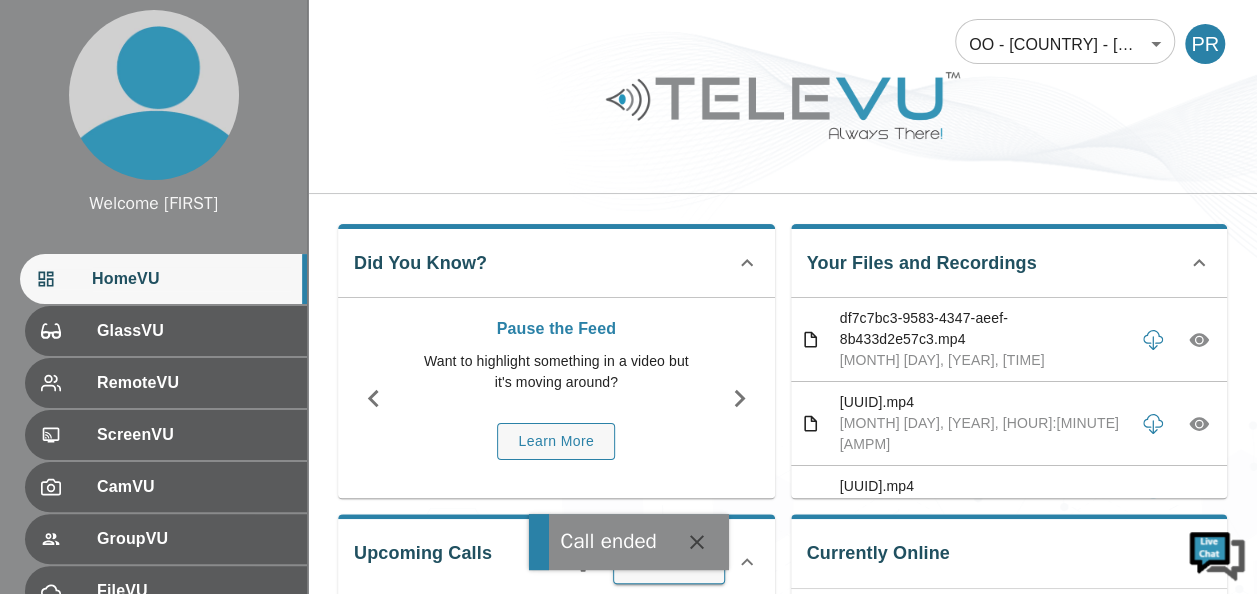 scroll, scrollTop: 290, scrollLeft: 0, axis: vertical 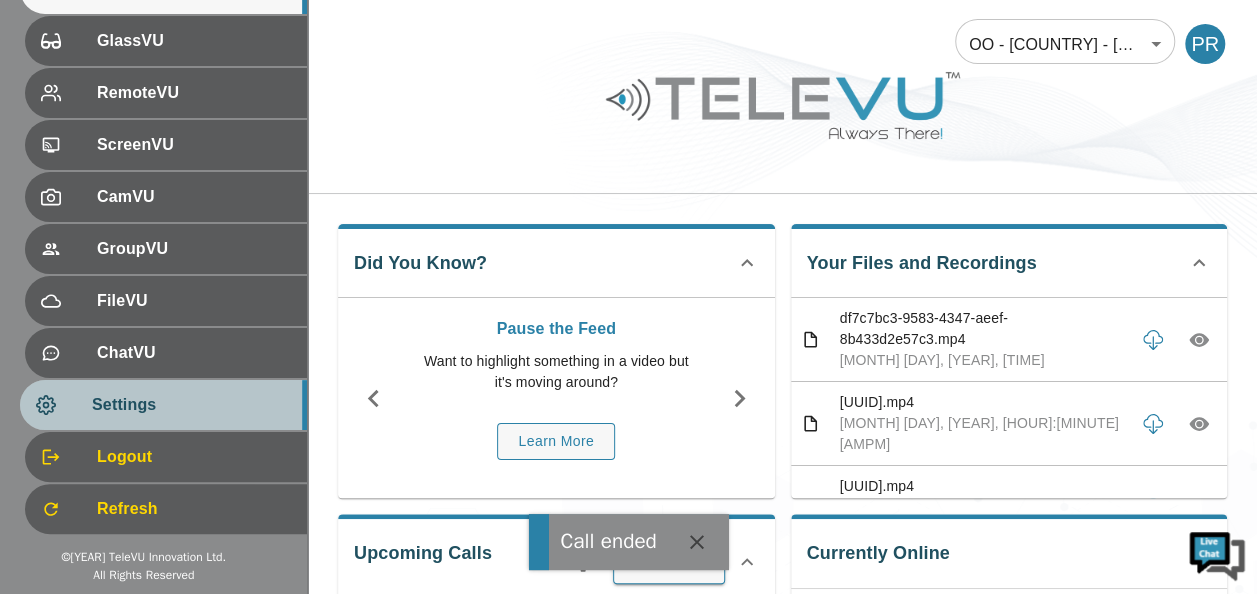 click on "Settings" at bounding box center [191, 405] 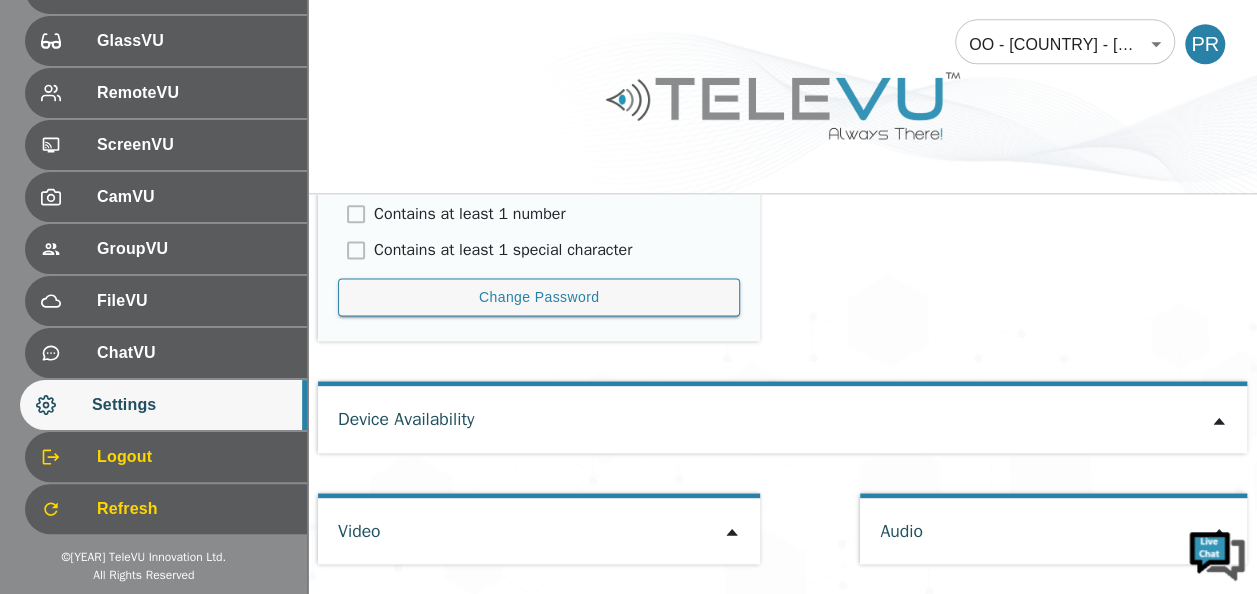 scroll, scrollTop: 1198, scrollLeft: 0, axis: vertical 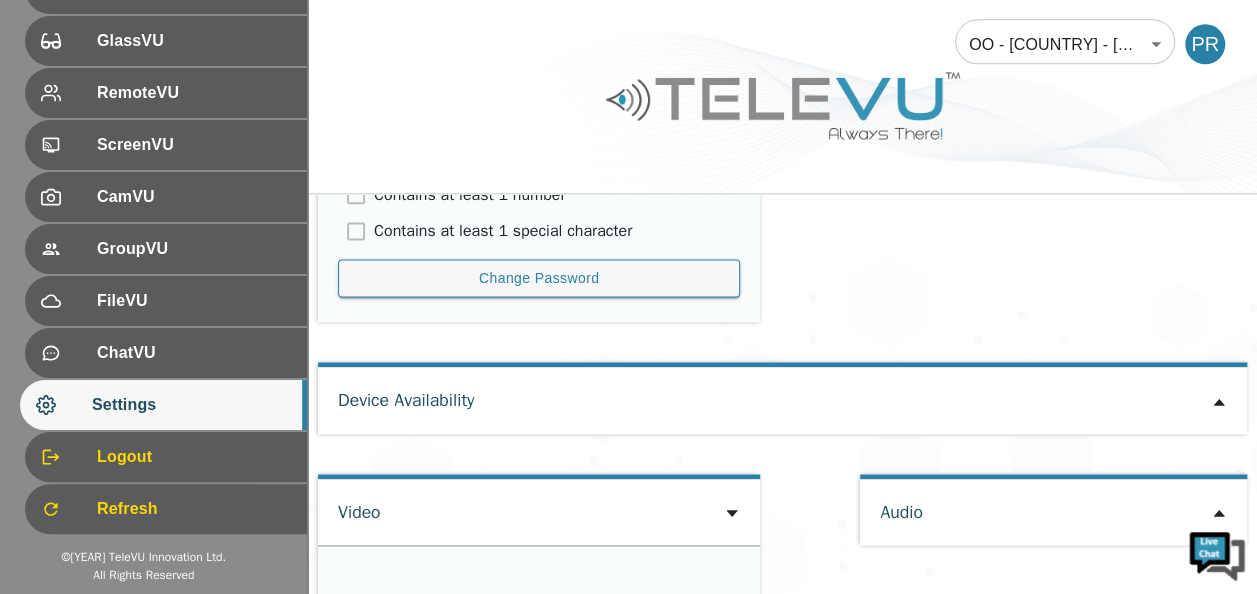 type on "a21f1a8b0910c29a1b2720d1cc8f2ad3c4797c896898a6ece183ca08122d5660" 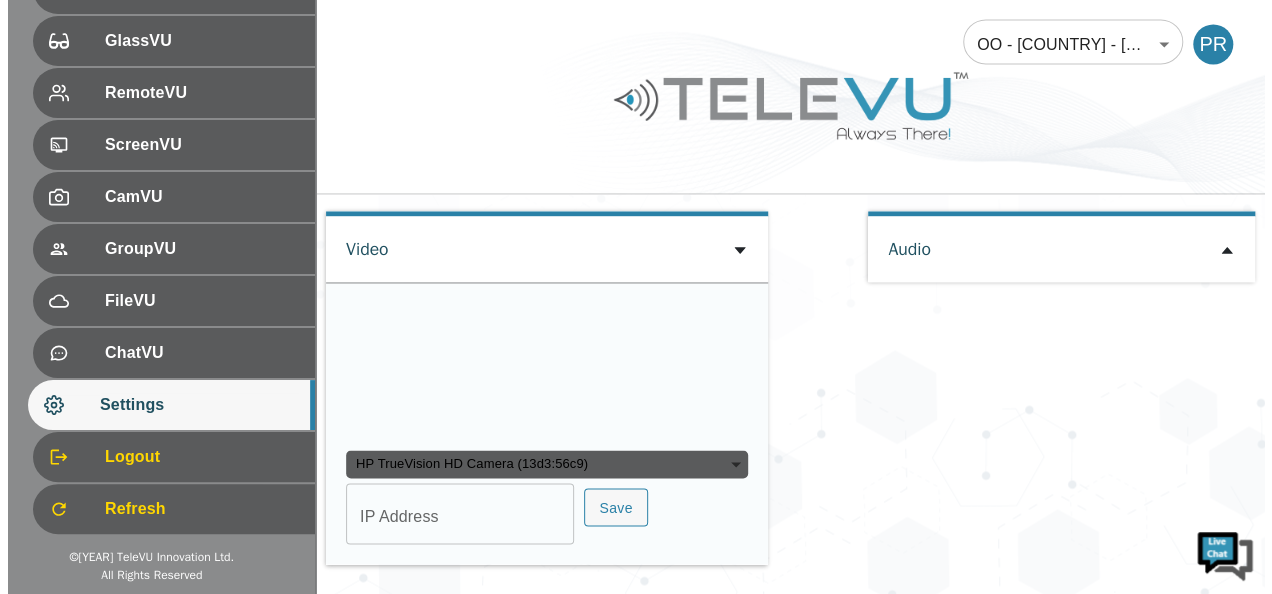 scroll, scrollTop: 1479, scrollLeft: 0, axis: vertical 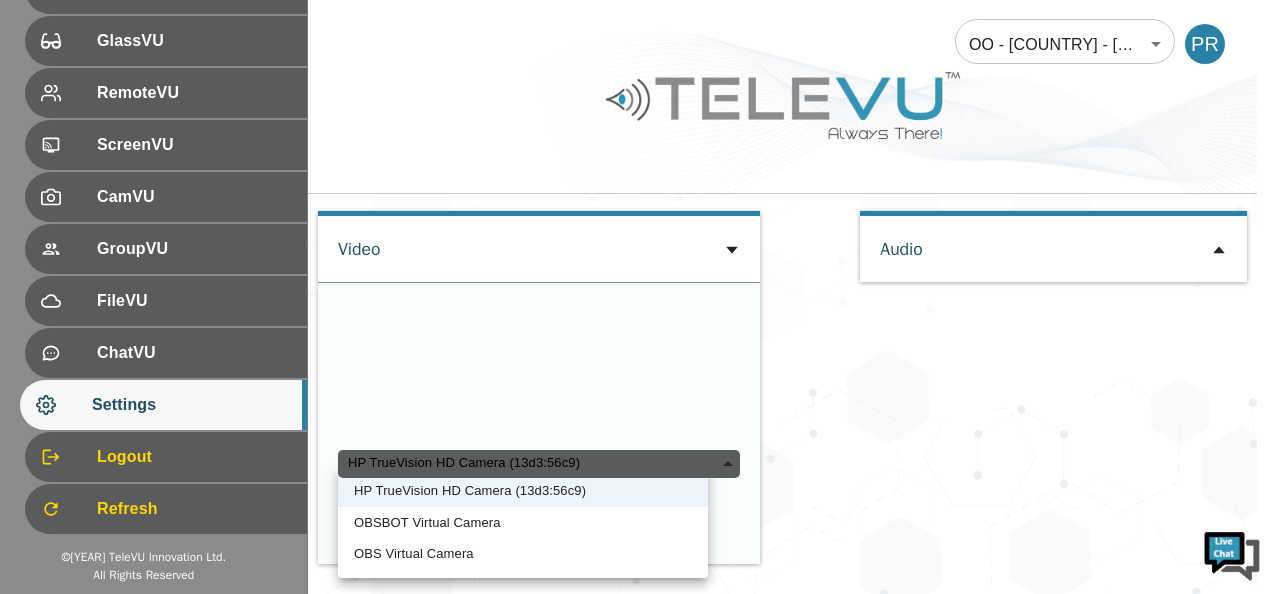 click on "HP TrueVision HD Camera (13d3:56c9)" at bounding box center [539, 464] 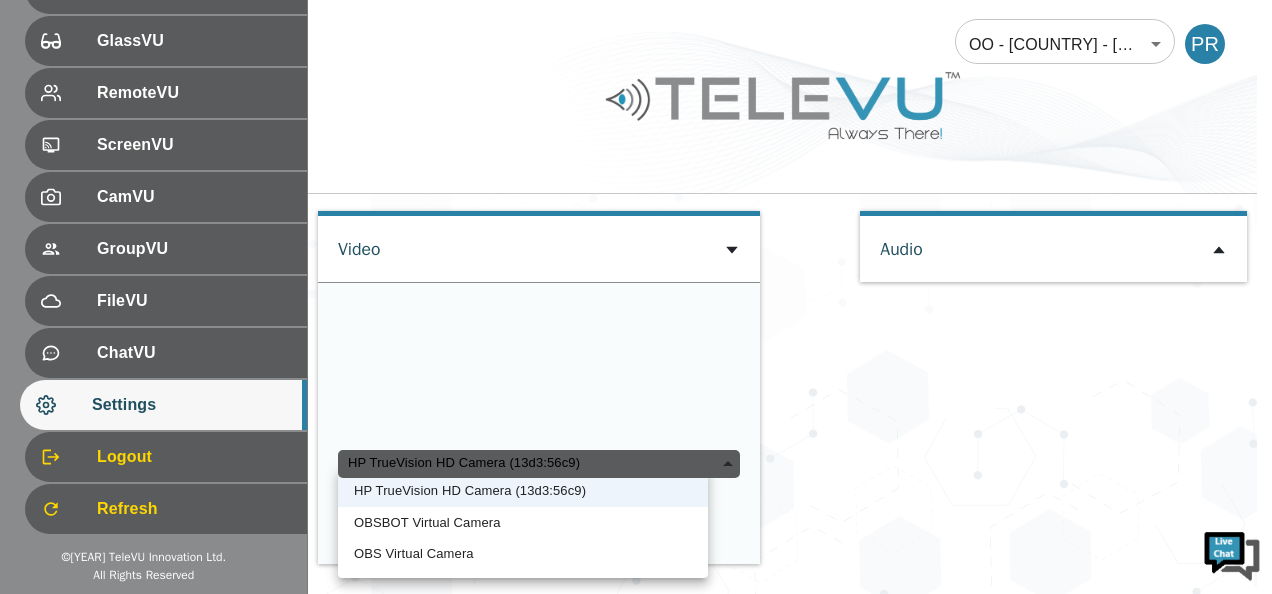 click on "HP TrueVision HD Camera (13d3:56c9)" at bounding box center (523, 491) 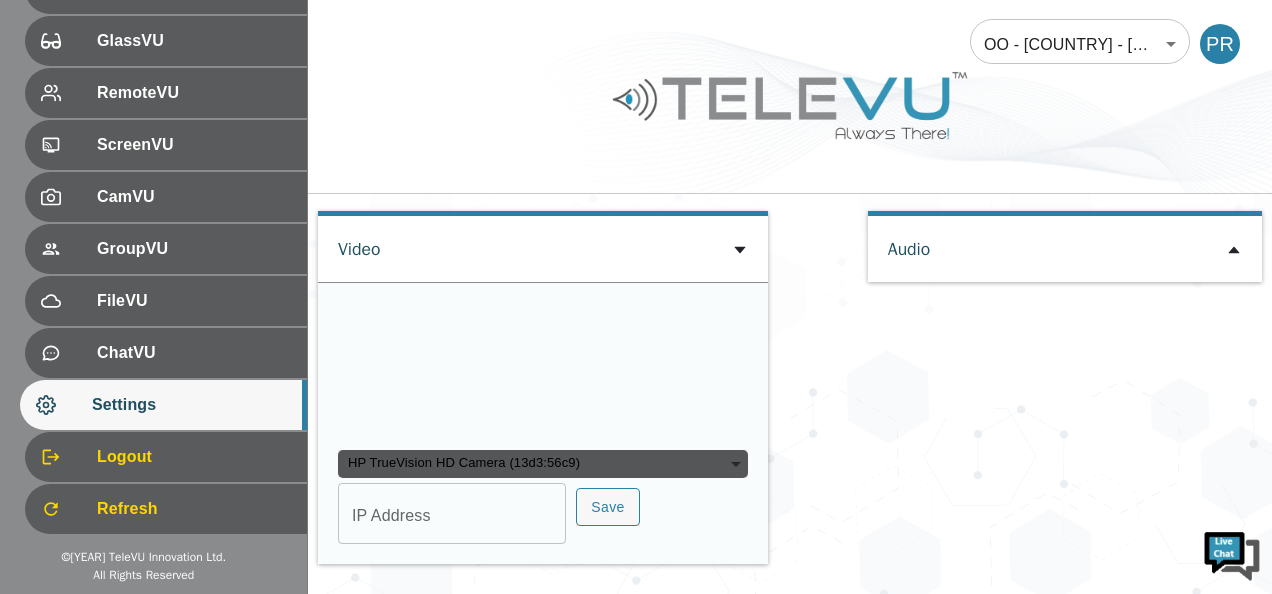 scroll, scrollTop: 1455, scrollLeft: 0, axis: vertical 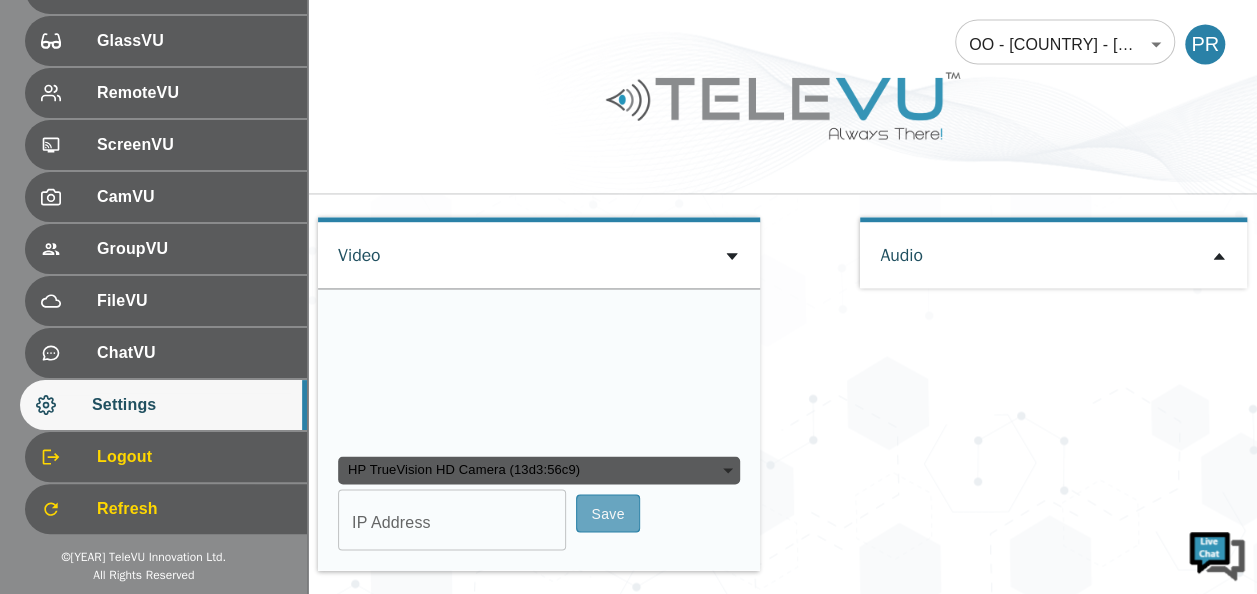 click on "Save" at bounding box center (608, 513) 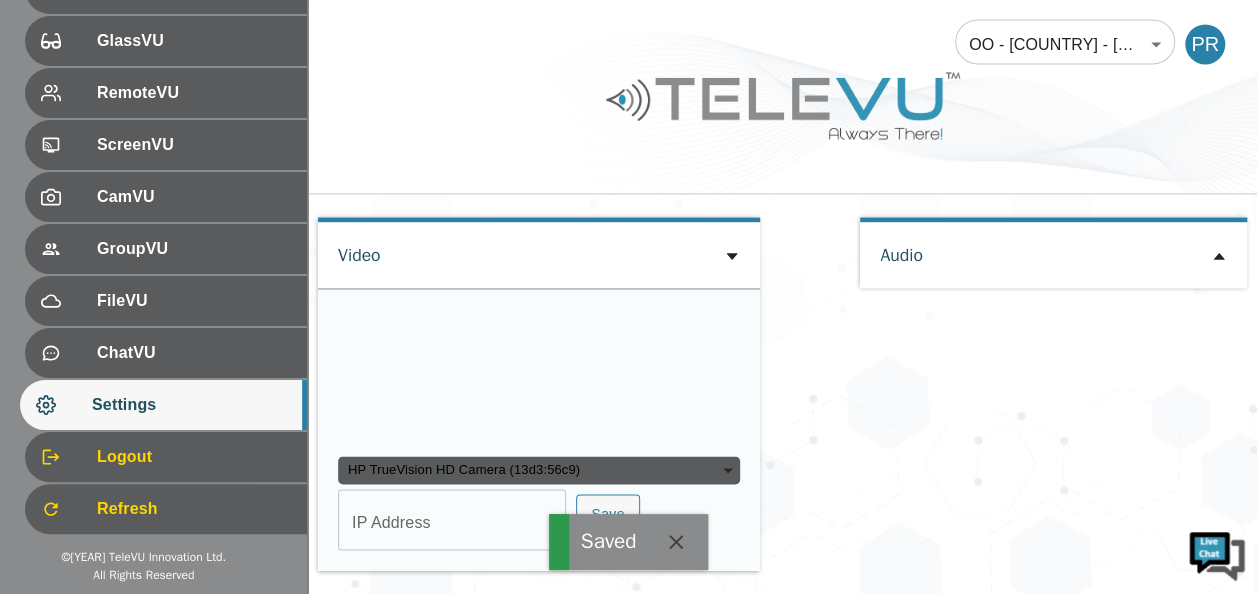 click on "Audio" at bounding box center (1053, 403) 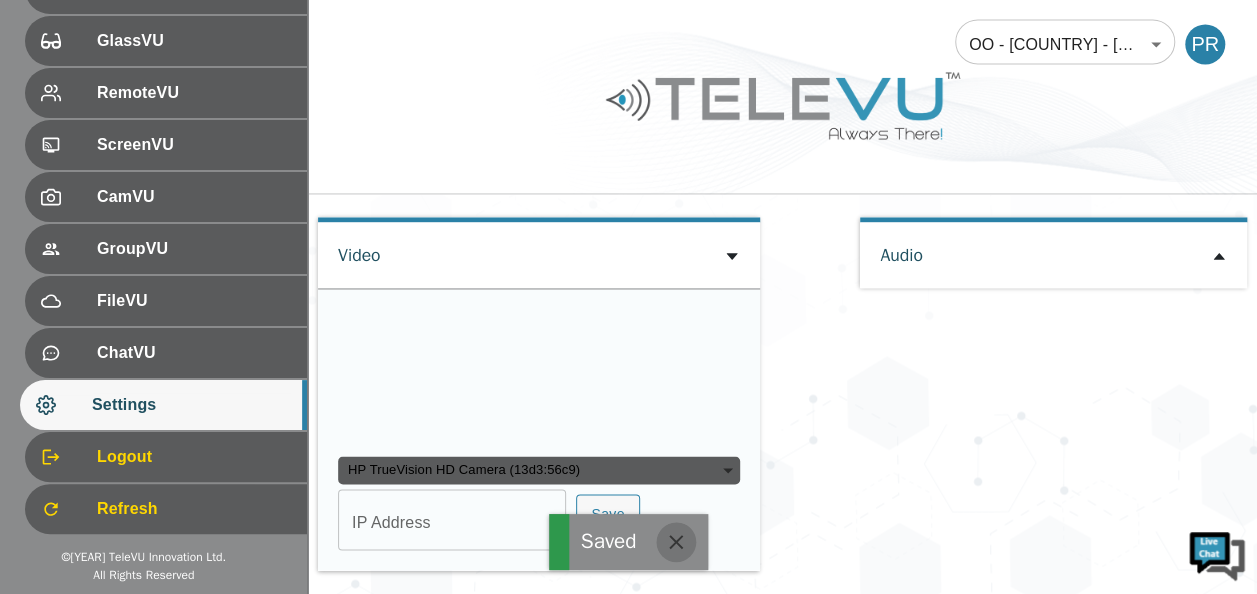 click 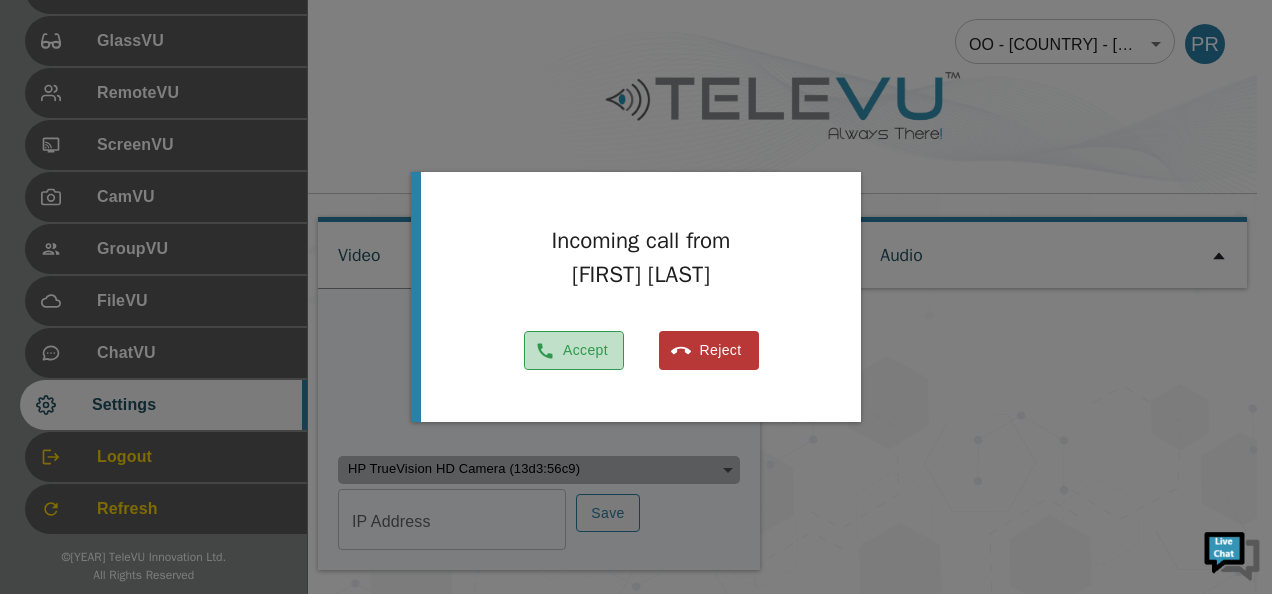 click on "Accept" at bounding box center (574, 350) 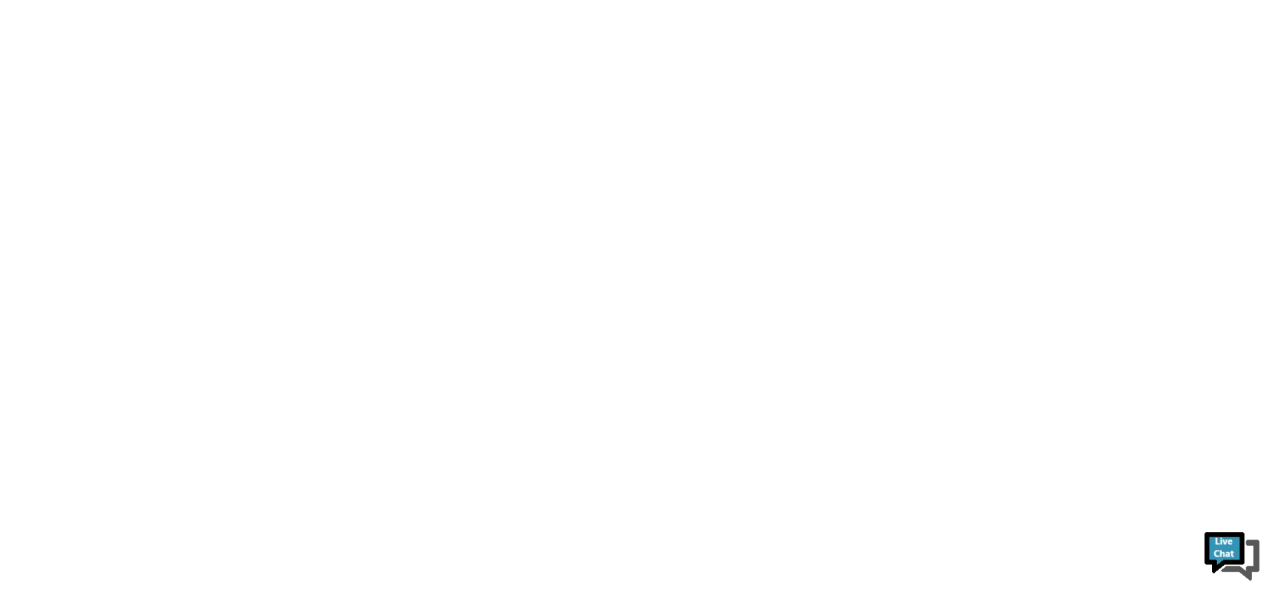 scroll, scrollTop: 0, scrollLeft: 0, axis: both 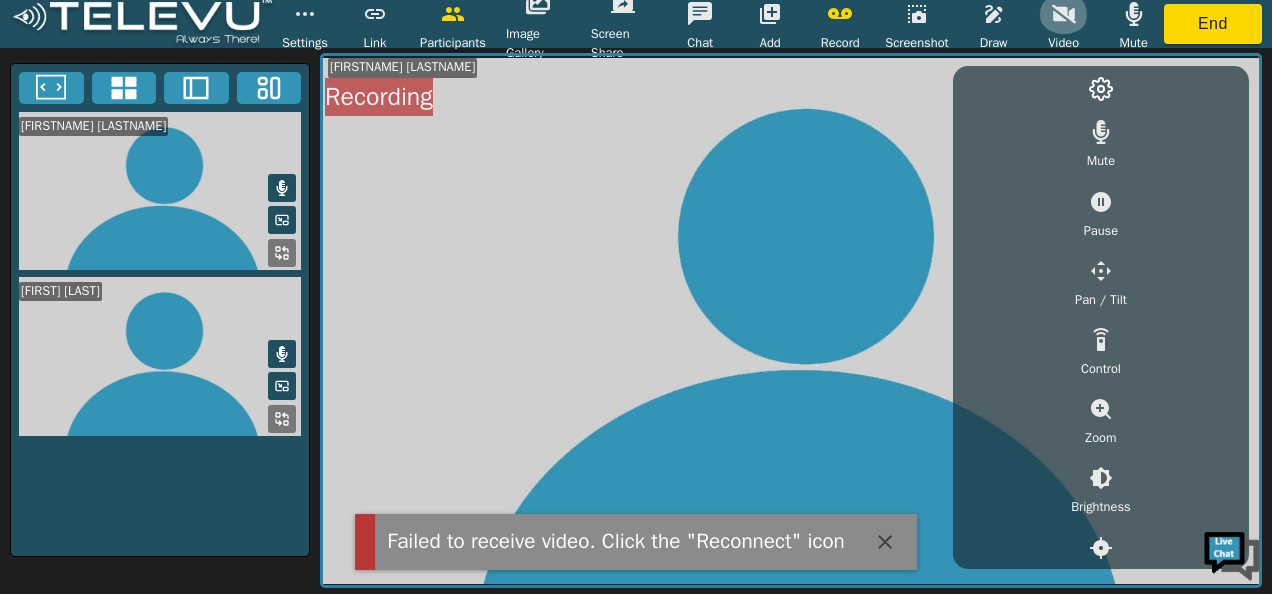 click 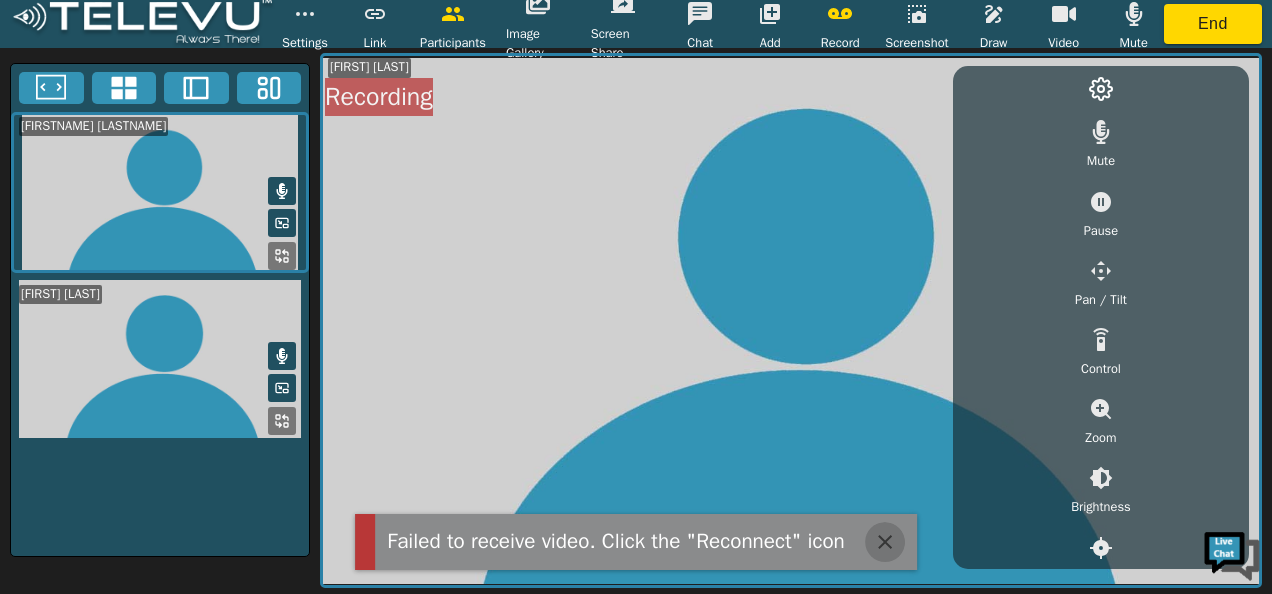 click 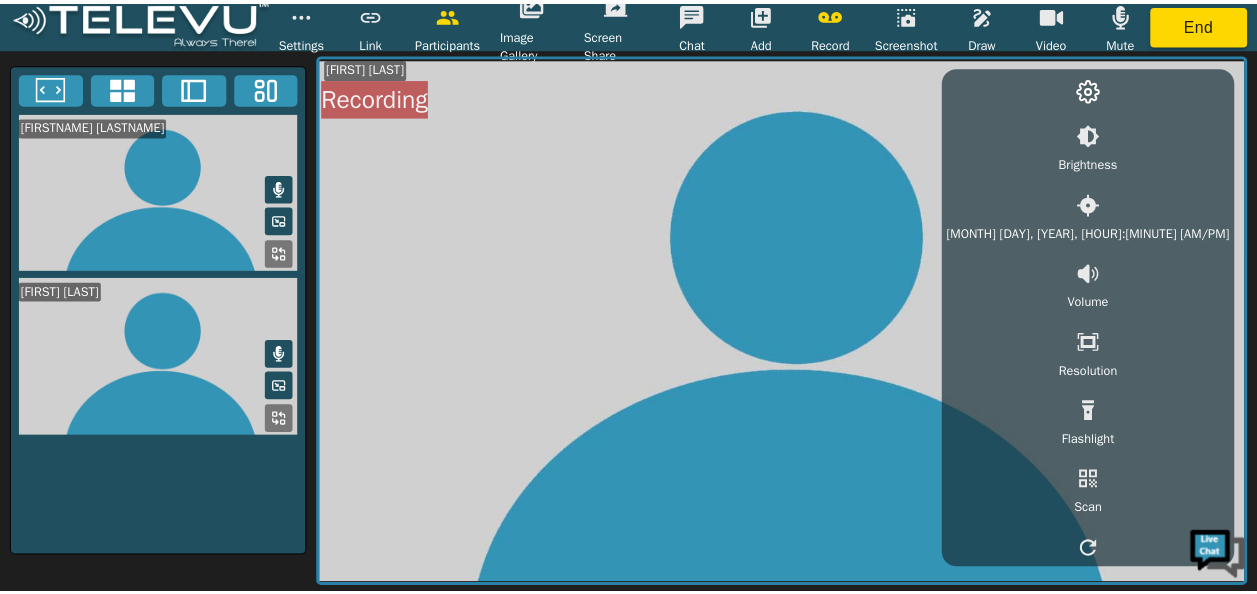 scroll, scrollTop: 374, scrollLeft: 0, axis: vertical 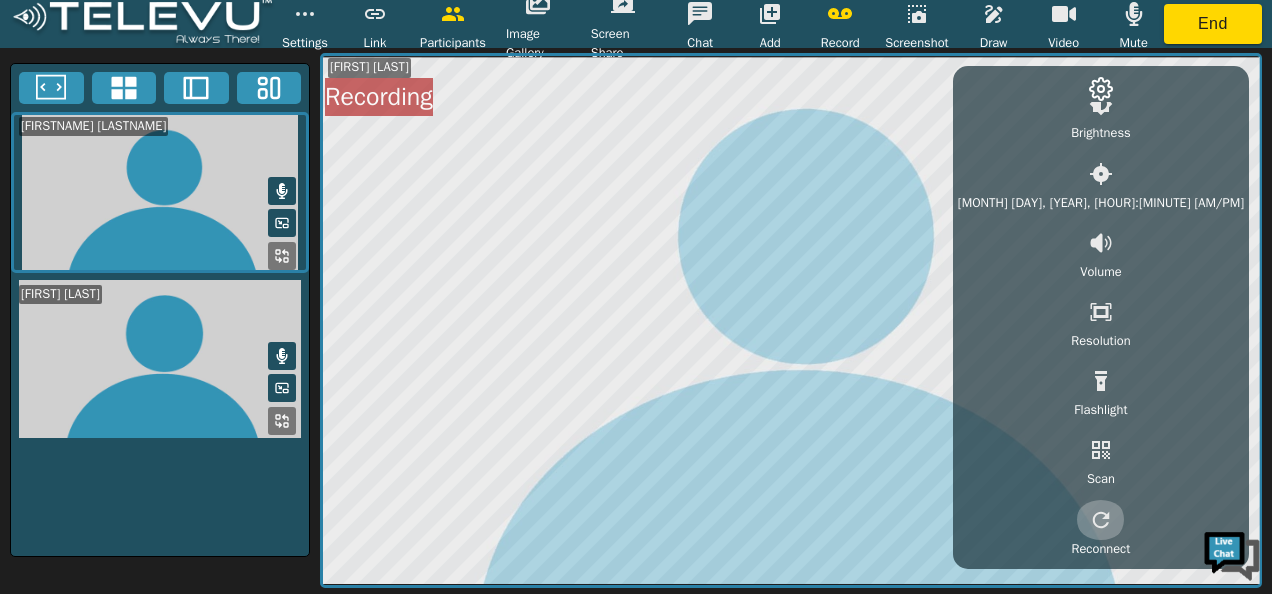 click 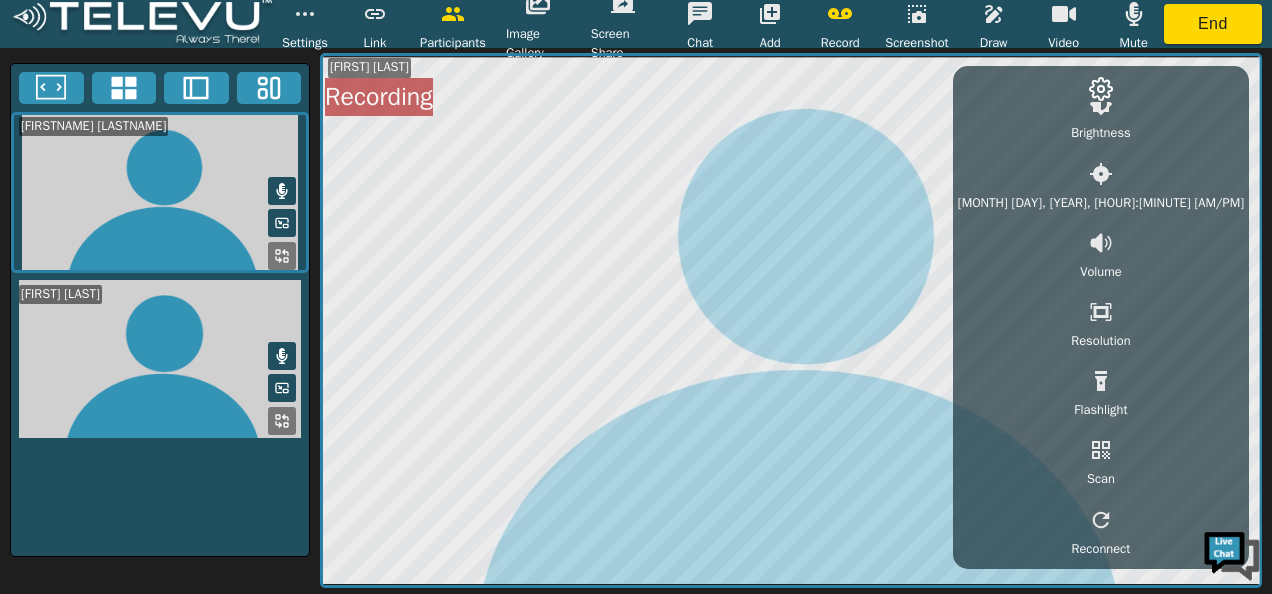click 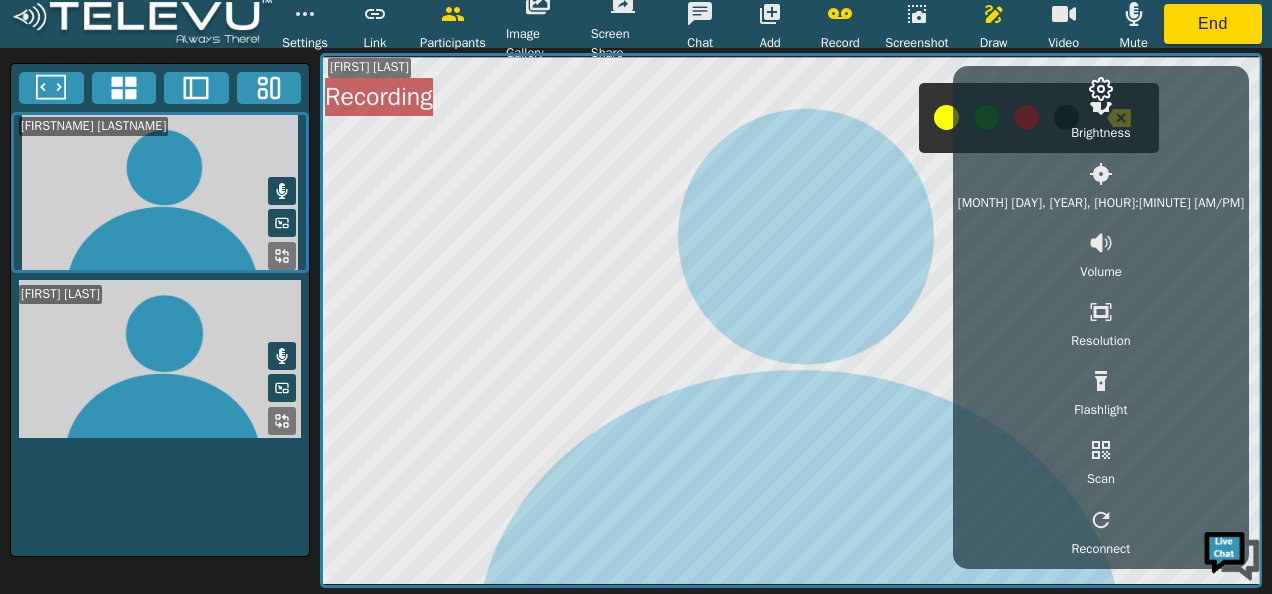 click at bounding box center [1026, 117] 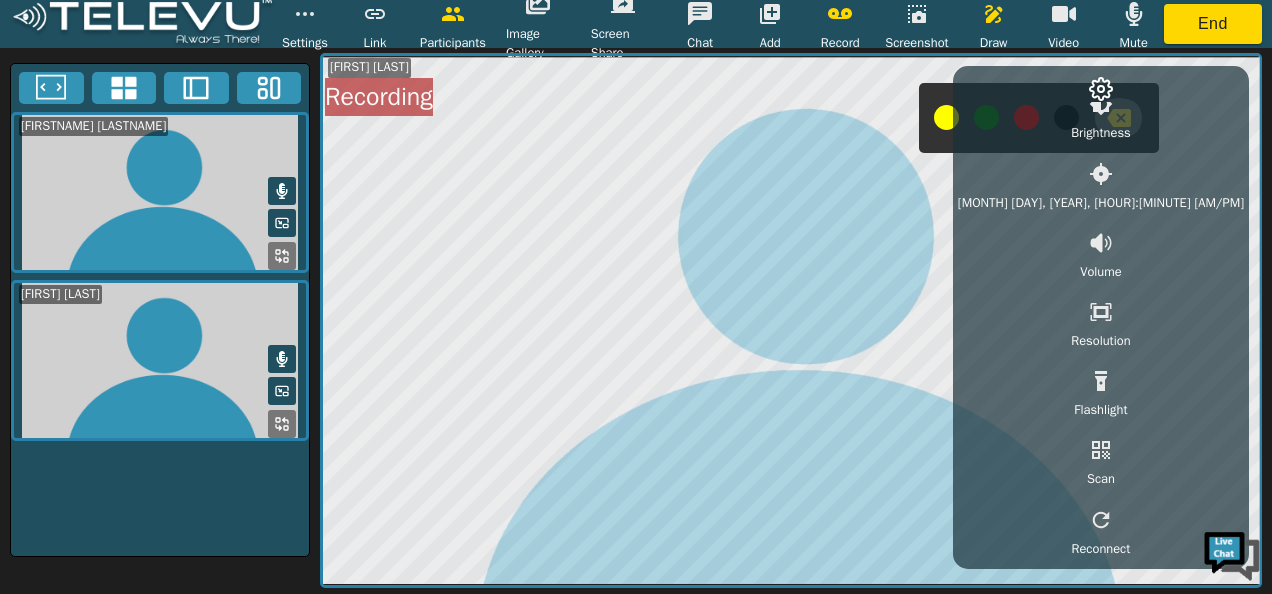 click 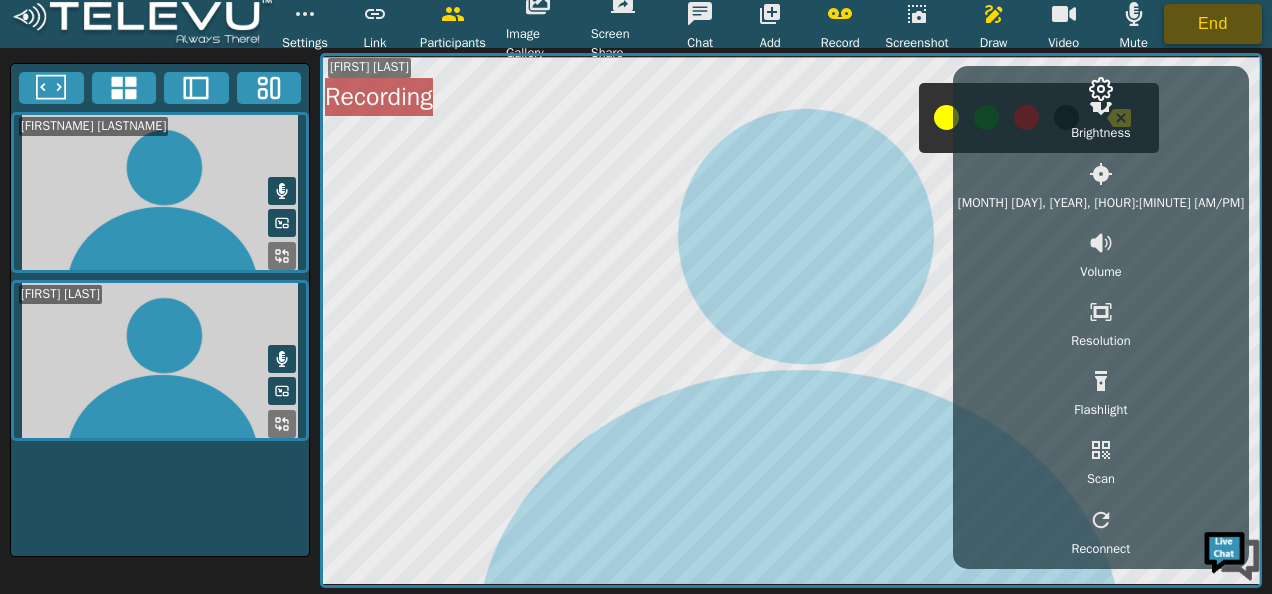 click on "End" at bounding box center (1213, 24) 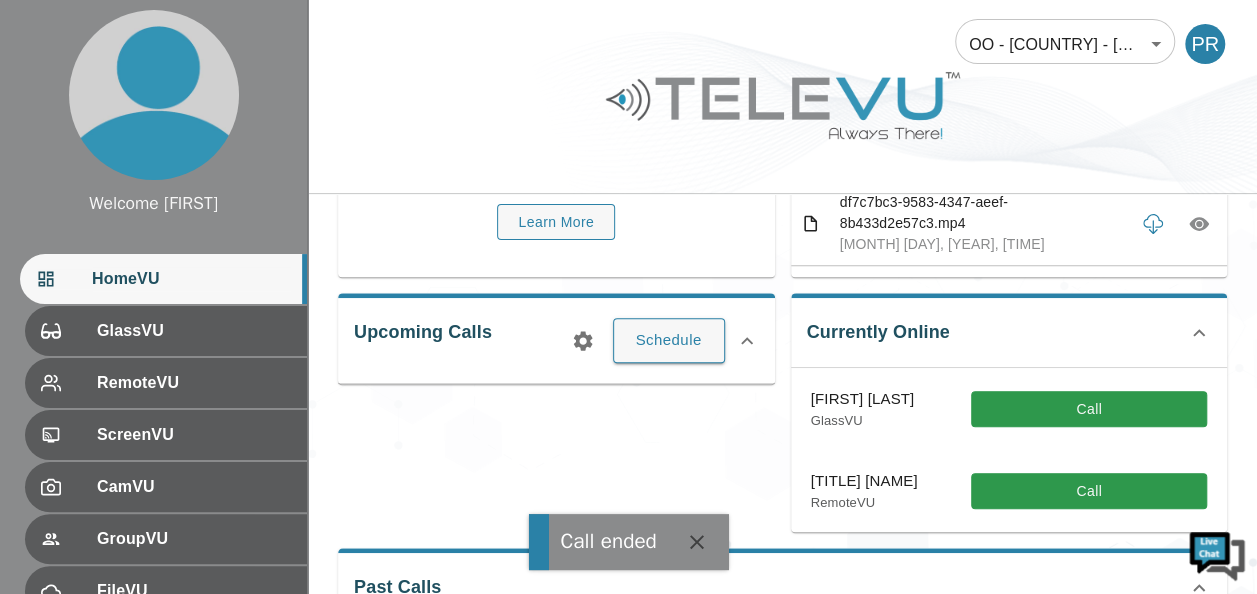 scroll, scrollTop: 240, scrollLeft: 0, axis: vertical 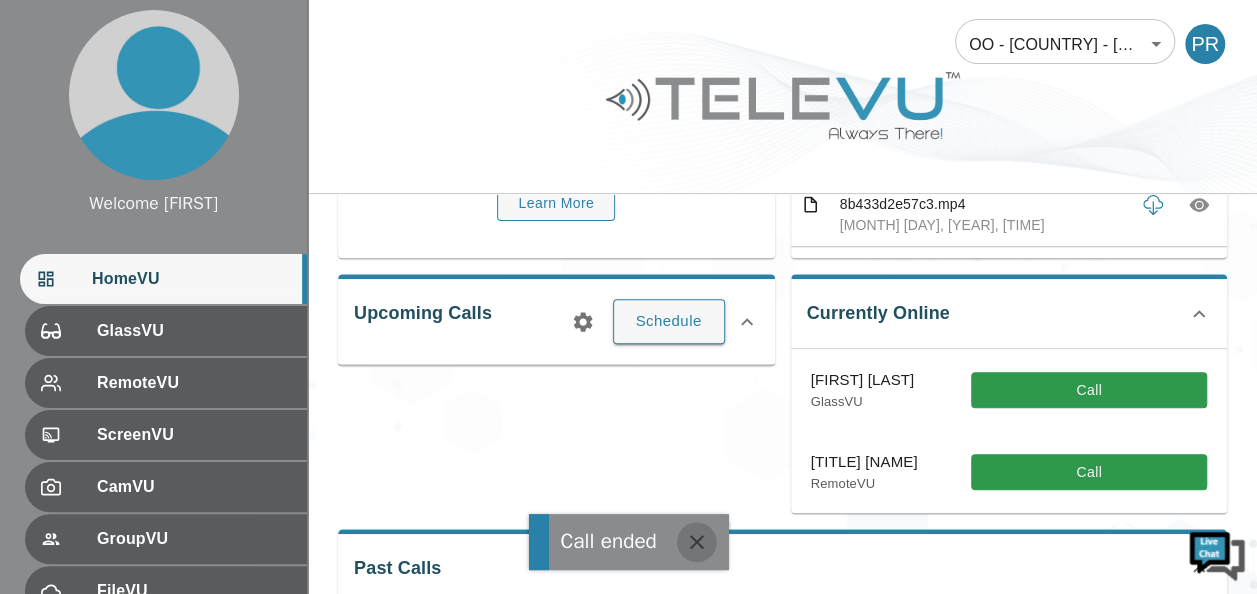 click 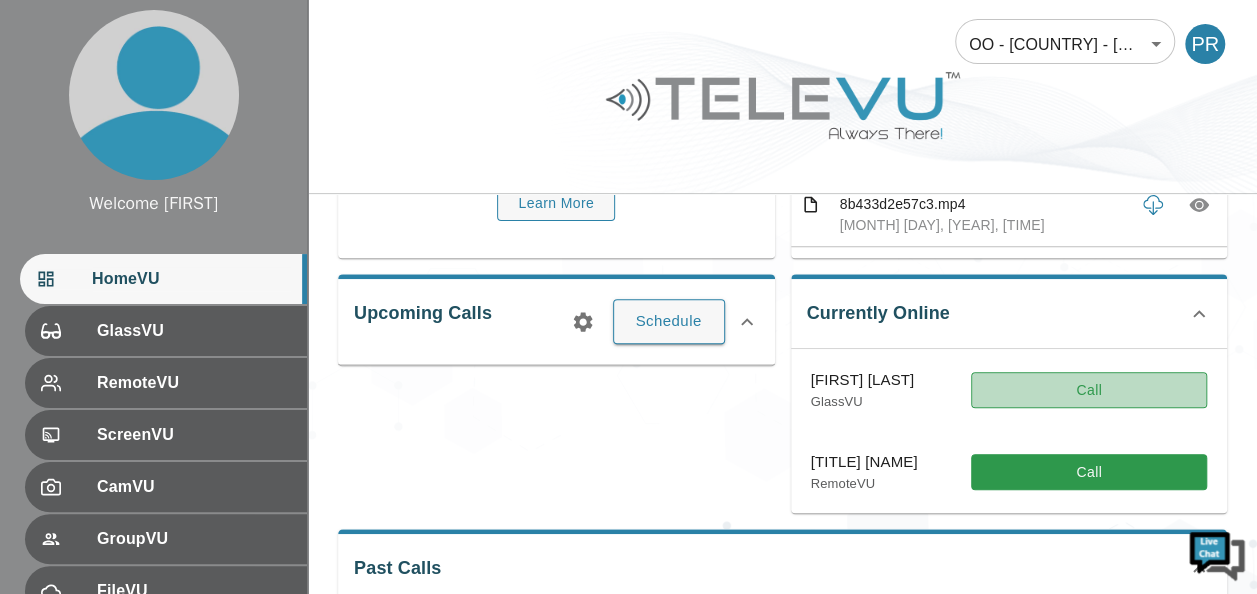 click on "Call" at bounding box center (1089, 390) 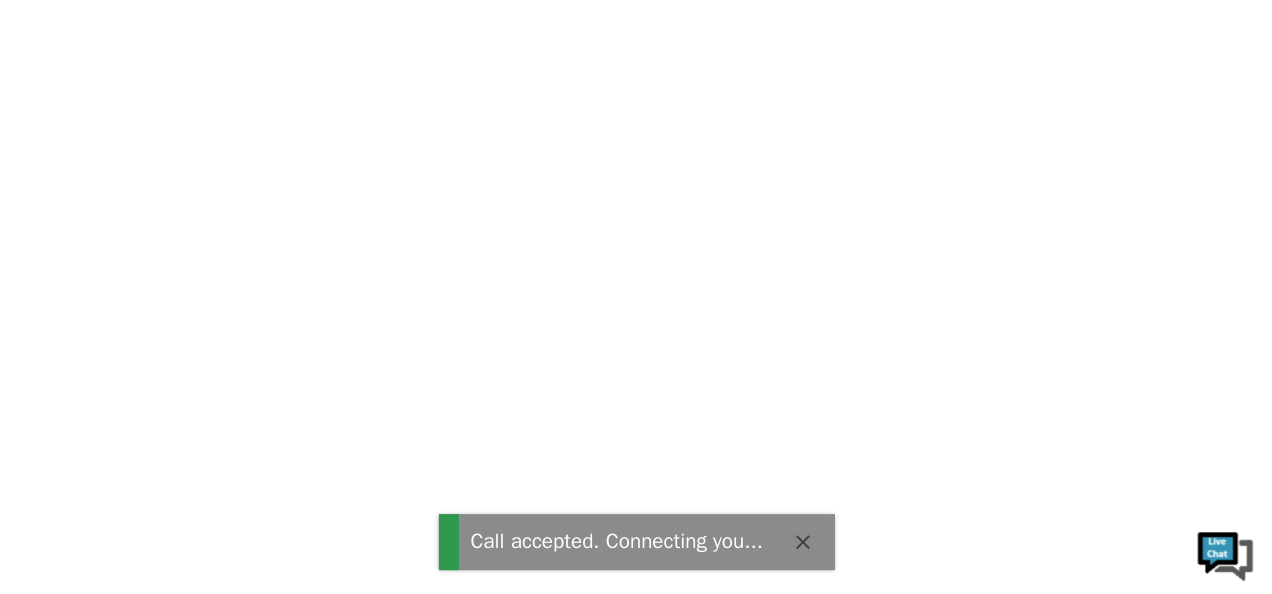 scroll, scrollTop: 0, scrollLeft: 0, axis: both 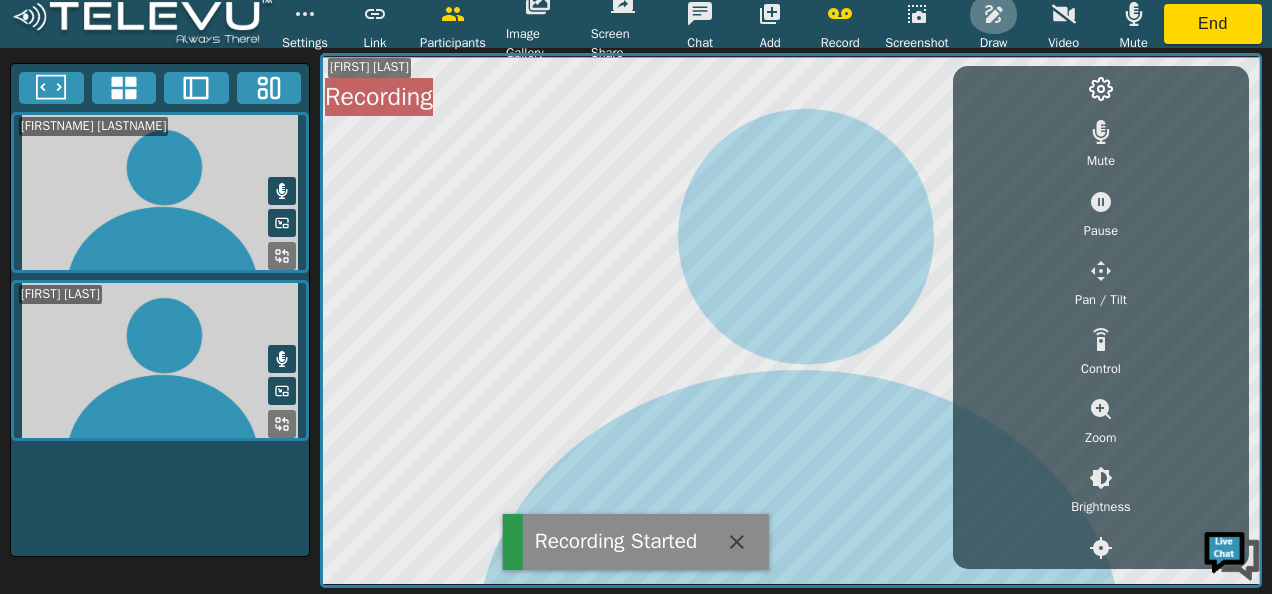 click 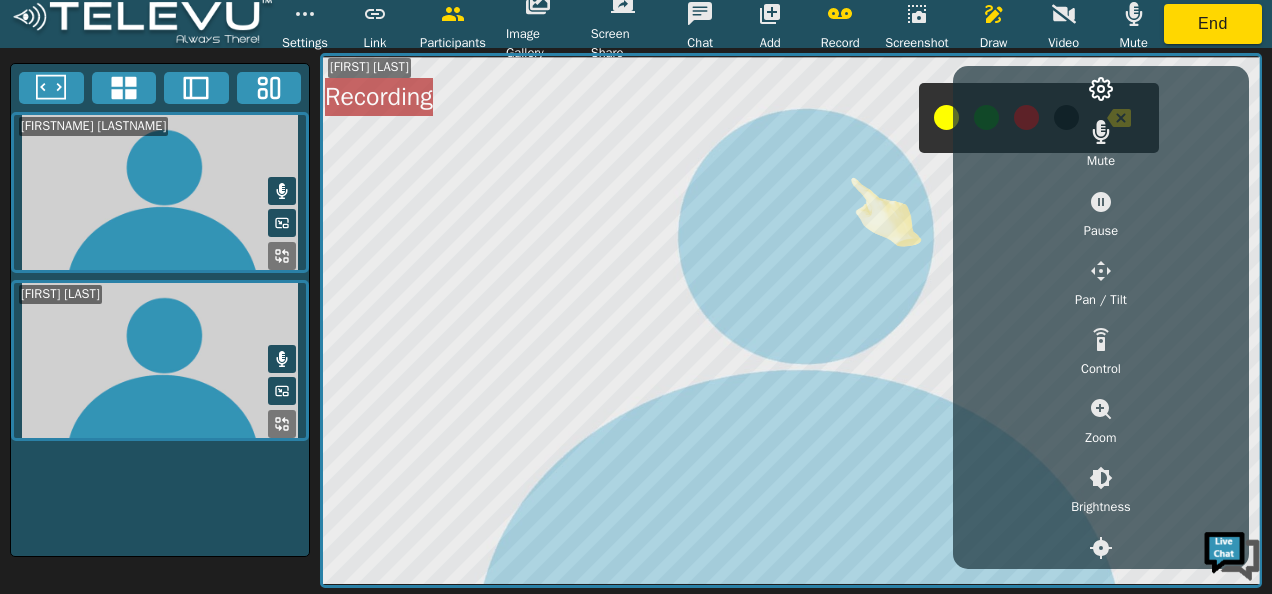 click on "Settings Link Participants Image Gallery Screen Share Chat Add Record Screenshot Draw Video Mute End [FIRSTNAME] [LASTNAME] [FIRSTNAME] [LASTNAME] Mute Pause Pan / Tilt Control Zoom Brightness Focus Volume Resolution Flashlight Scan Reconnect Recording" at bounding box center (636, 297) 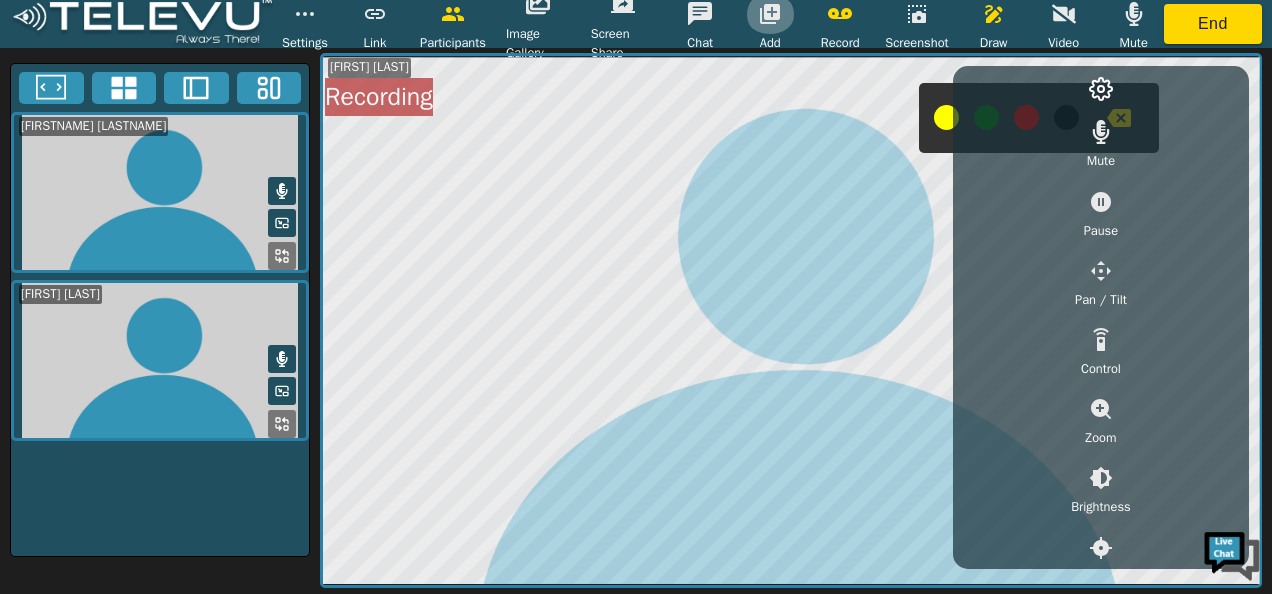 click 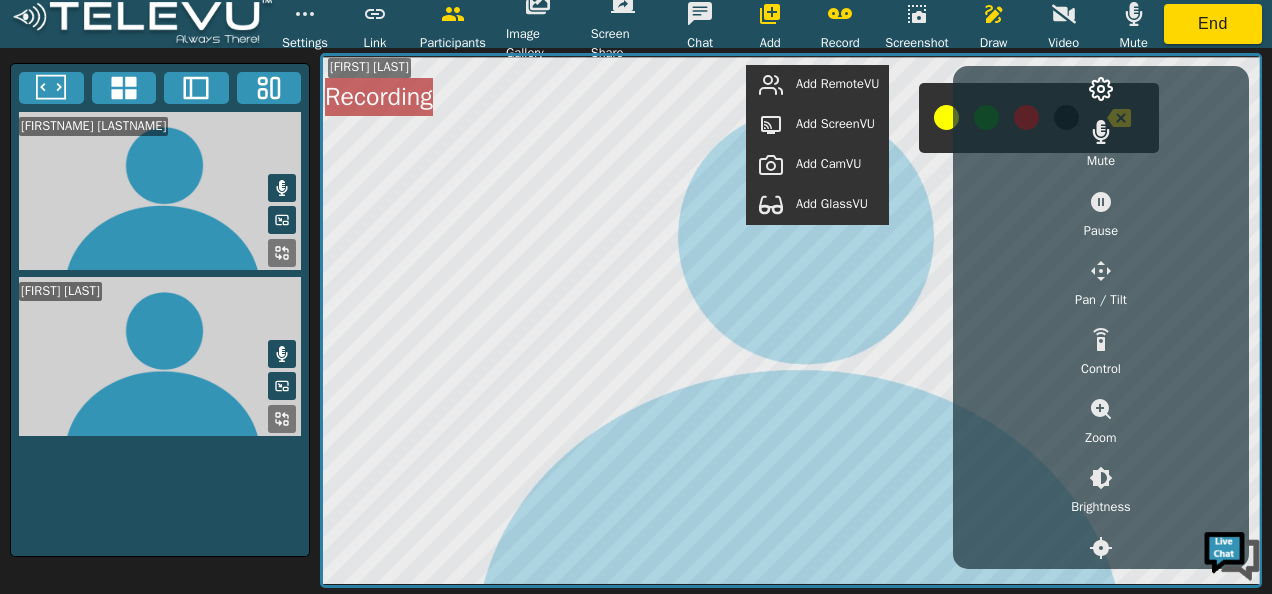 click on "Add RemoteVU" at bounding box center [837, 84] 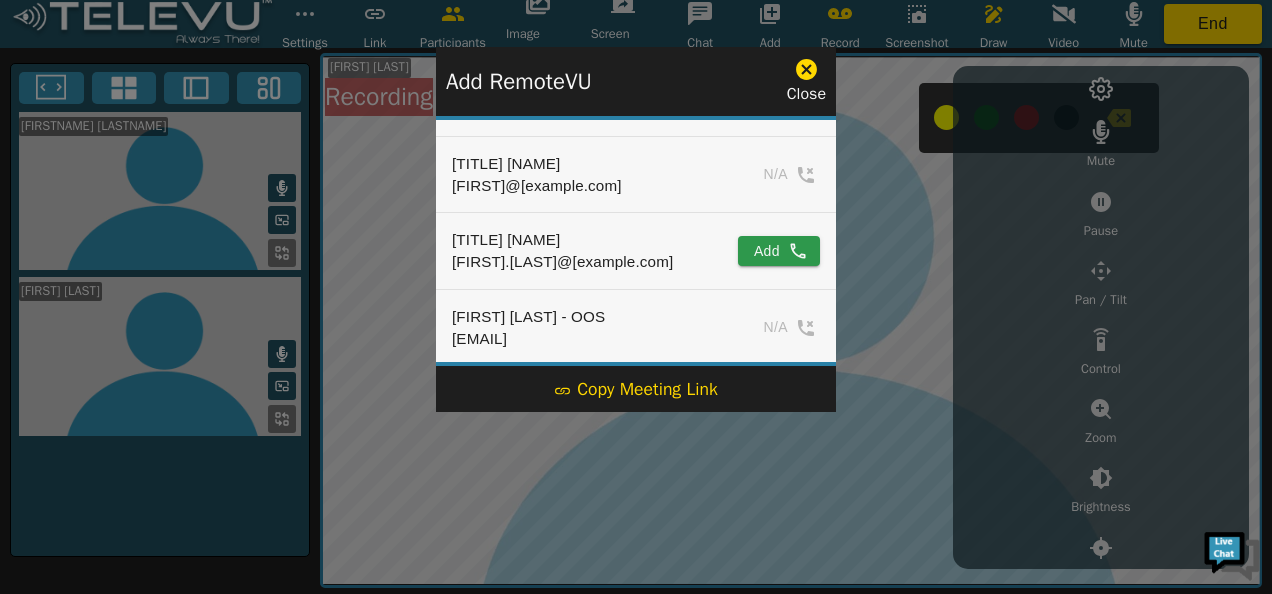 scroll, scrollTop: 334, scrollLeft: 0, axis: vertical 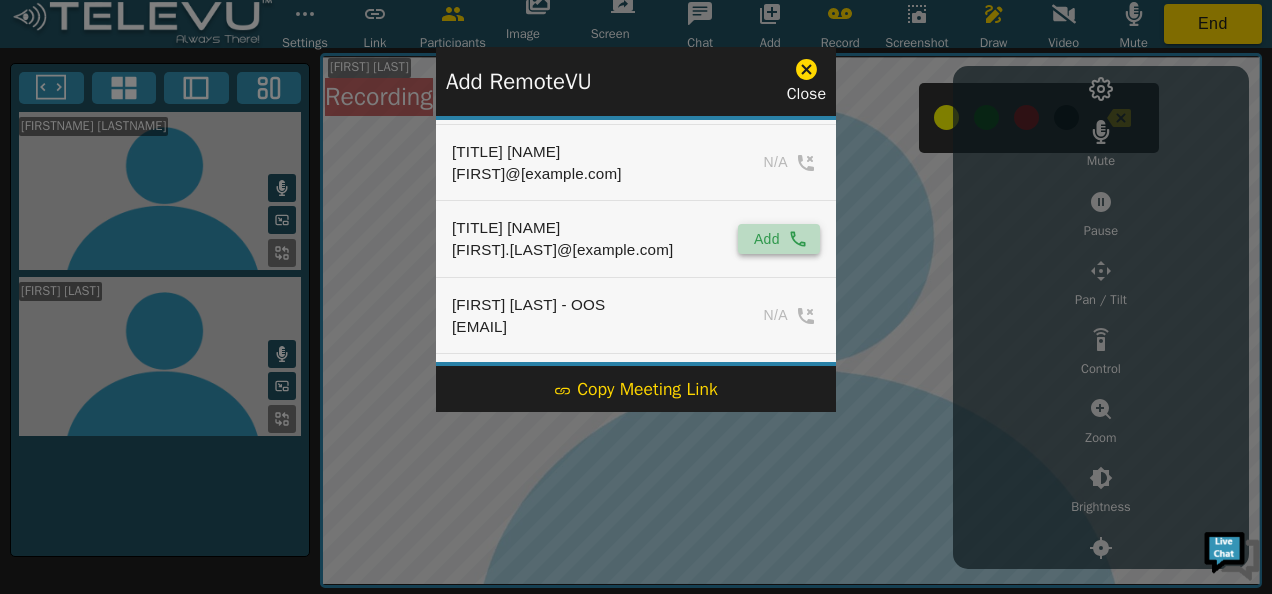 click on "Add" at bounding box center (779, 239) 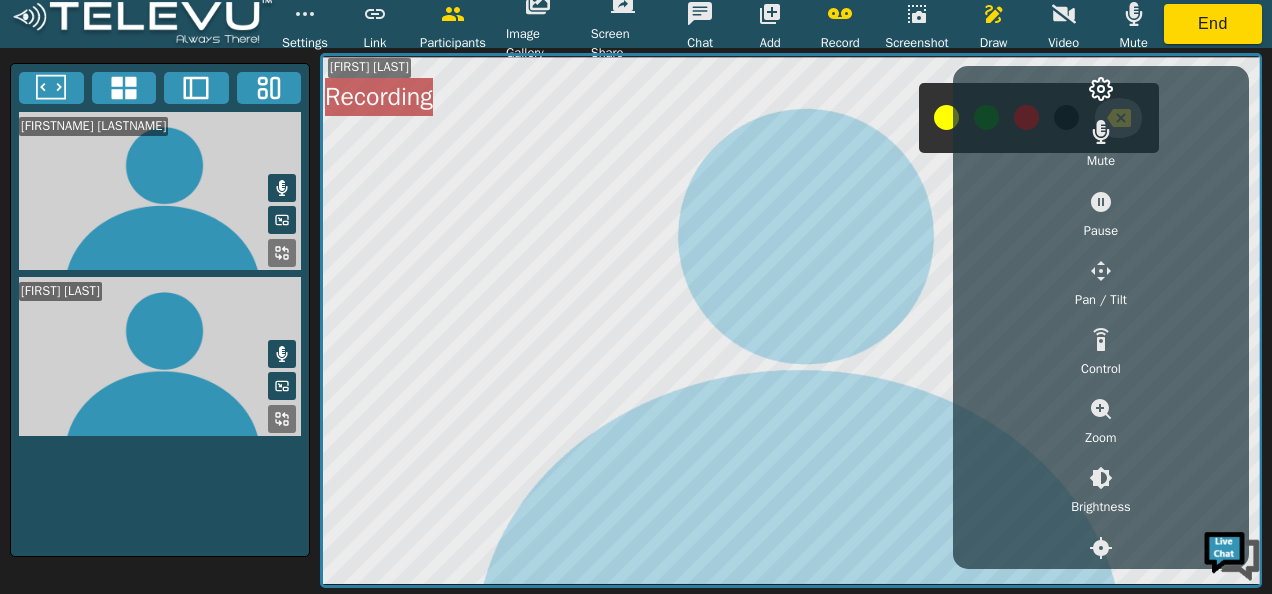 click 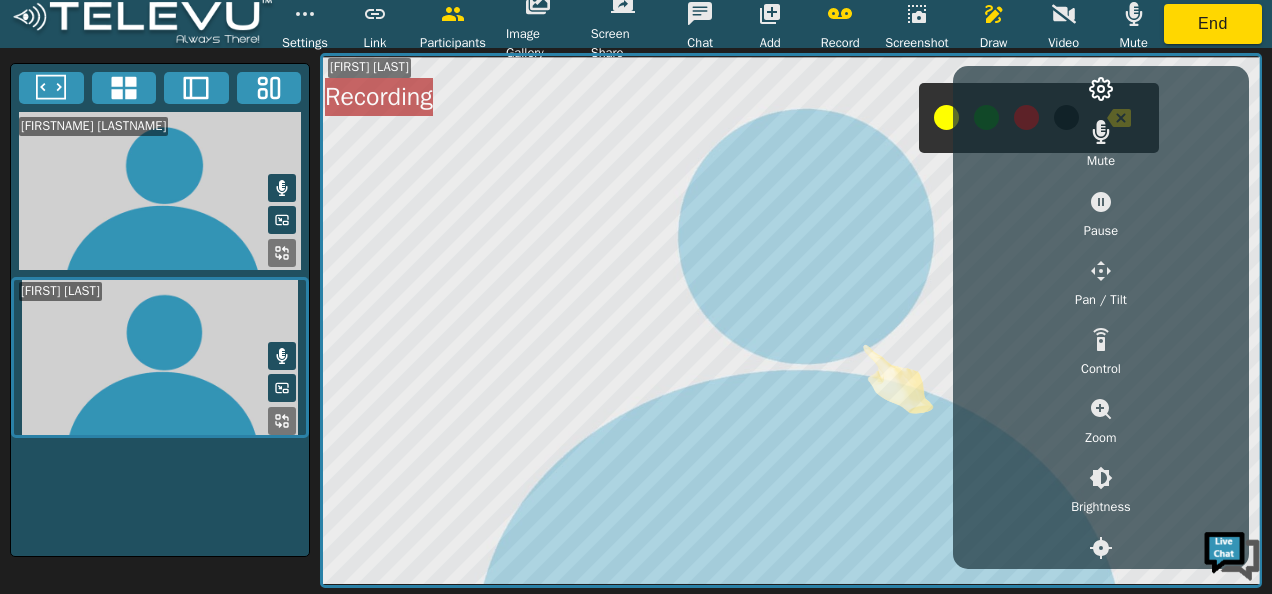scroll, scrollTop: 0, scrollLeft: 0, axis: both 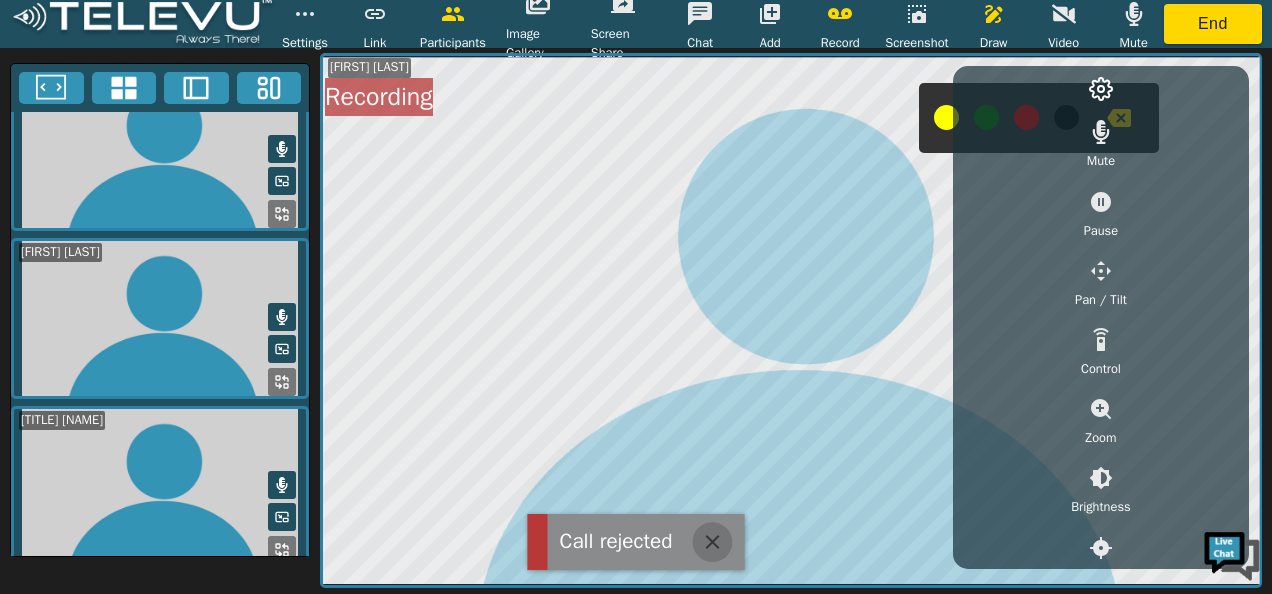 click 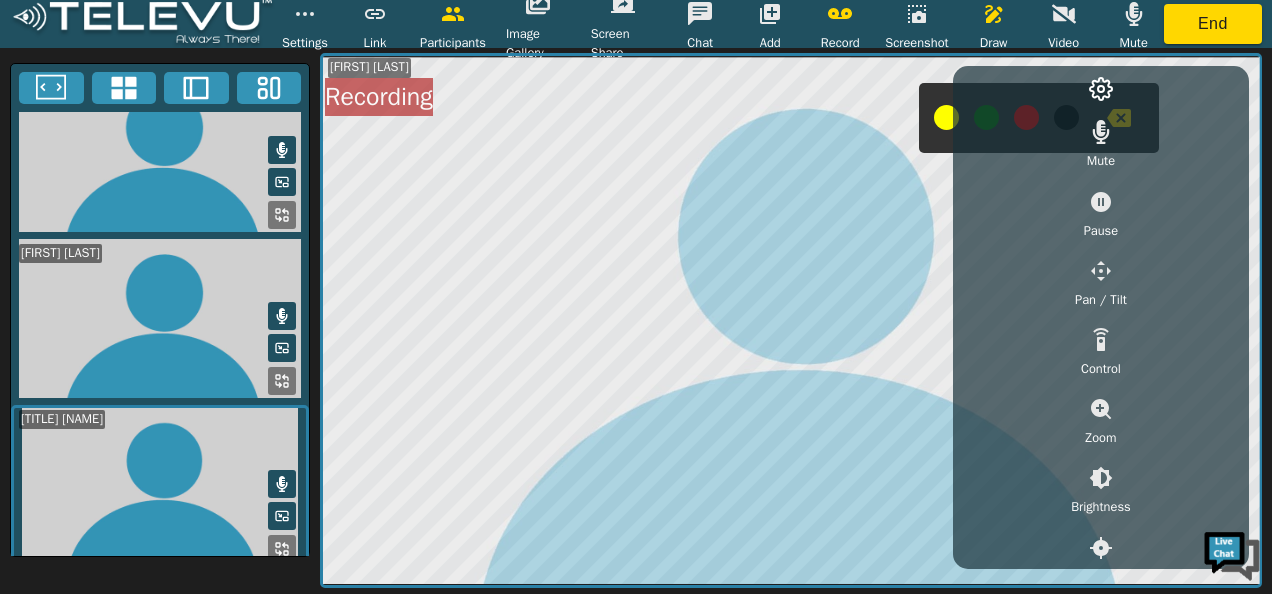 scroll, scrollTop: 40, scrollLeft: 0, axis: vertical 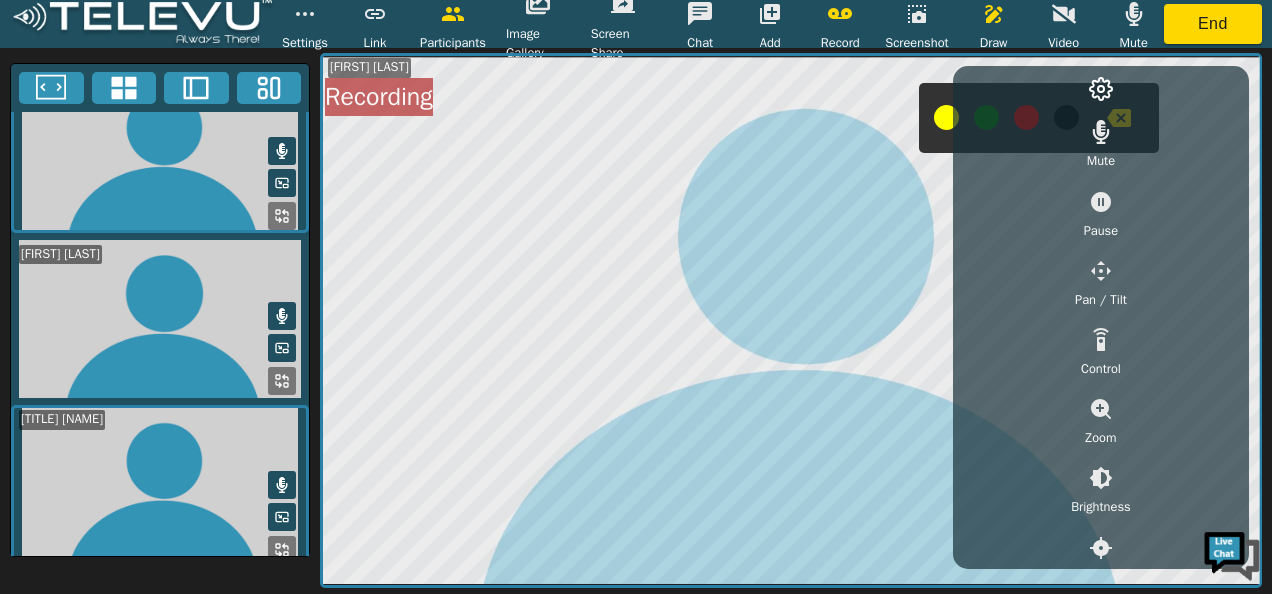 click at bounding box center (1026, 117) 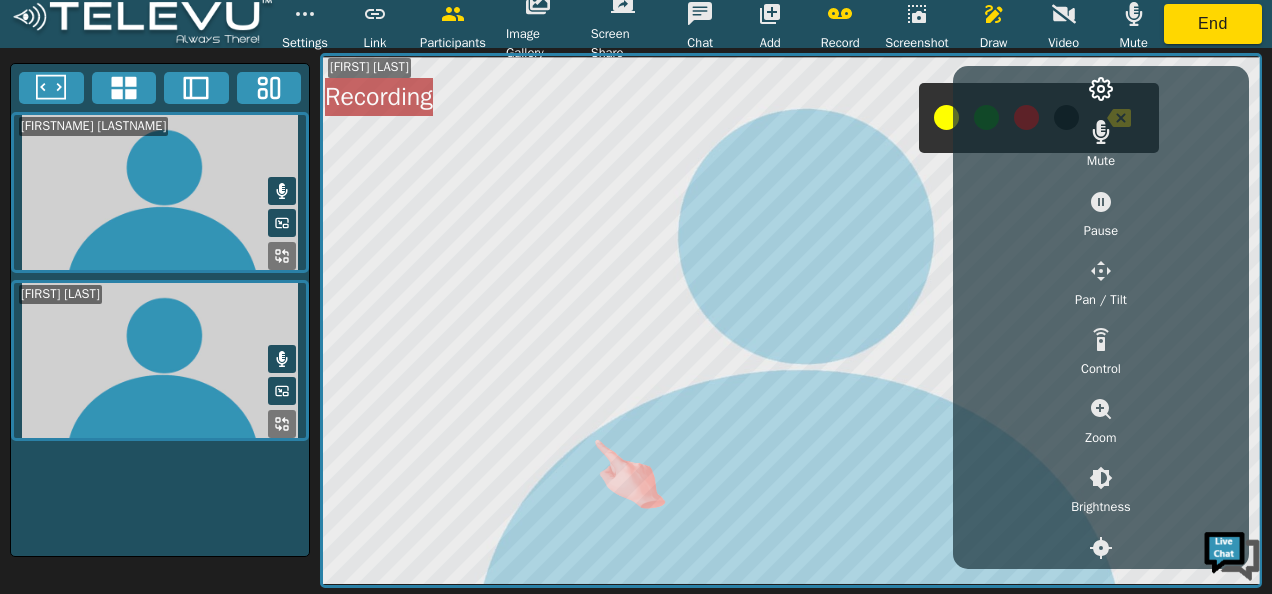 scroll, scrollTop: 0, scrollLeft: 0, axis: both 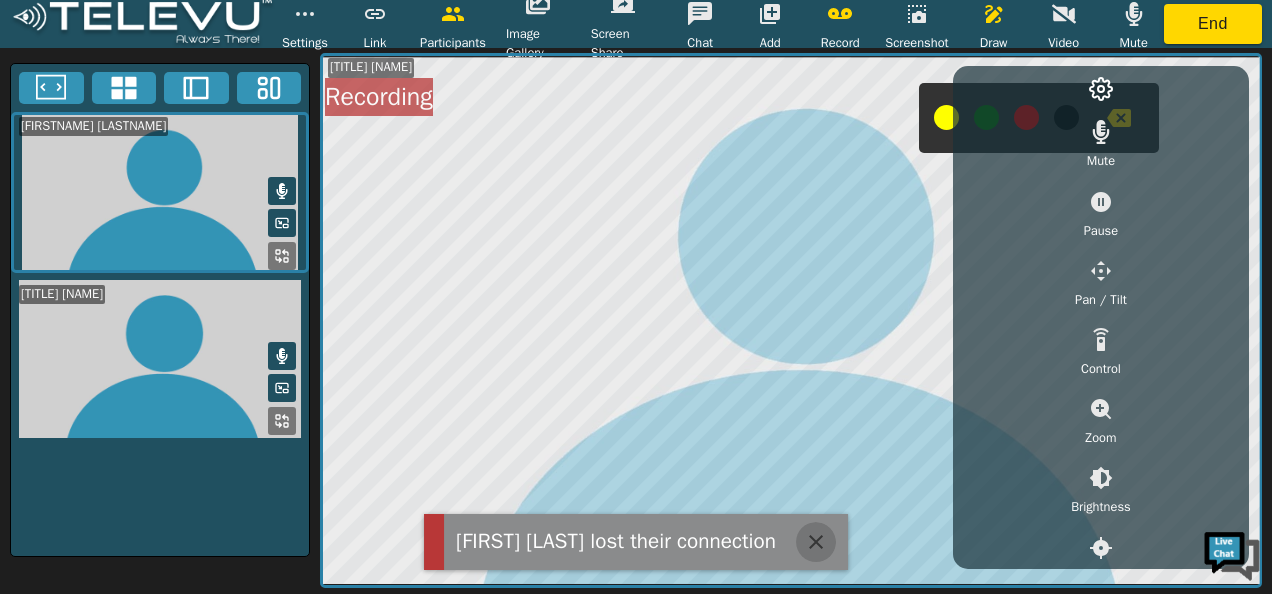 click 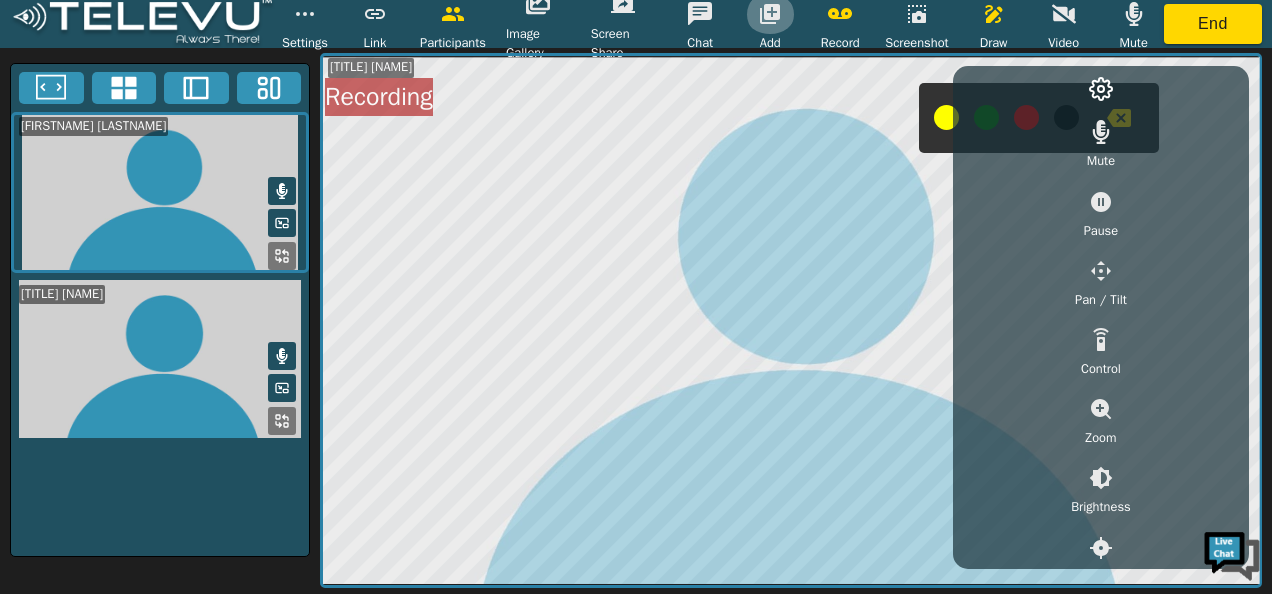 click 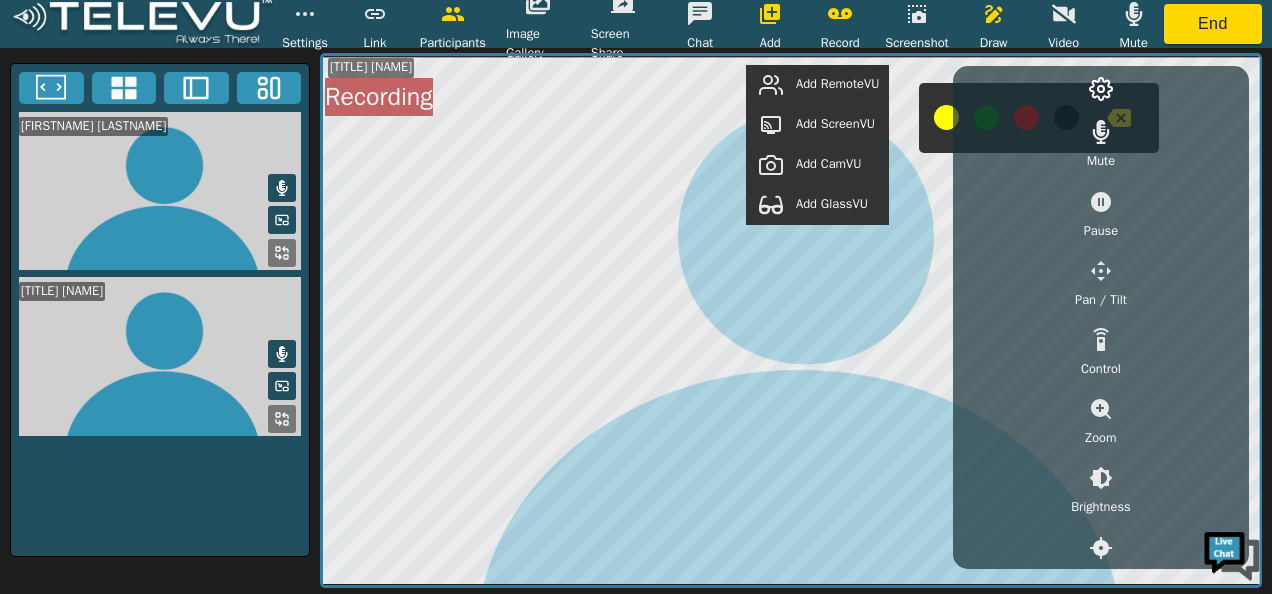 click on "Add GlassVU" at bounding box center [832, 204] 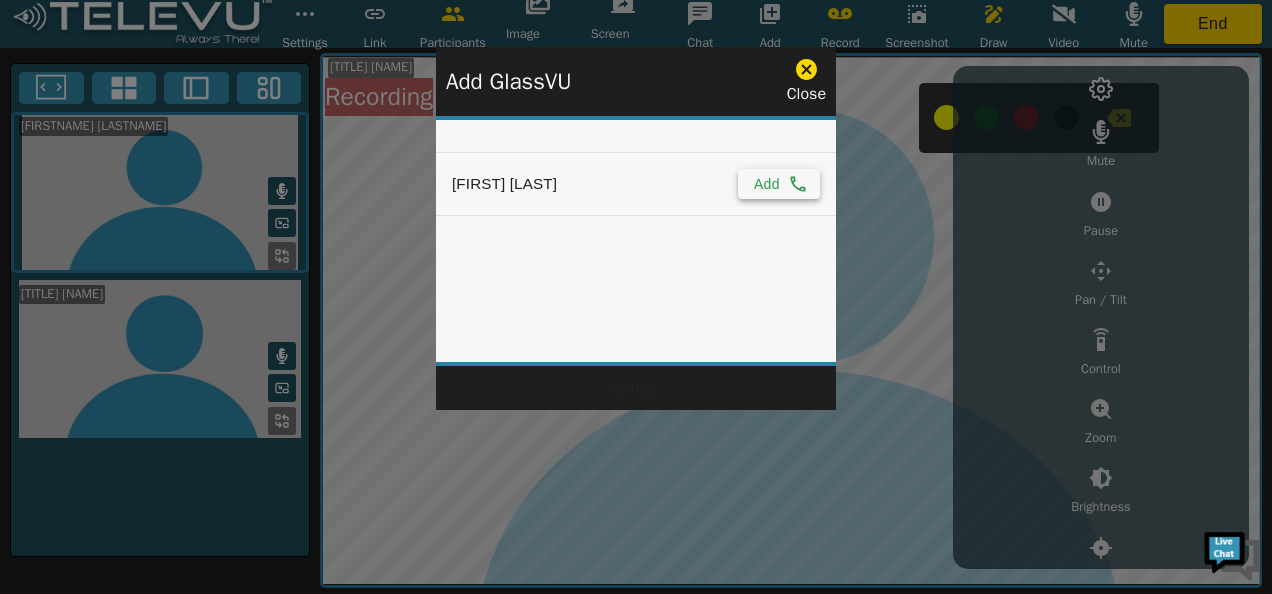 click on "Add" at bounding box center (779, 184) 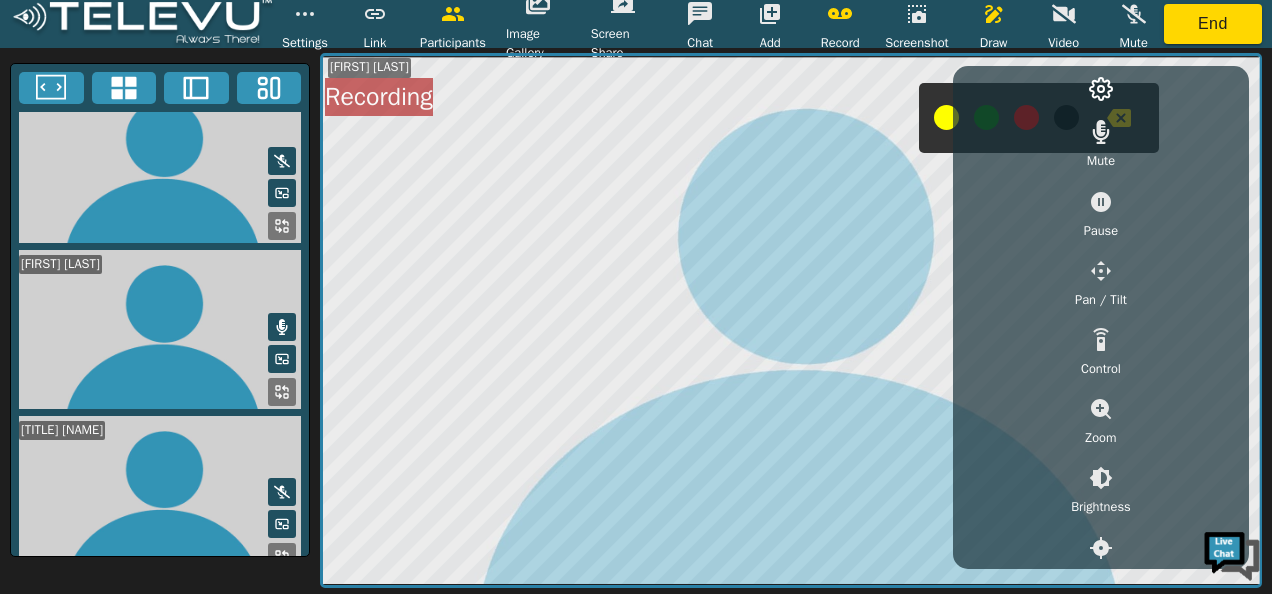 scroll, scrollTop: 34, scrollLeft: 0, axis: vertical 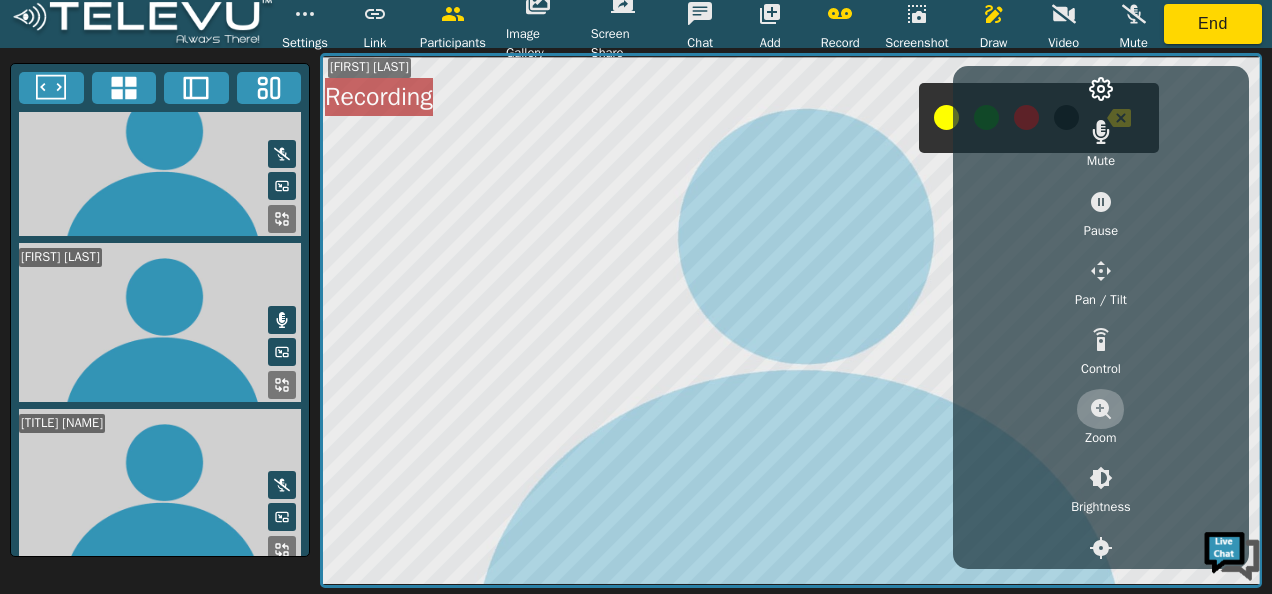 click 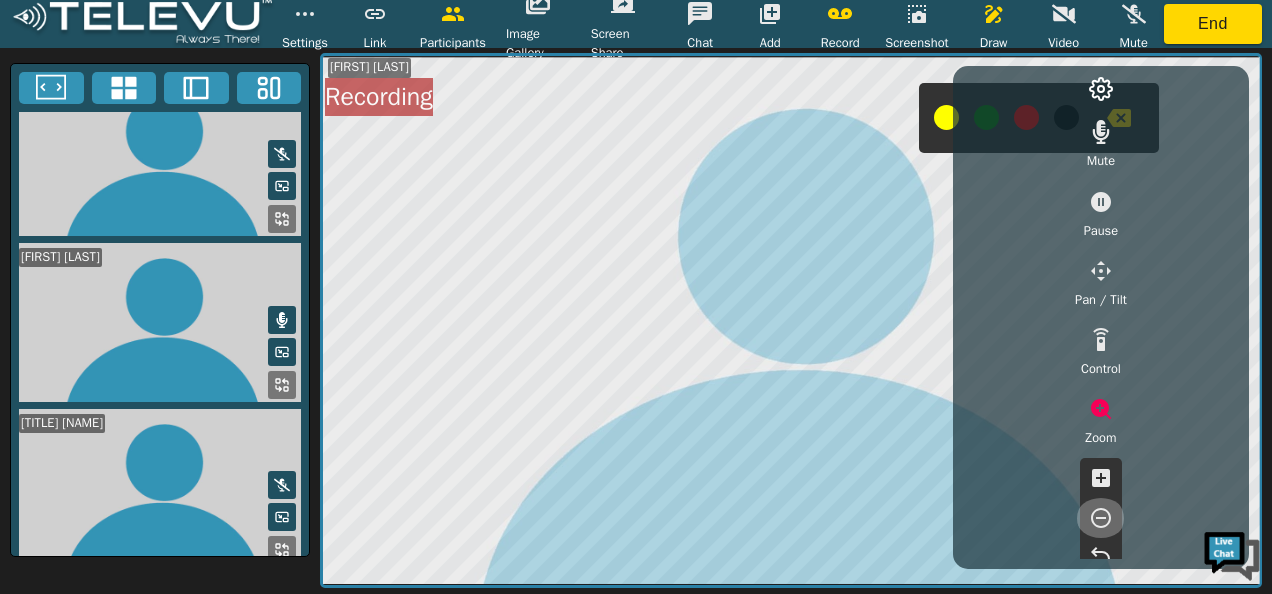 click 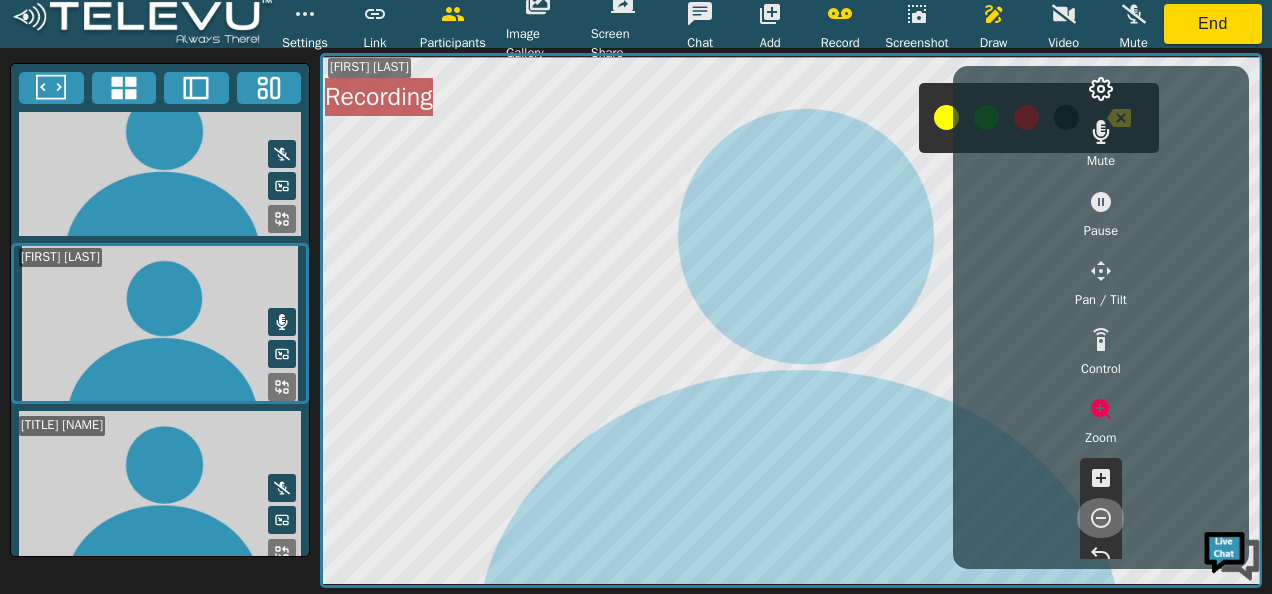 click 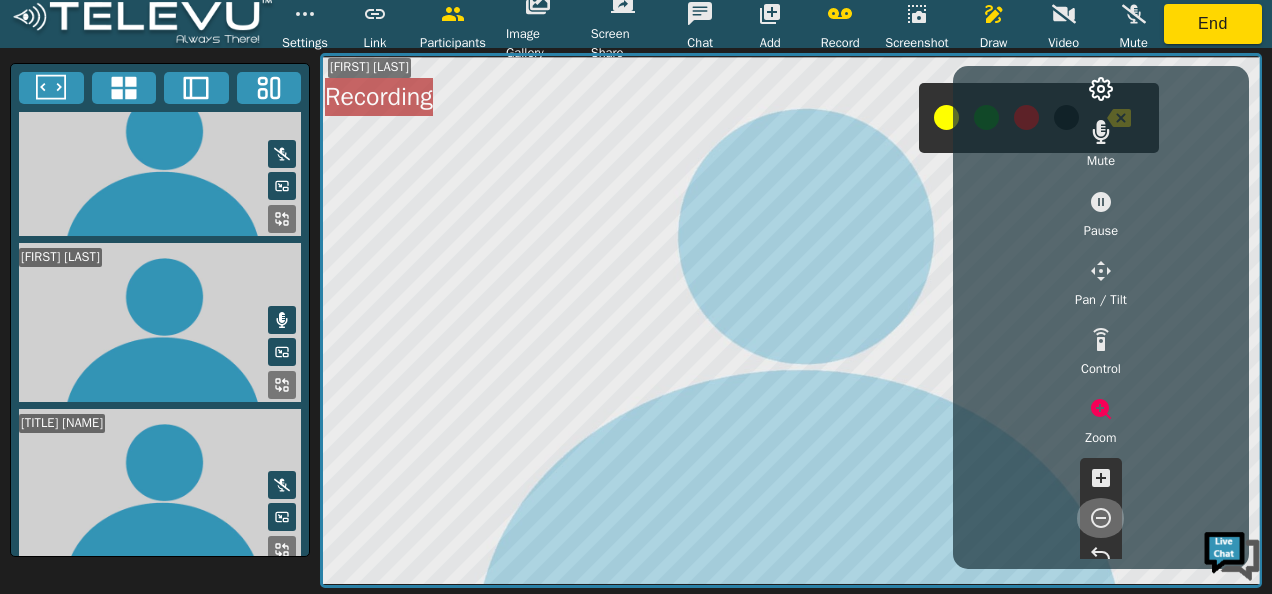 click 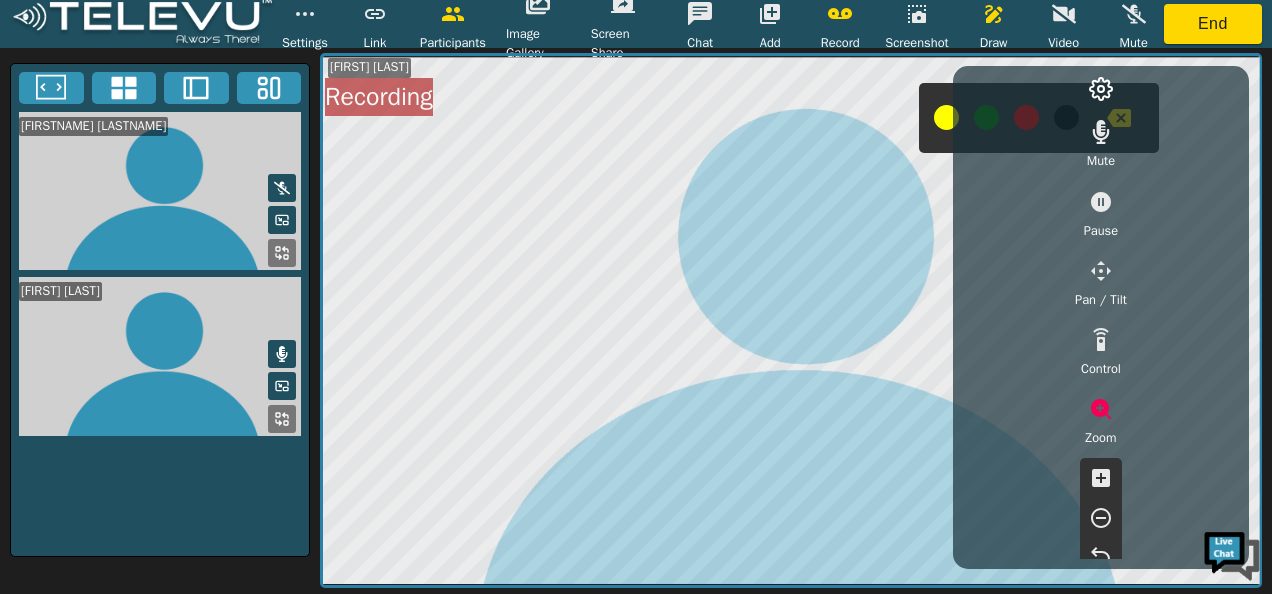 scroll, scrollTop: 0, scrollLeft: 0, axis: both 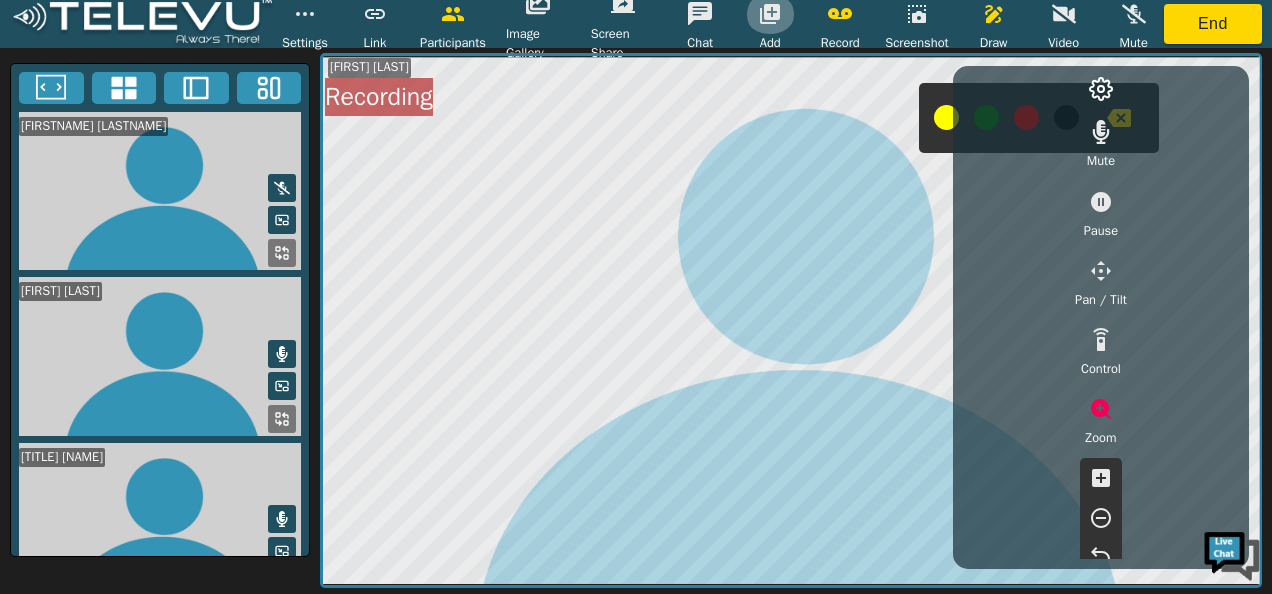 click 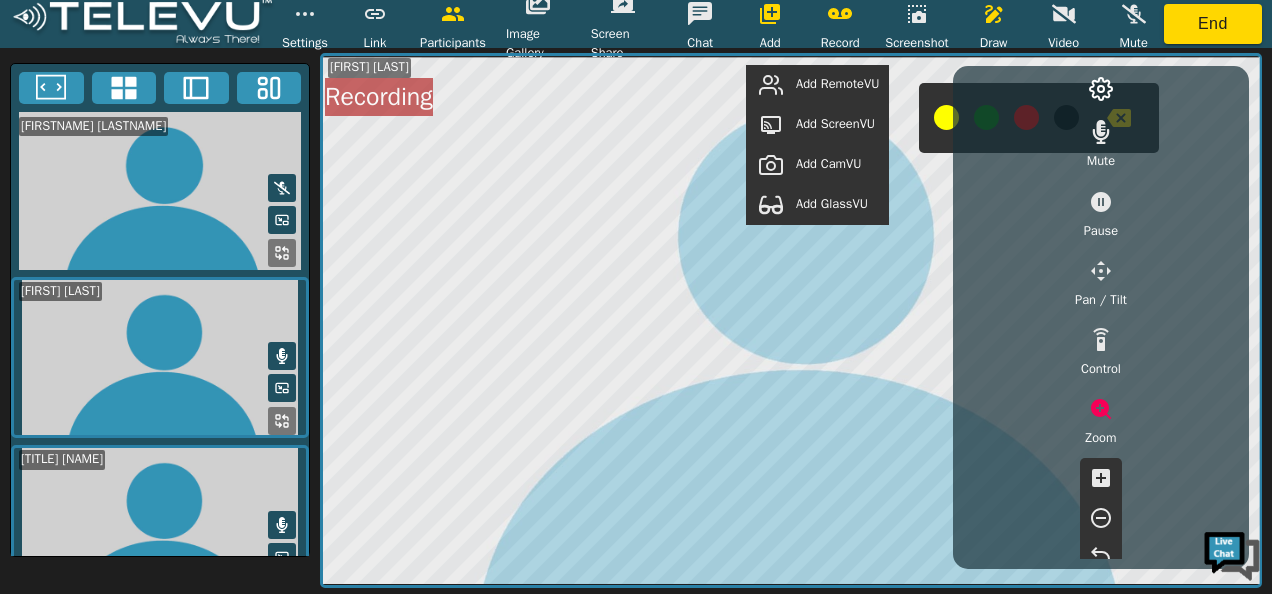 click on "Add RemoteVU" at bounding box center (837, 84) 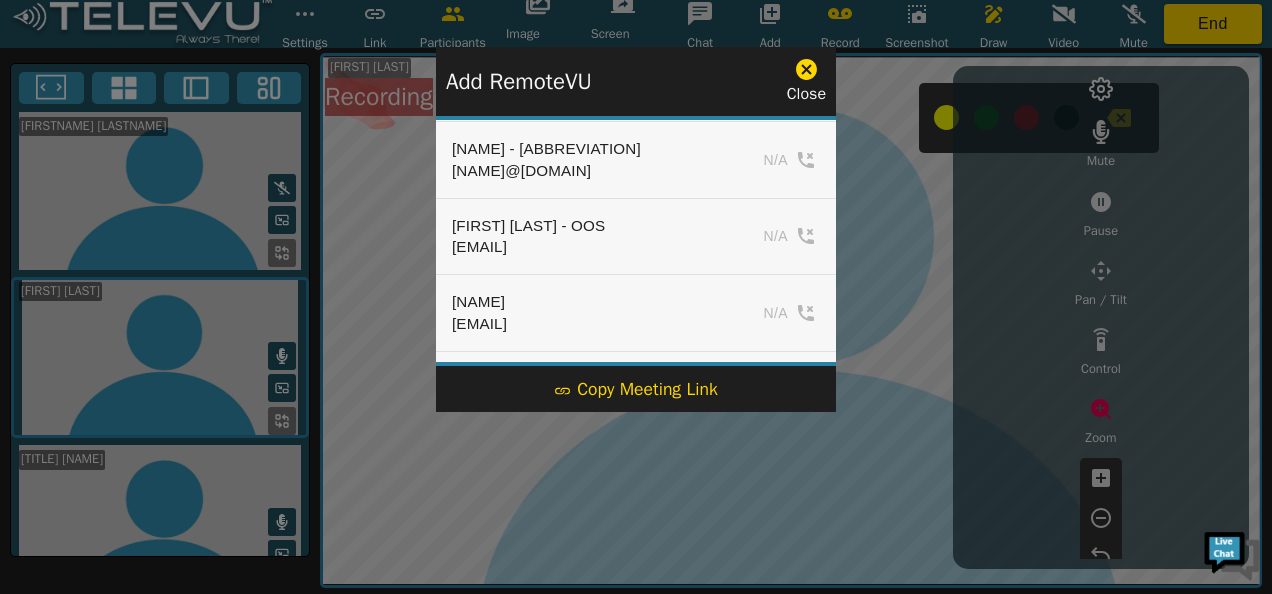scroll, scrollTop: 992, scrollLeft: 0, axis: vertical 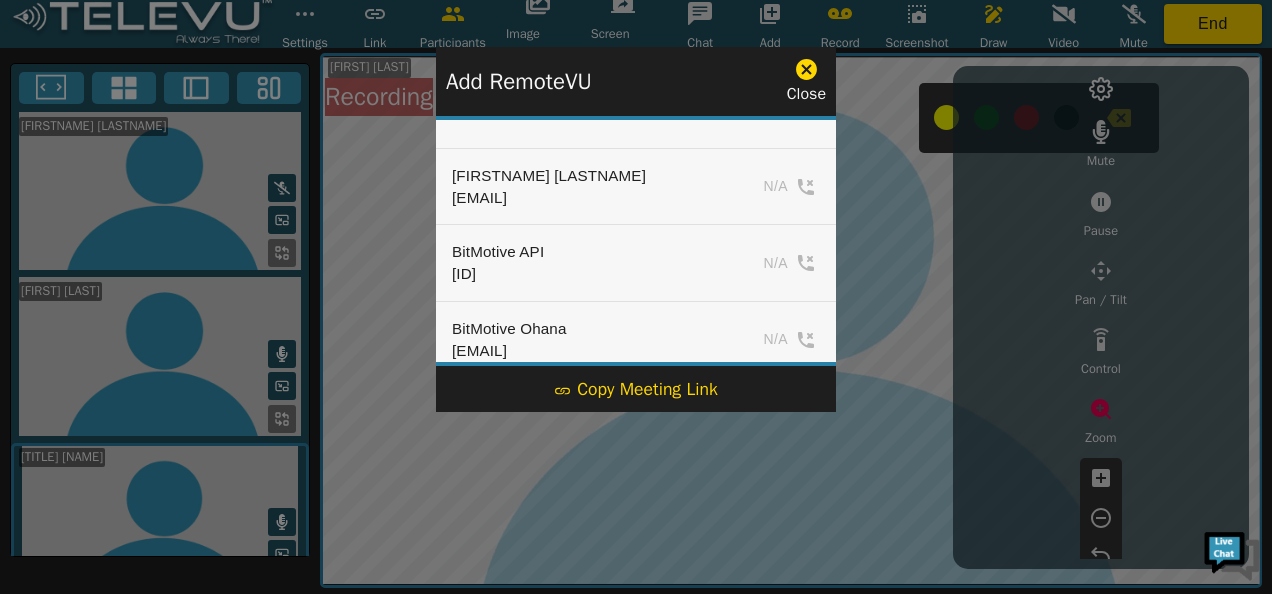click 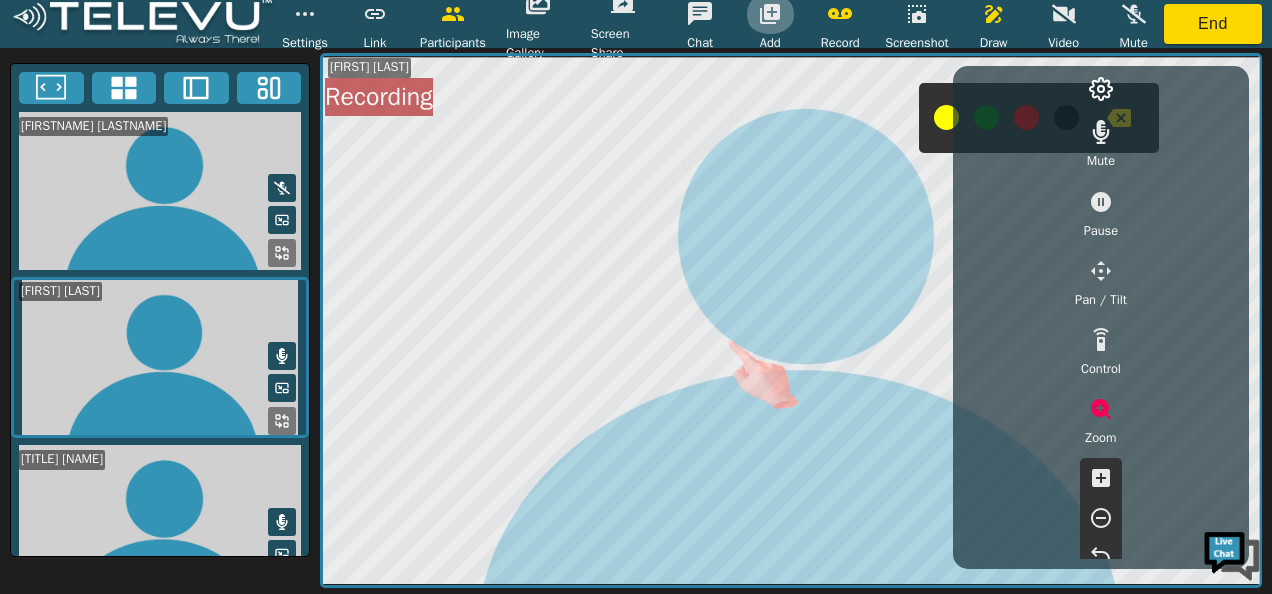 click 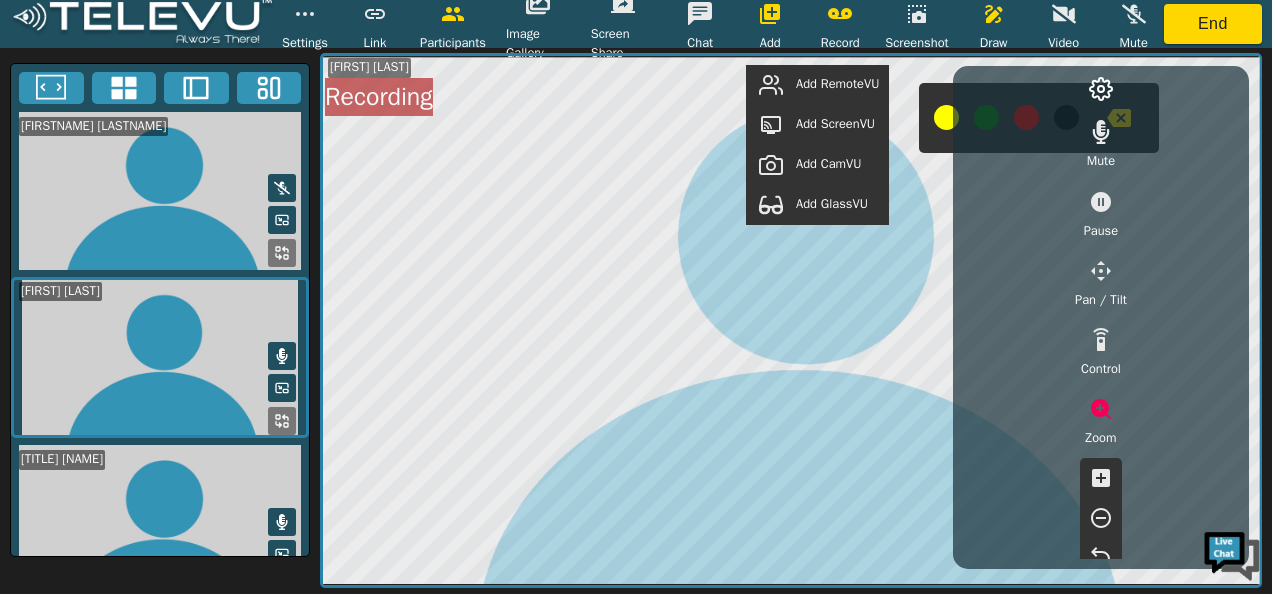 click on "Add RemoteVU" at bounding box center (837, 84) 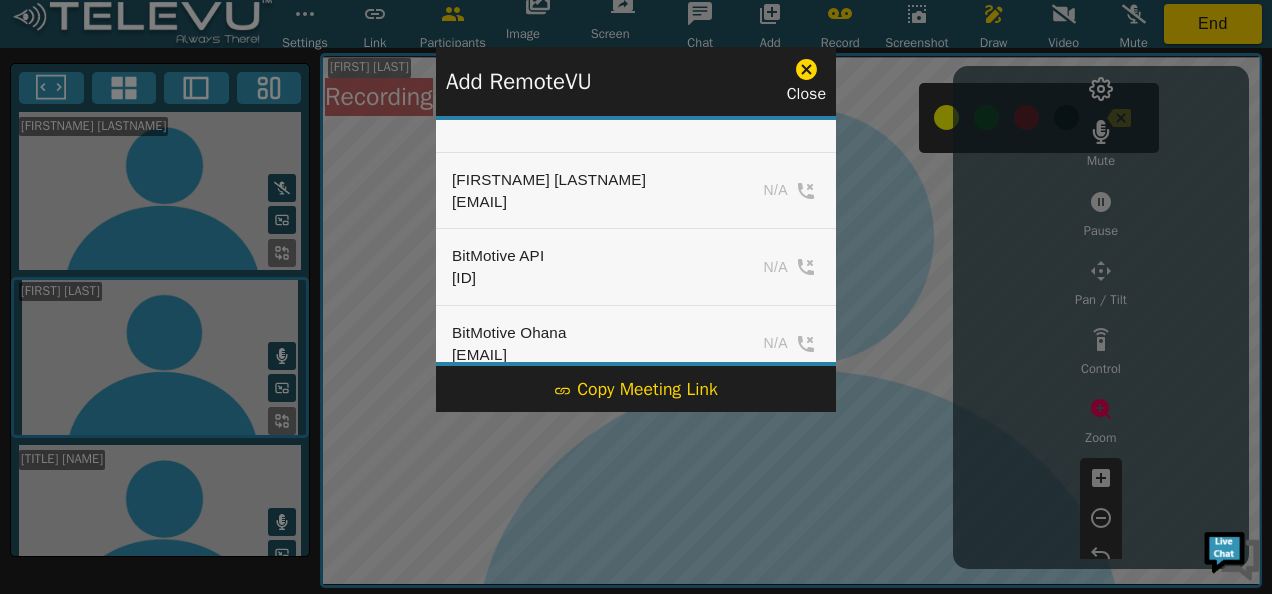 scroll, scrollTop: 198, scrollLeft: 0, axis: vertical 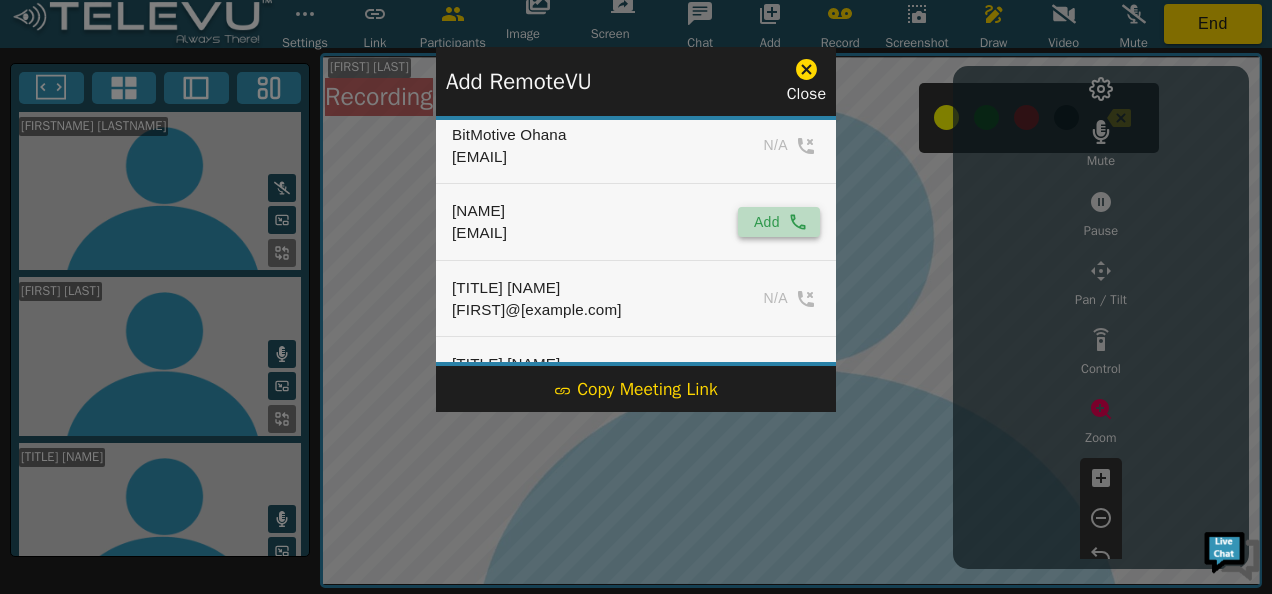 click on "Add" at bounding box center (779, 222) 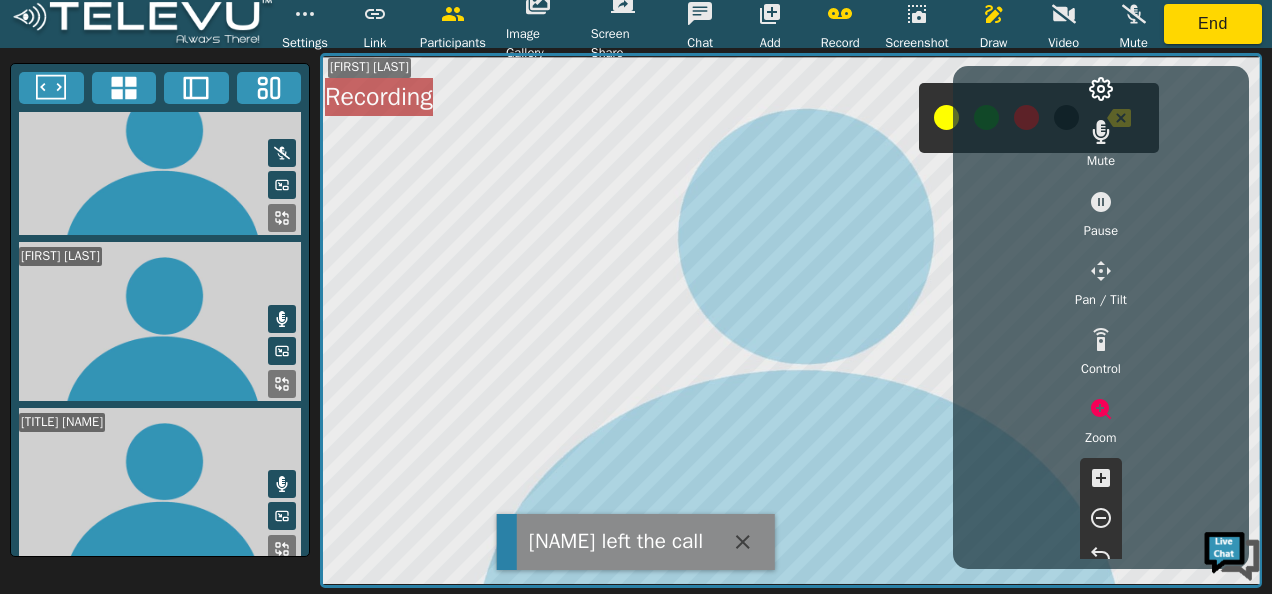 scroll, scrollTop: 0, scrollLeft: 0, axis: both 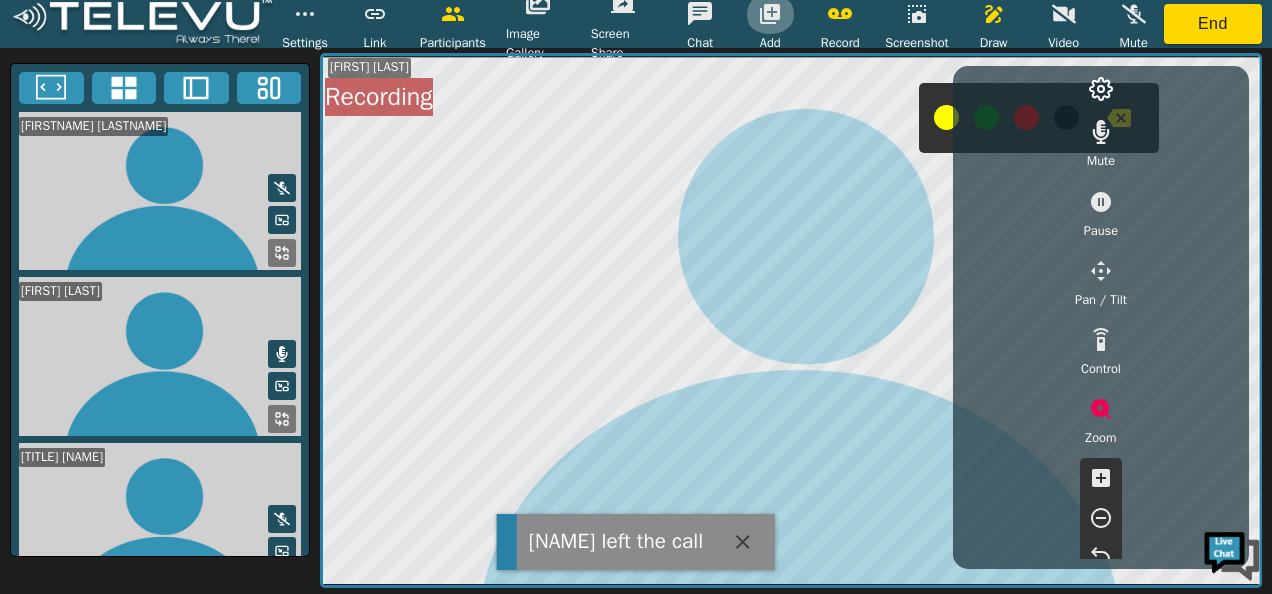 click 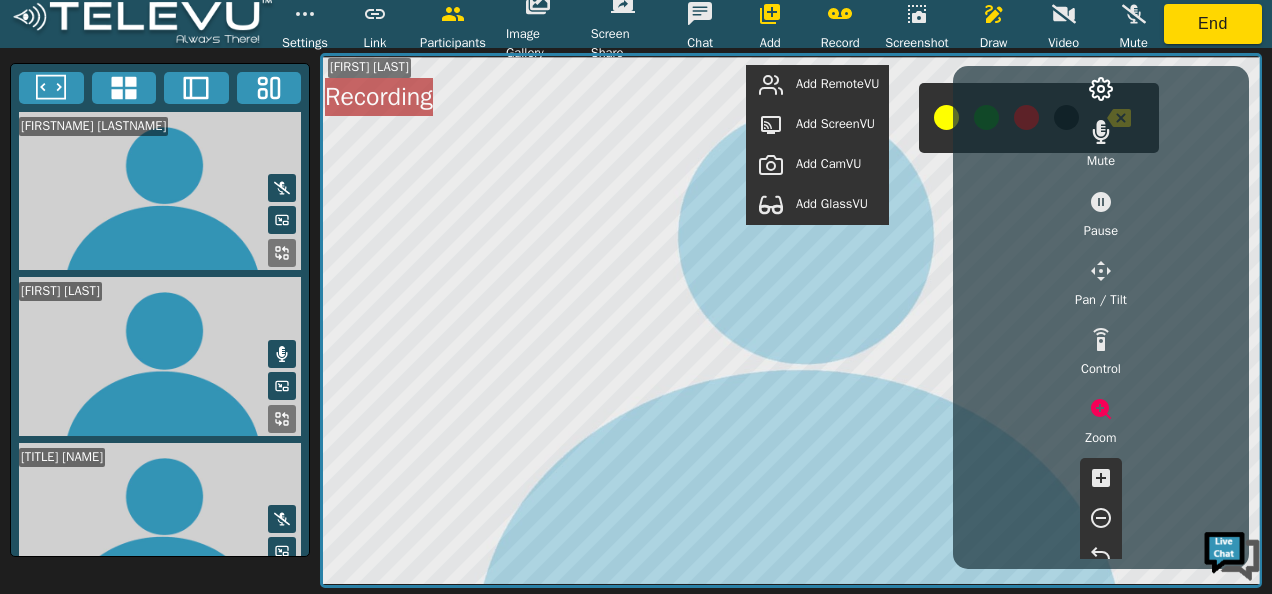 click on "Add RemoteVU" at bounding box center [837, 84] 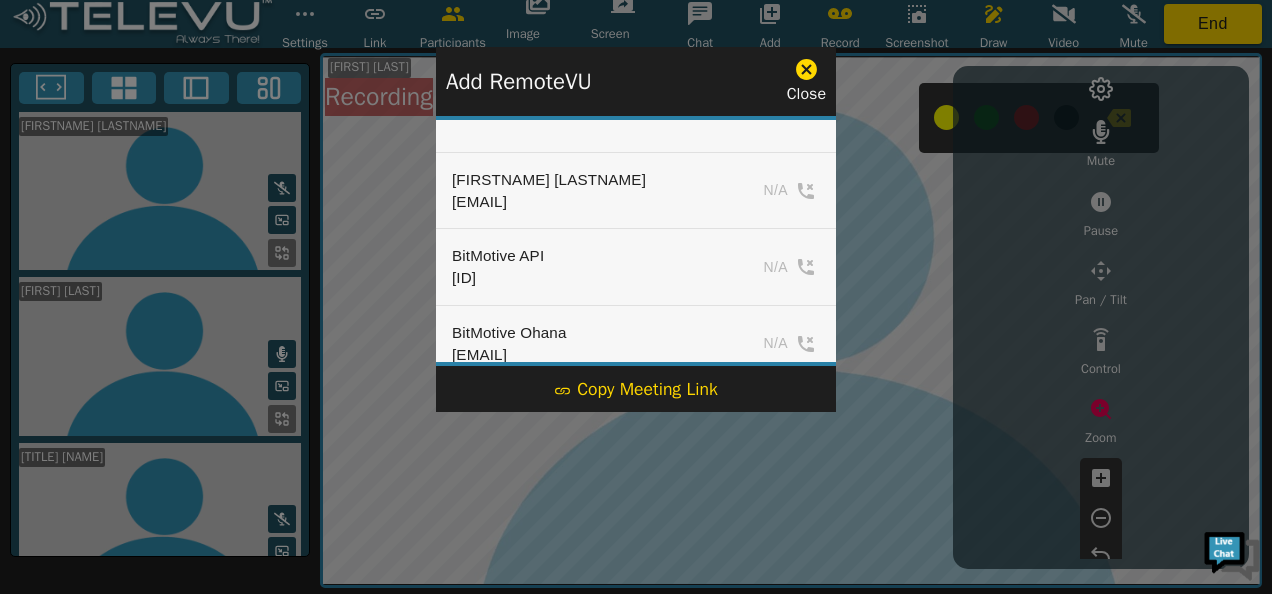 scroll, scrollTop: 198, scrollLeft: 0, axis: vertical 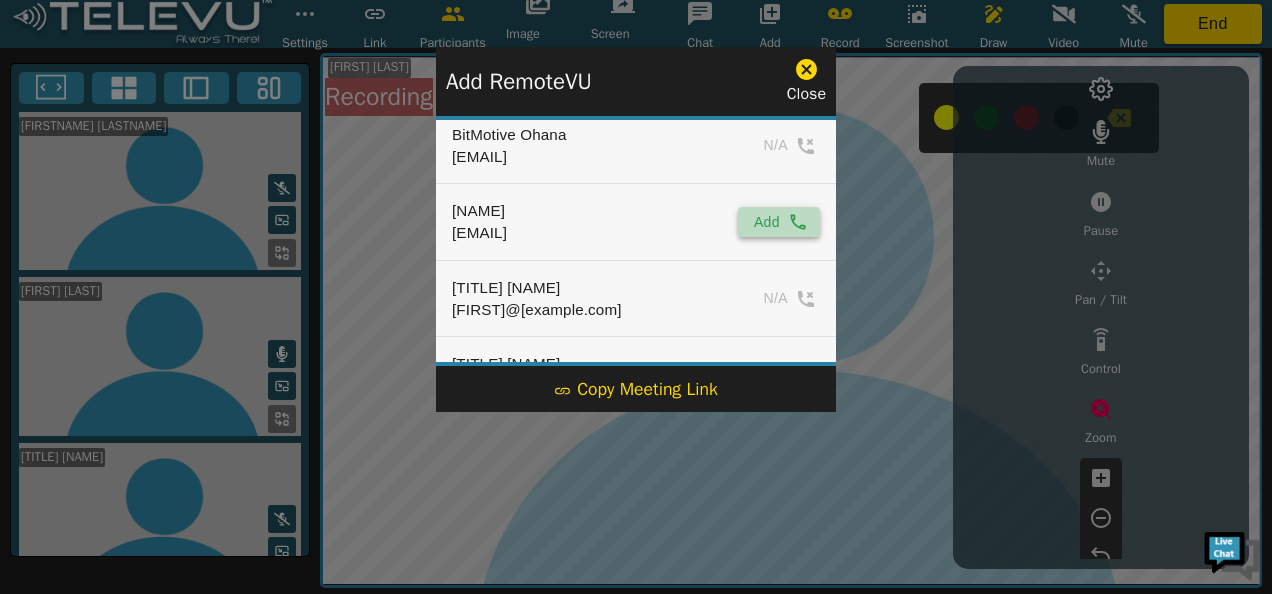 click on "Add" at bounding box center [779, 222] 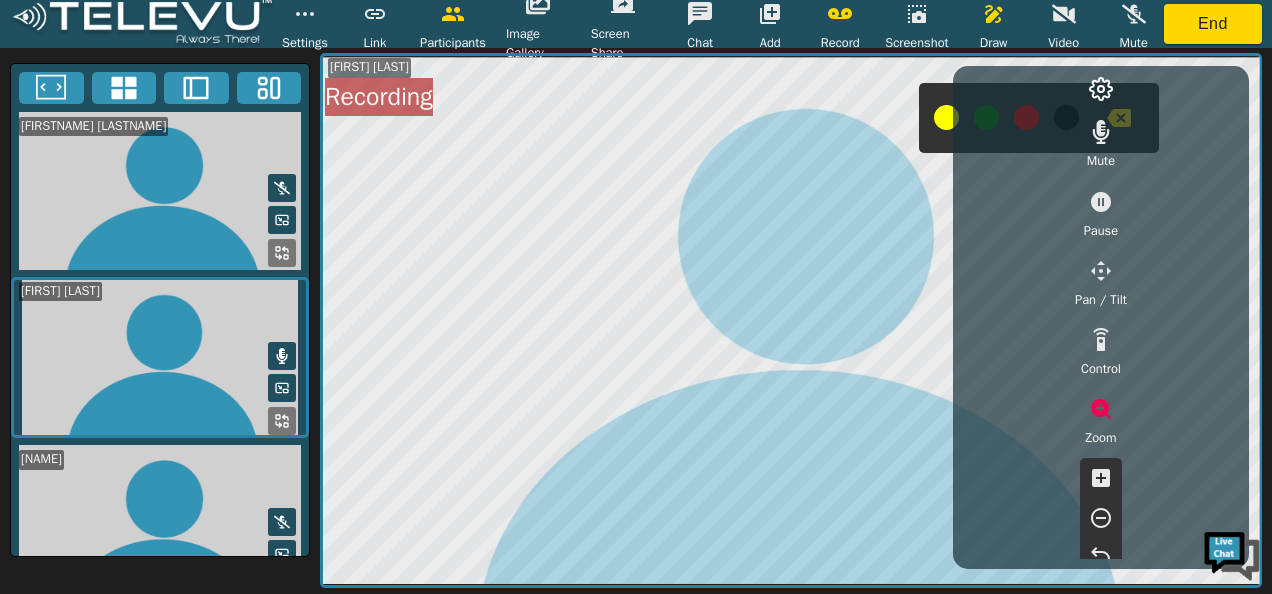 scroll, scrollTop: 197, scrollLeft: 0, axis: vertical 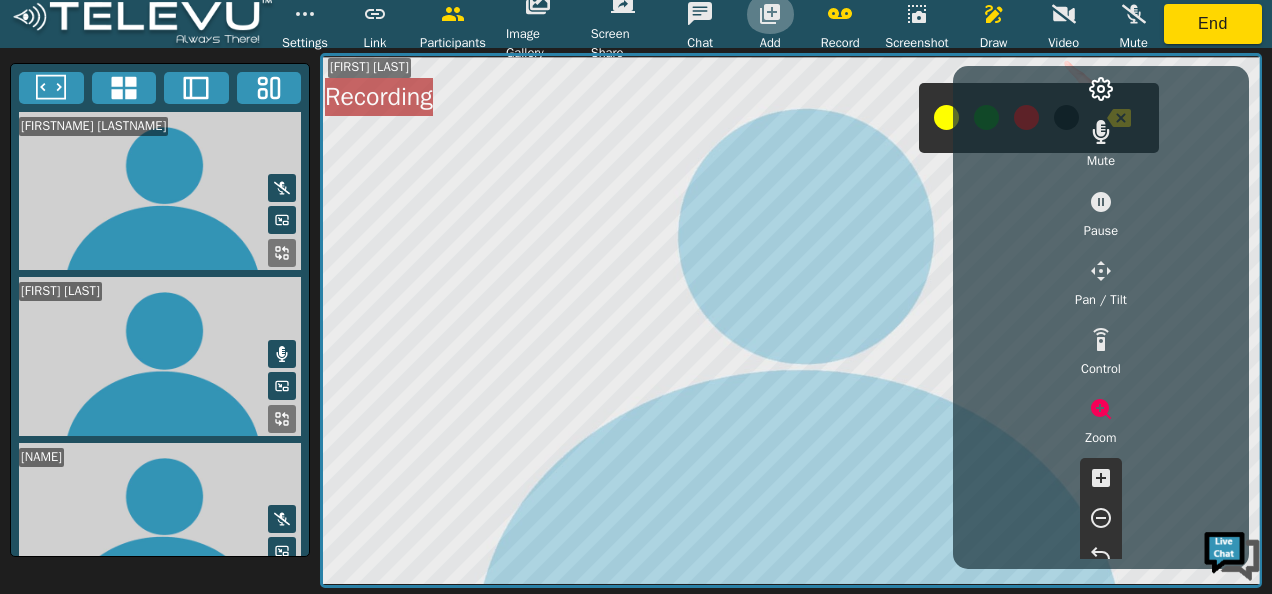 click at bounding box center [770, 14] 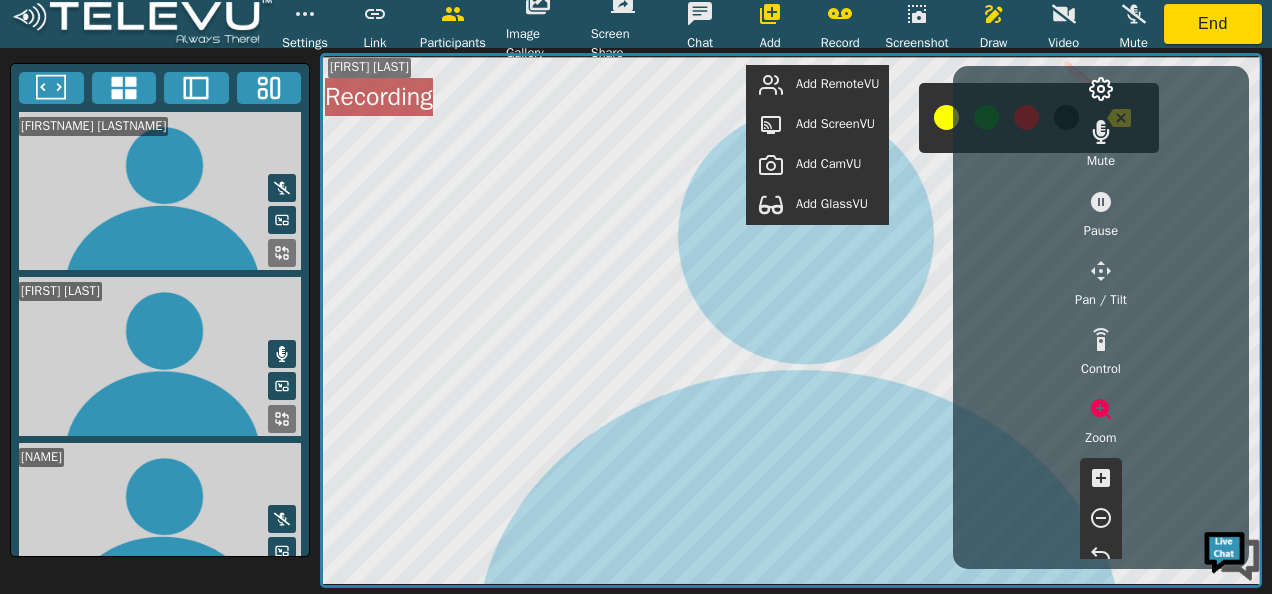 click on "Add RemoteVU" at bounding box center (837, 84) 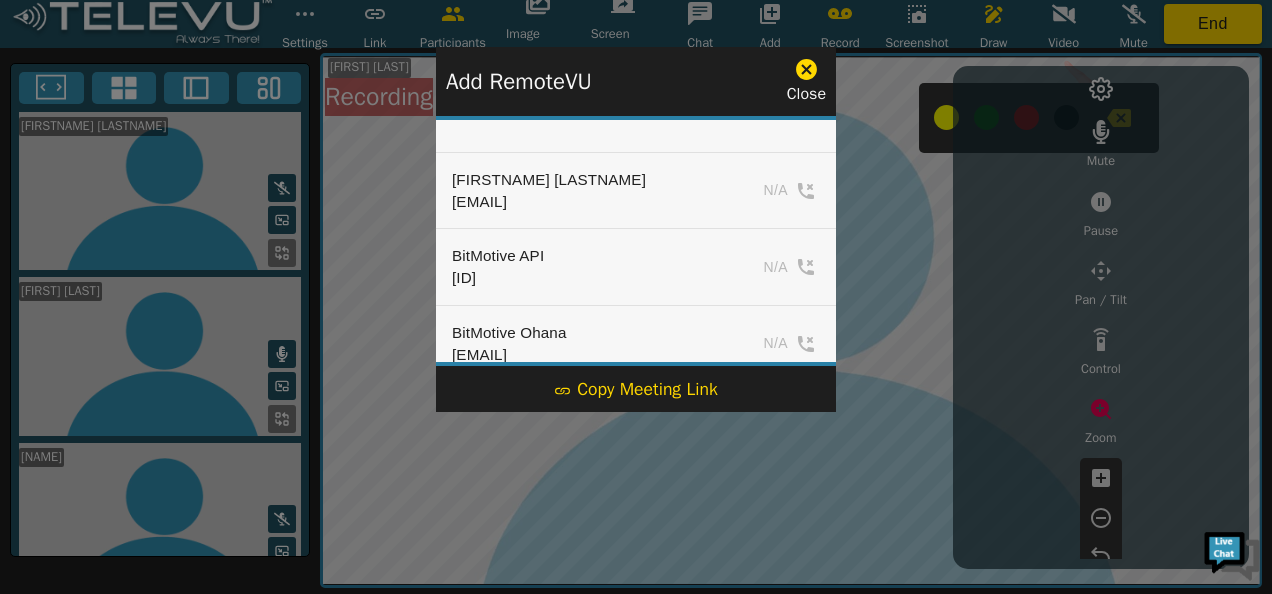 click 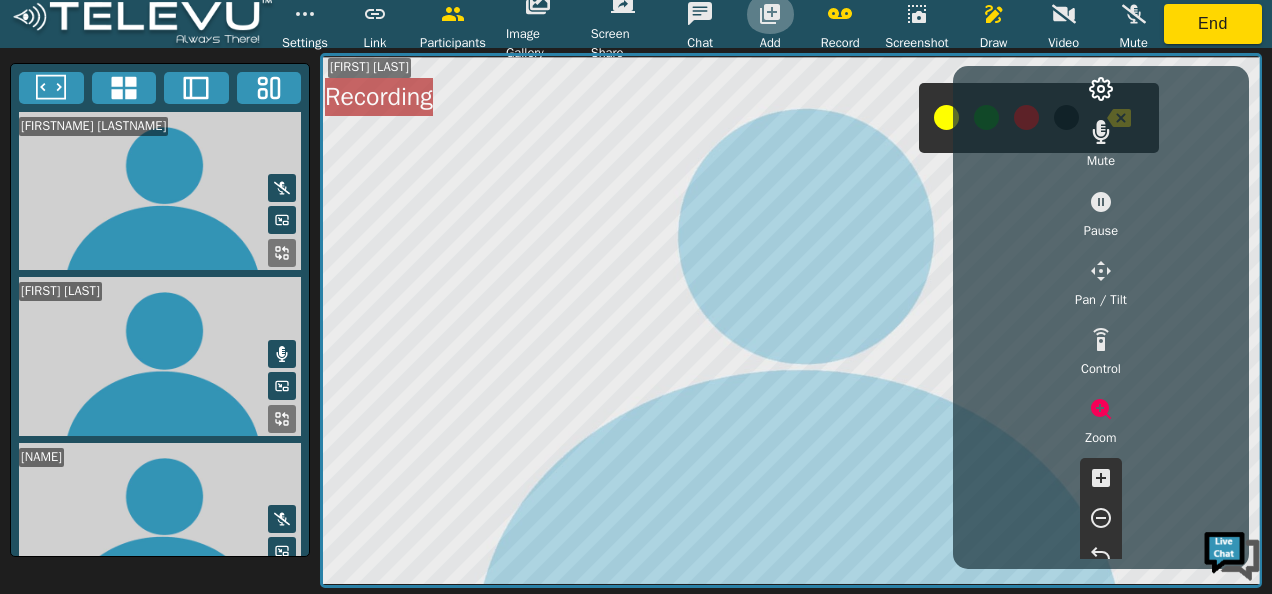 click 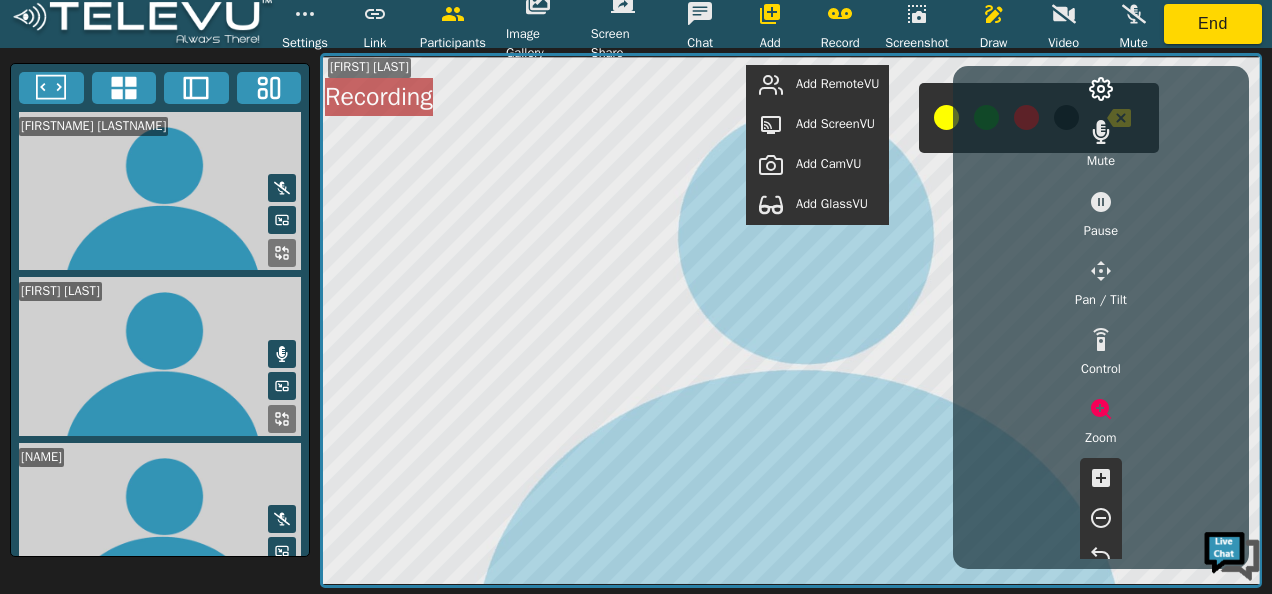 click on "Add GlassVU" at bounding box center [832, 204] 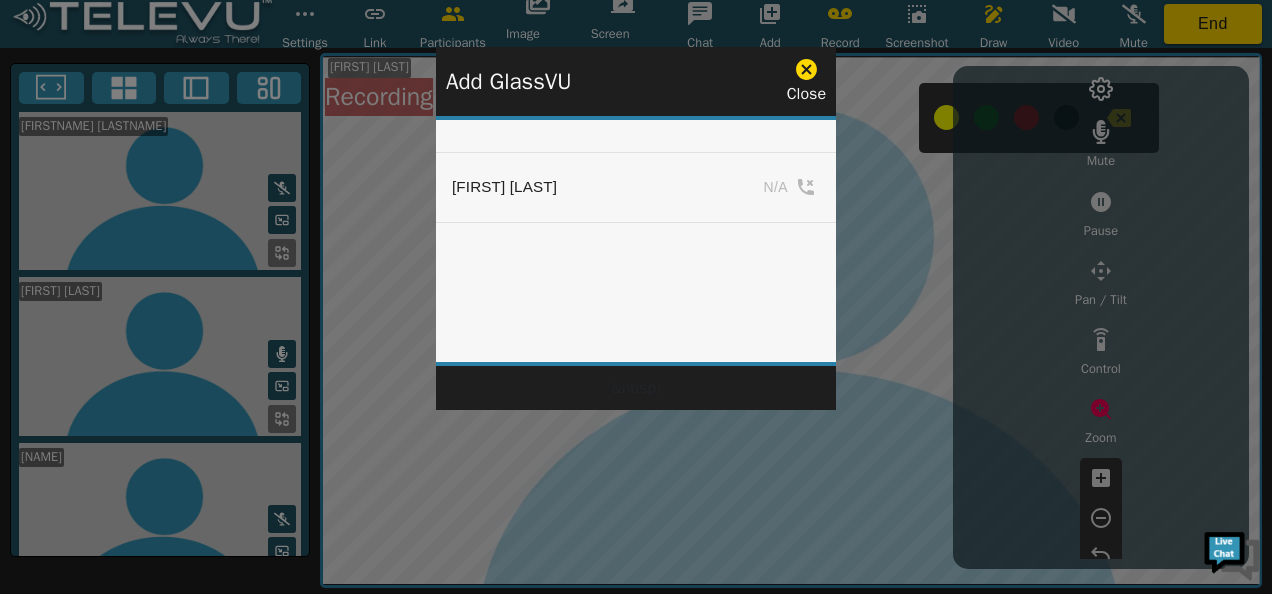 click 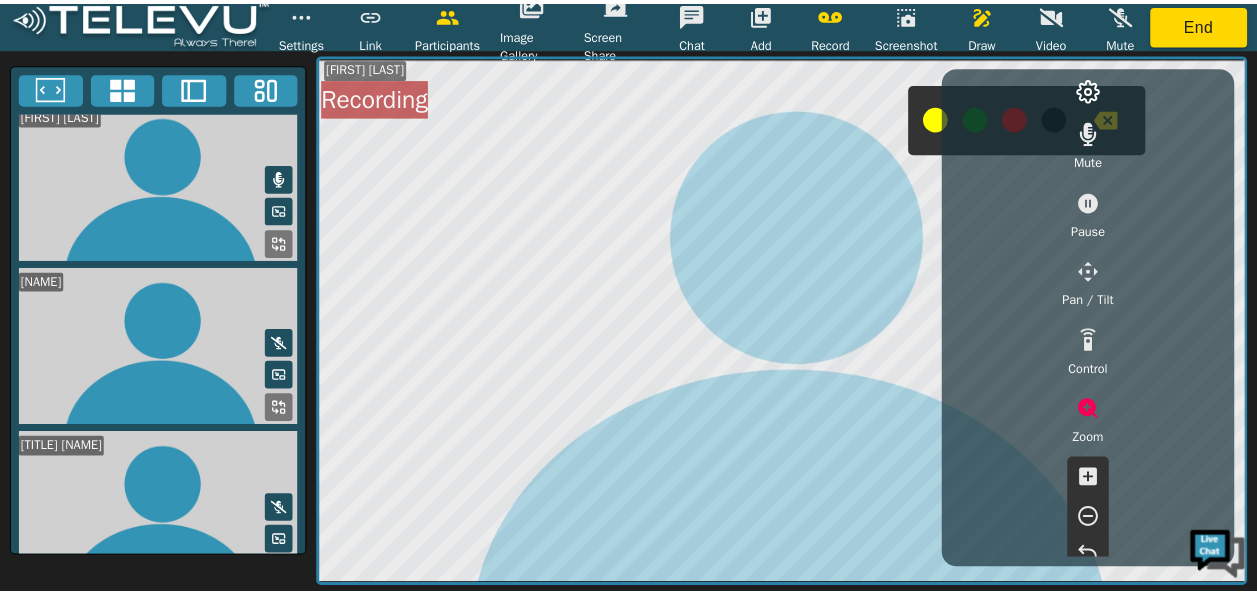 scroll, scrollTop: 195, scrollLeft: 0, axis: vertical 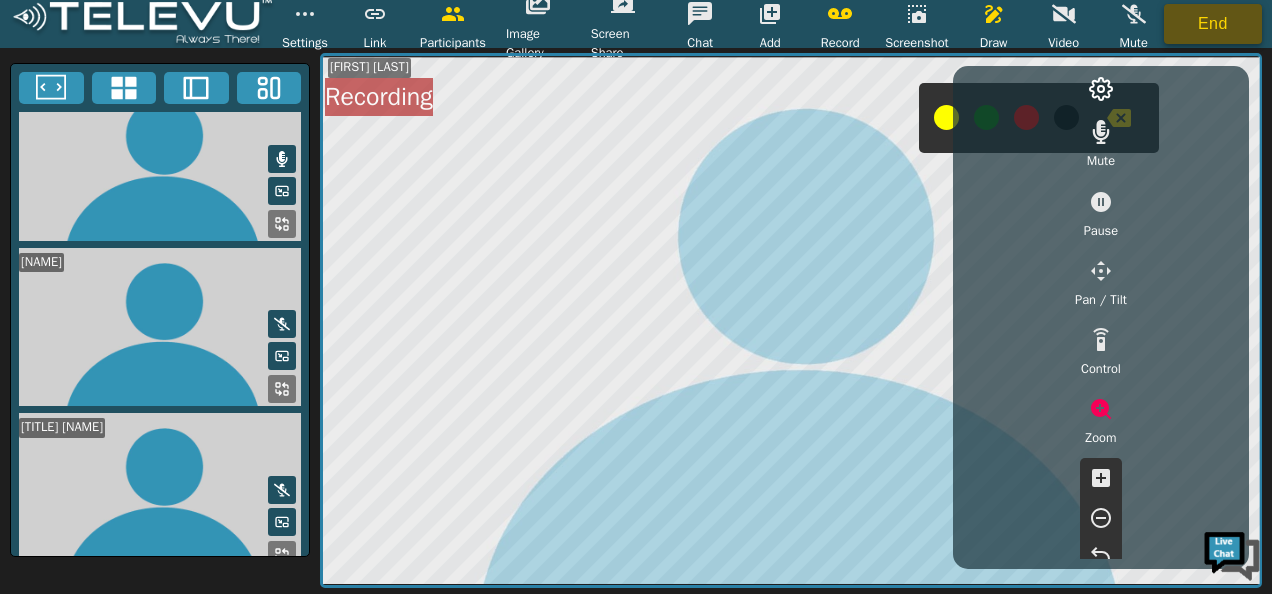 click on "End" at bounding box center (1213, 24) 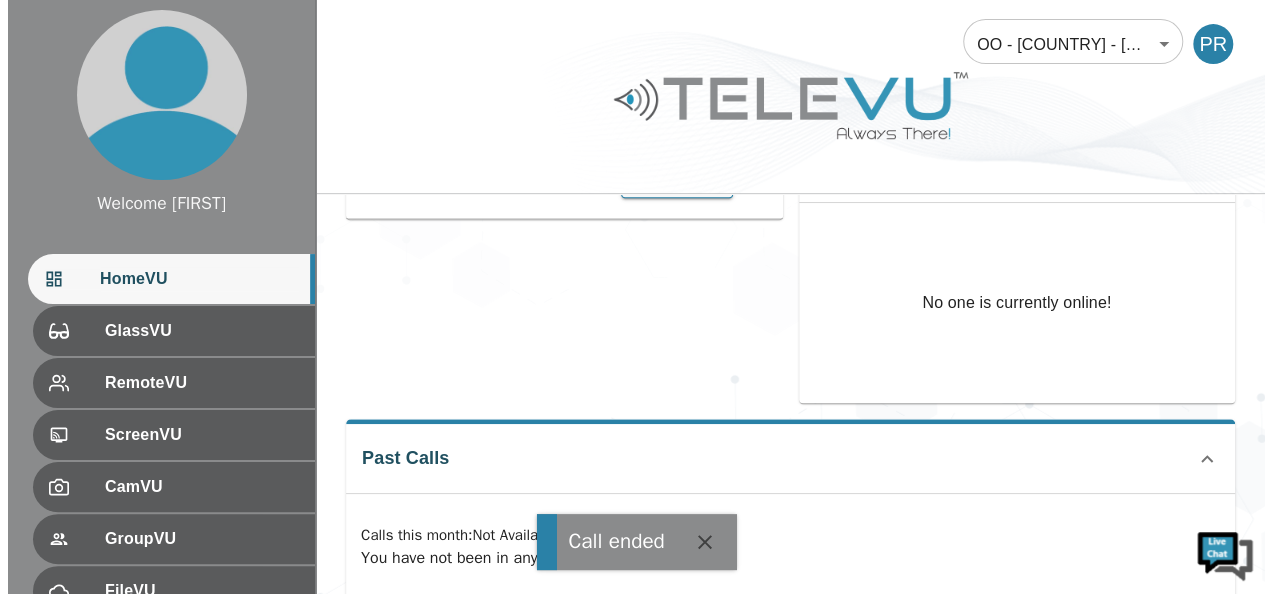 scroll, scrollTop: 440, scrollLeft: 0, axis: vertical 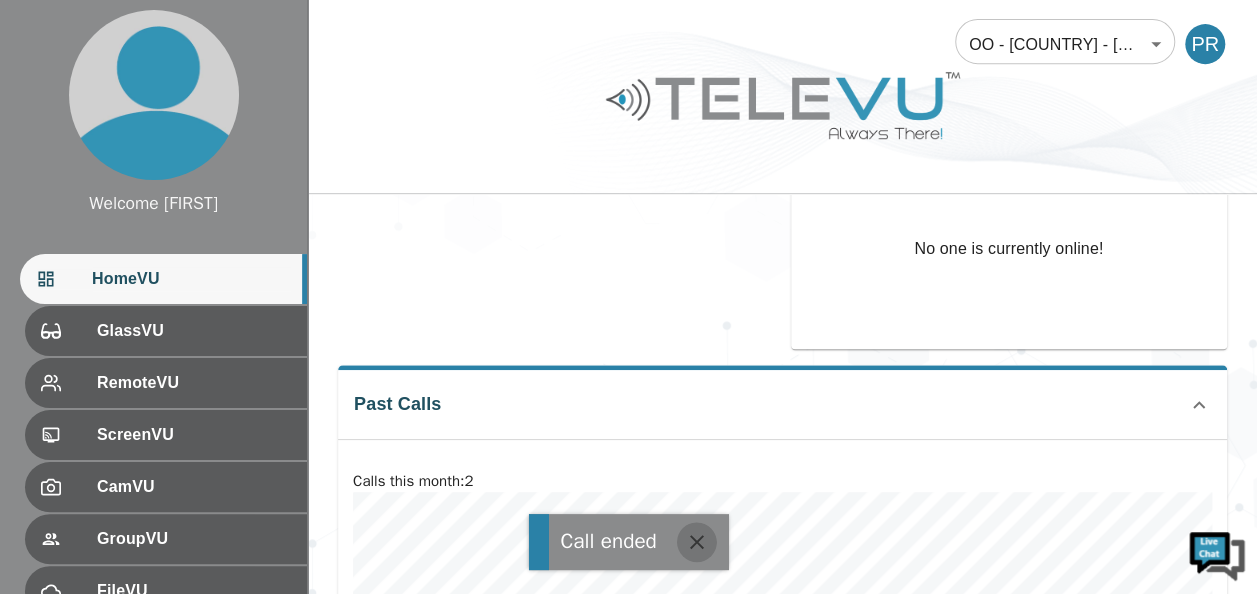 click 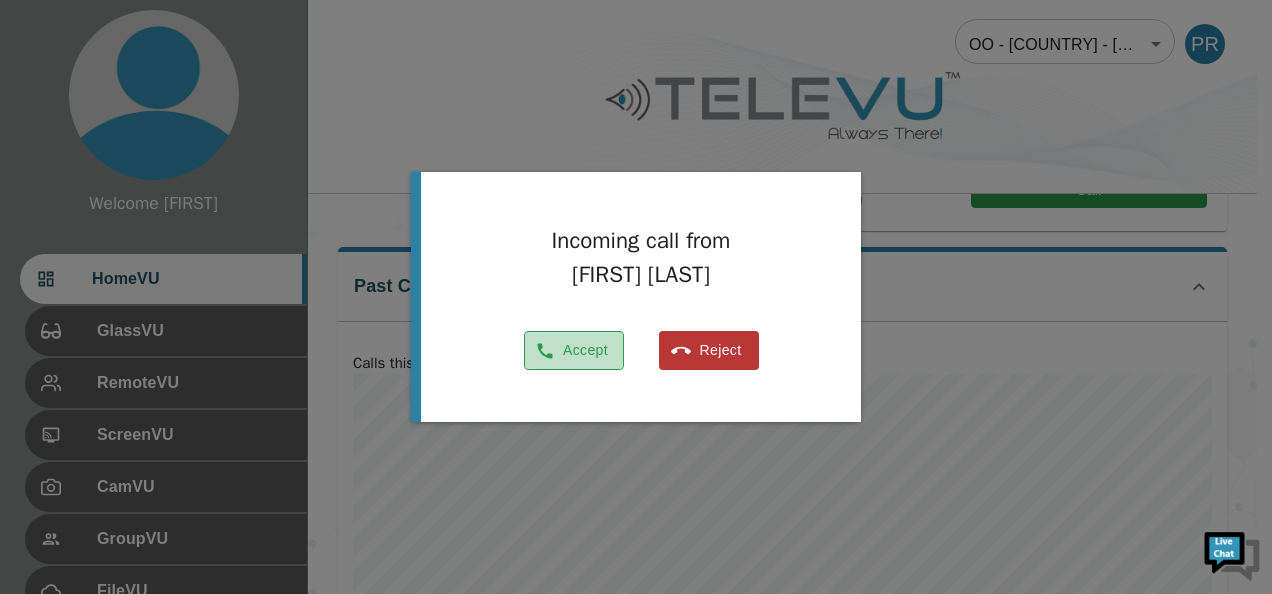 click on "Accept" at bounding box center [574, 350] 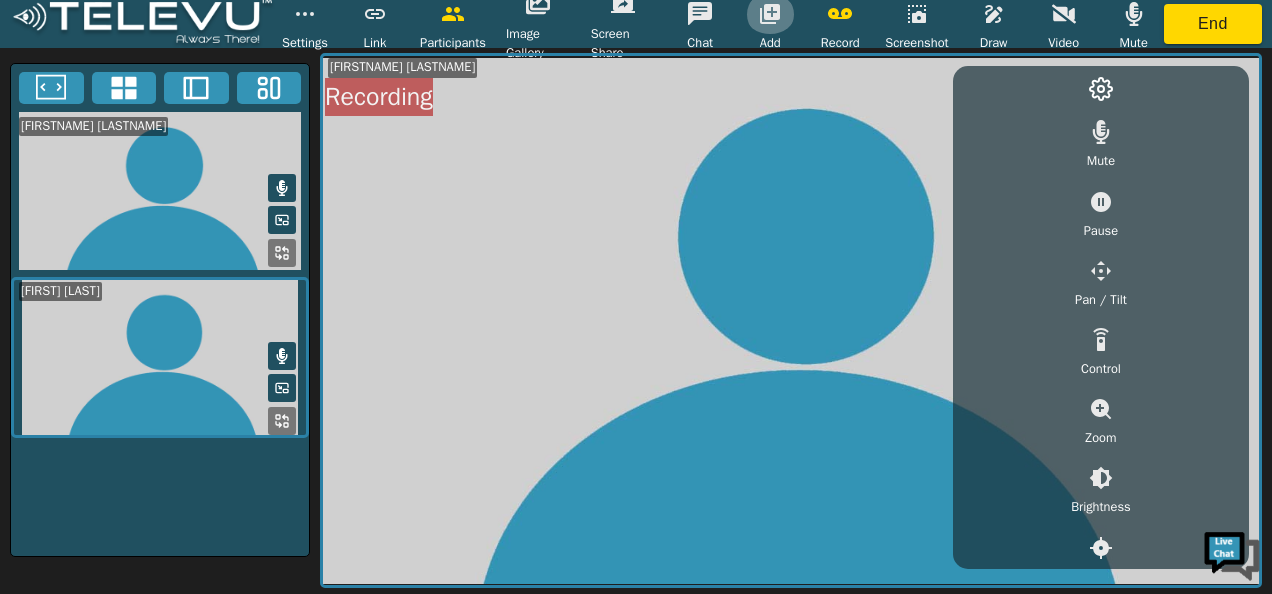 click 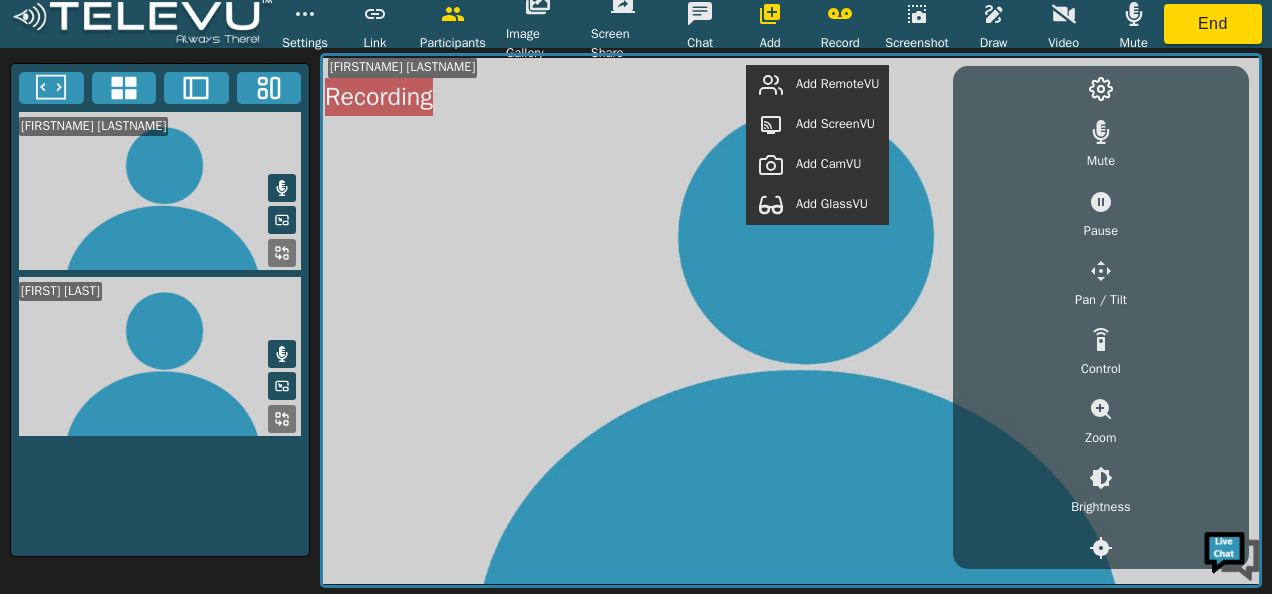 click on "Add RemoteVU" at bounding box center (837, 84) 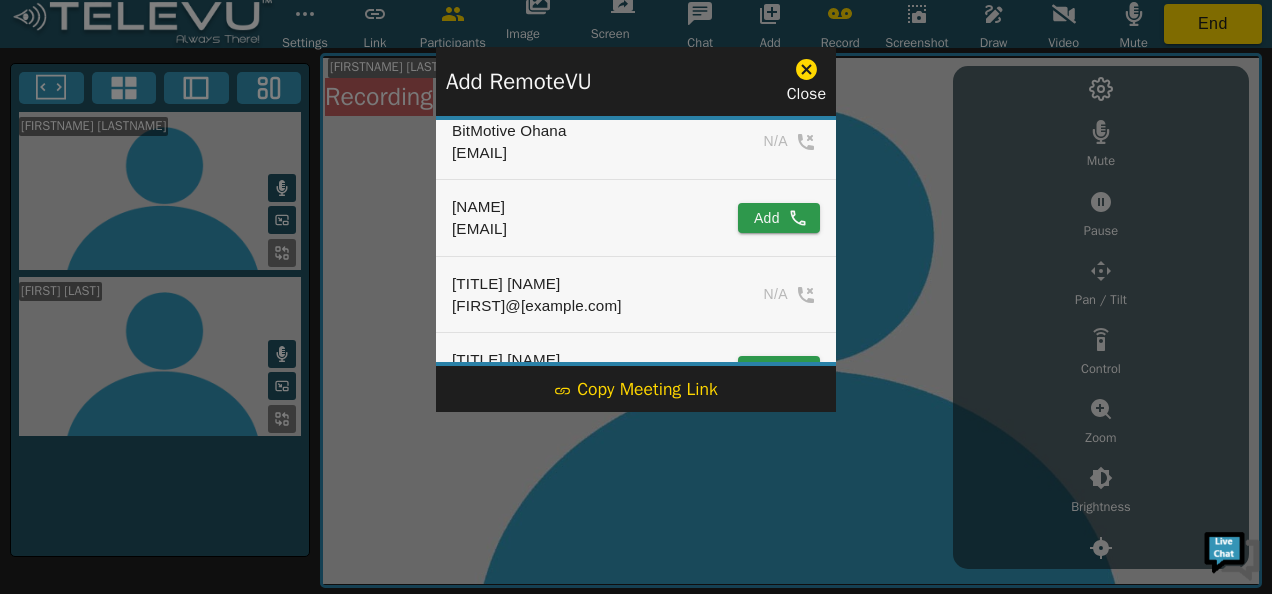 scroll, scrollTop: 218, scrollLeft: 0, axis: vertical 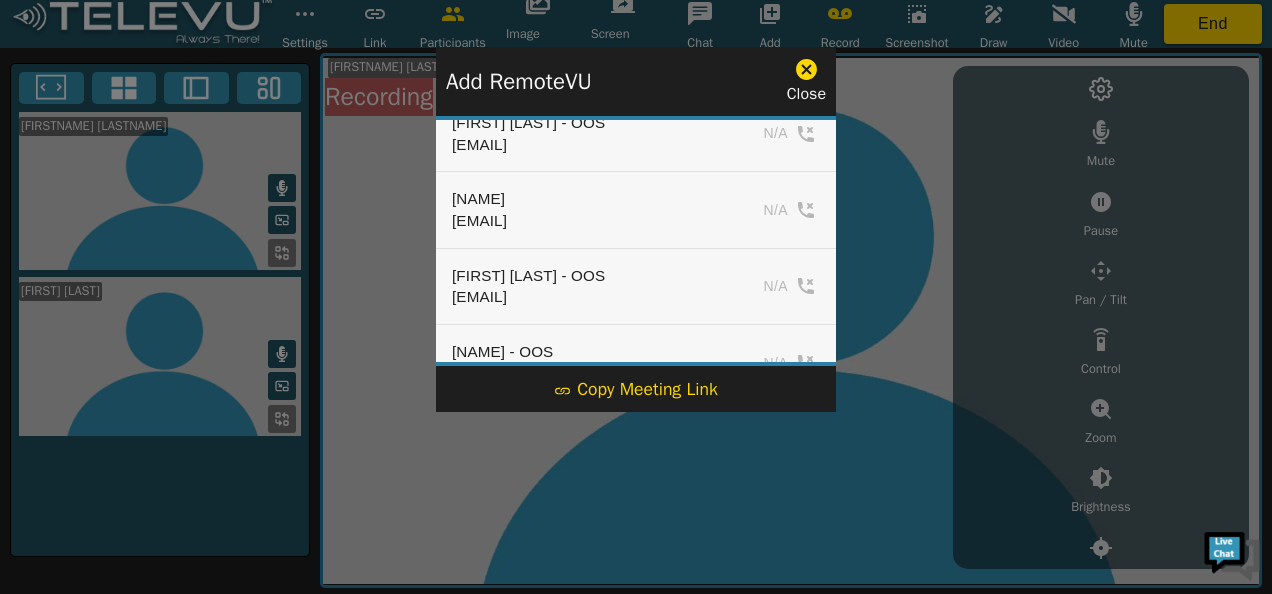 click on "N/A" at bounding box center [777, 210] 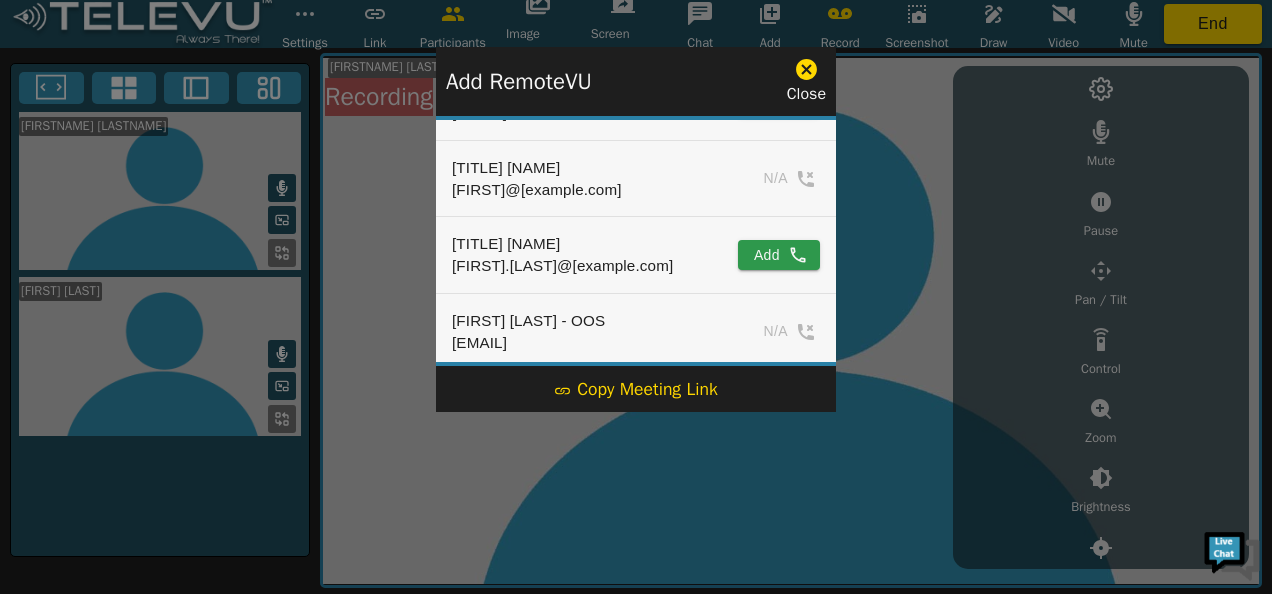 scroll, scrollTop: 292, scrollLeft: 0, axis: vertical 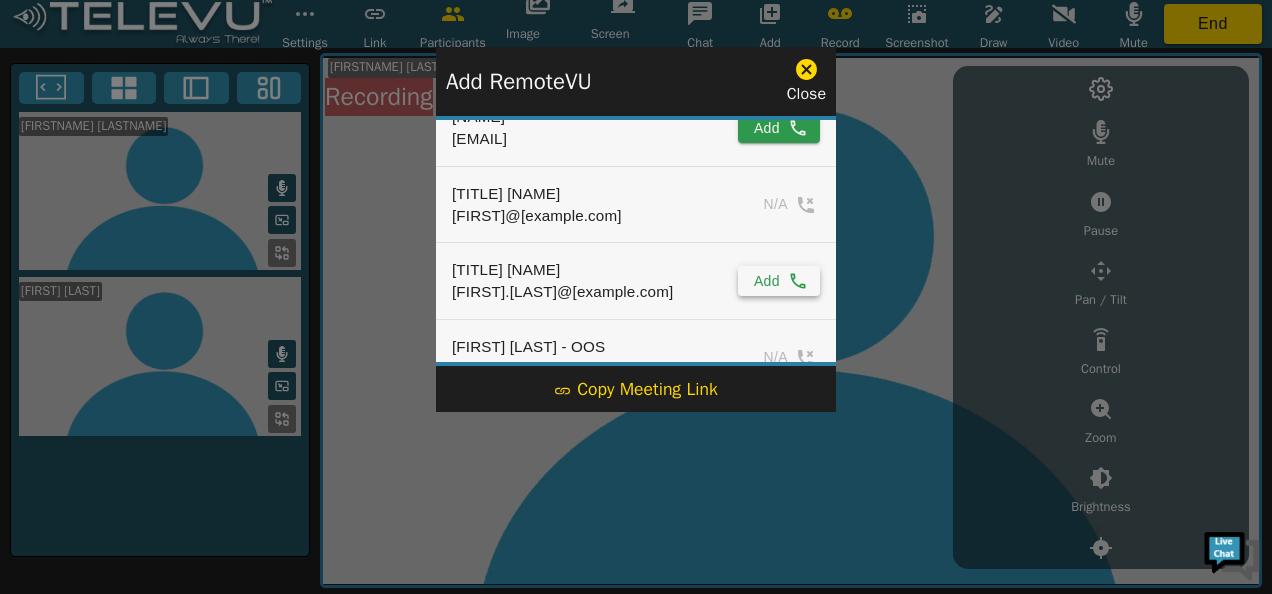 click on "Add" at bounding box center (779, 281) 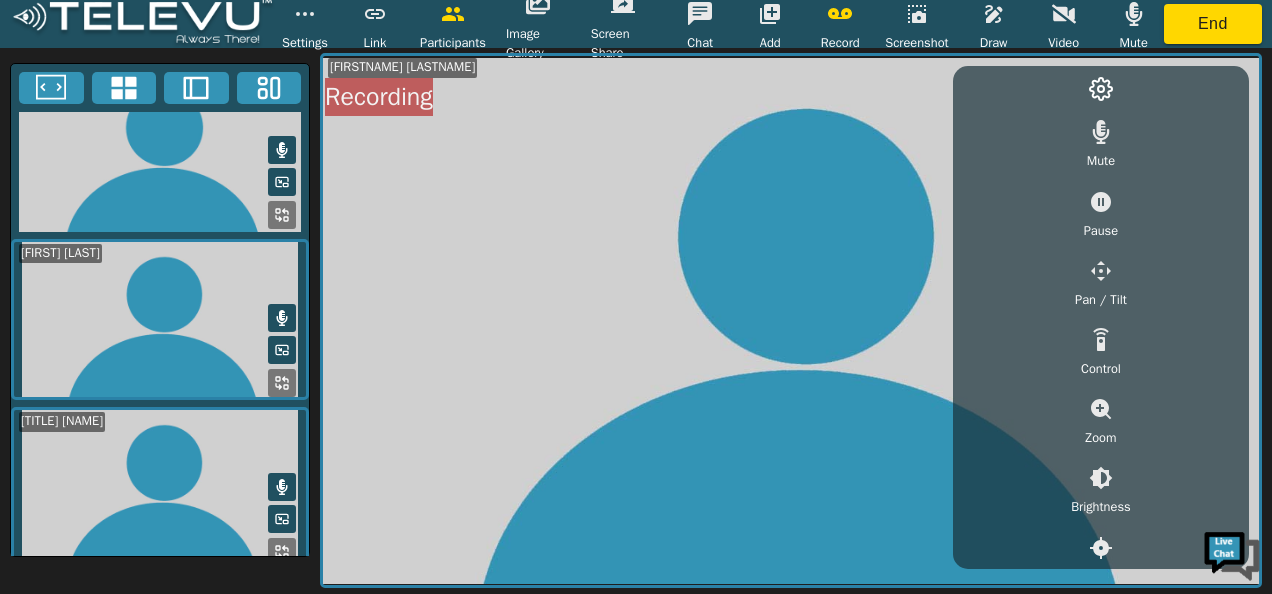 scroll, scrollTop: 35, scrollLeft: 0, axis: vertical 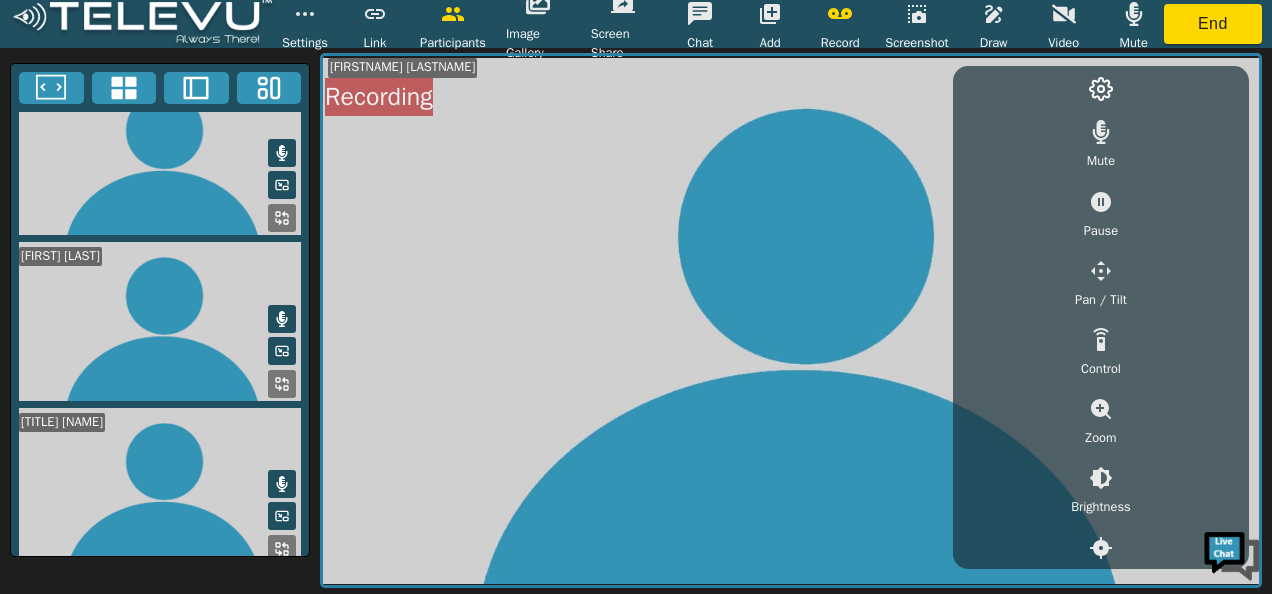 click 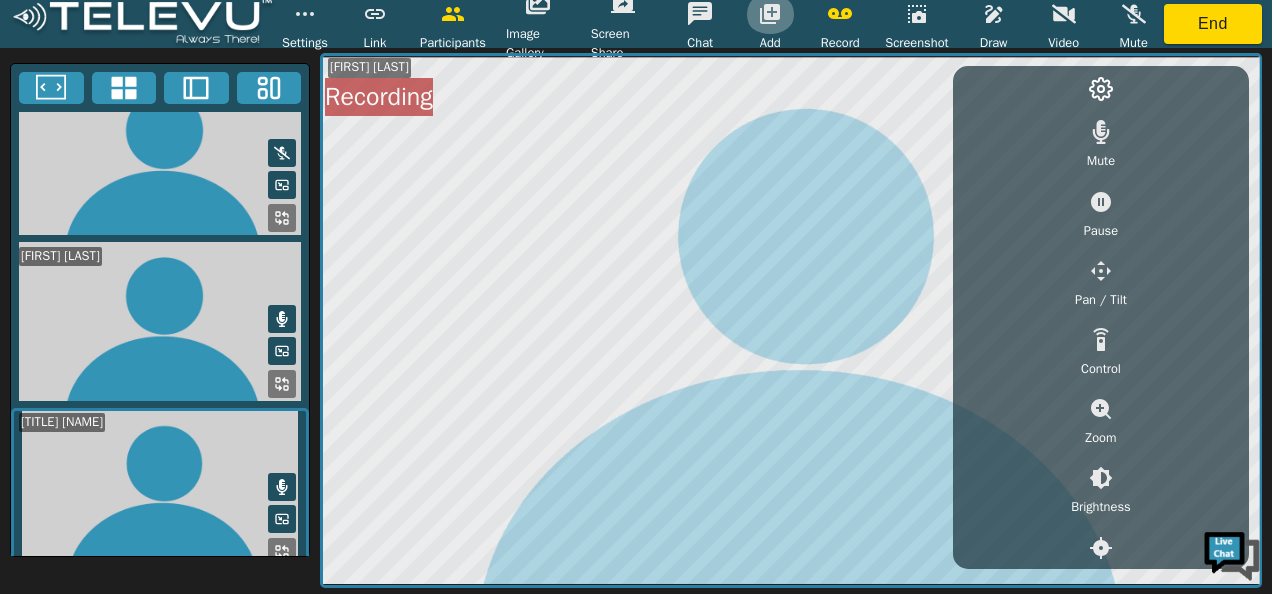 click 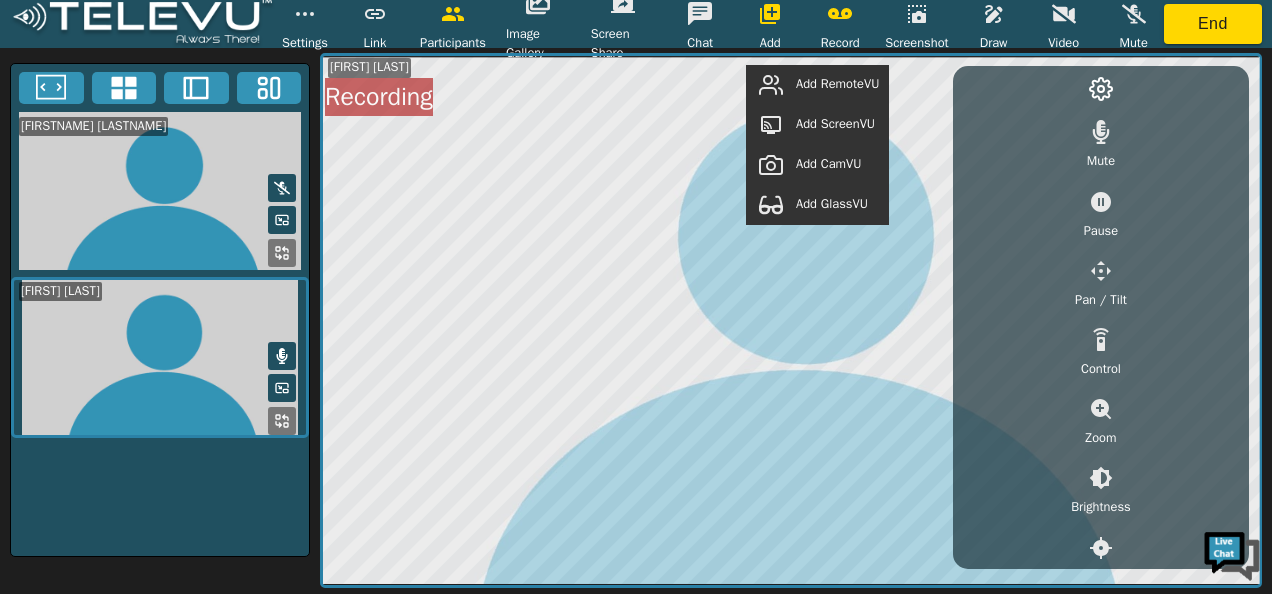 scroll, scrollTop: 0, scrollLeft: 0, axis: both 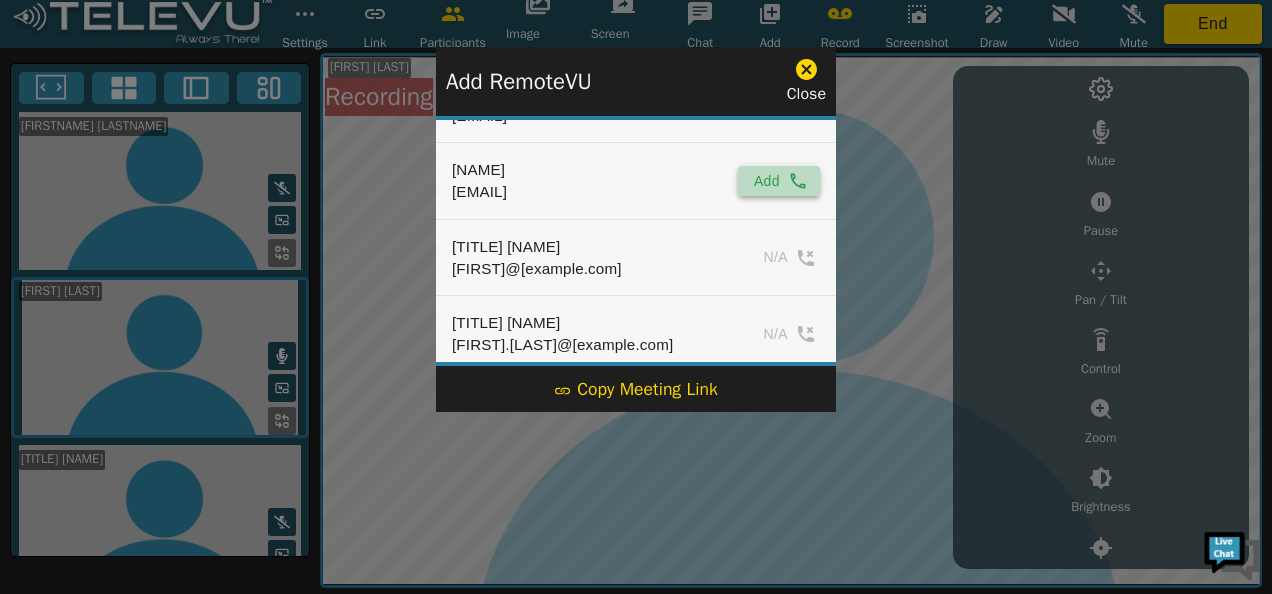 click on "Add" at bounding box center [779, 181] 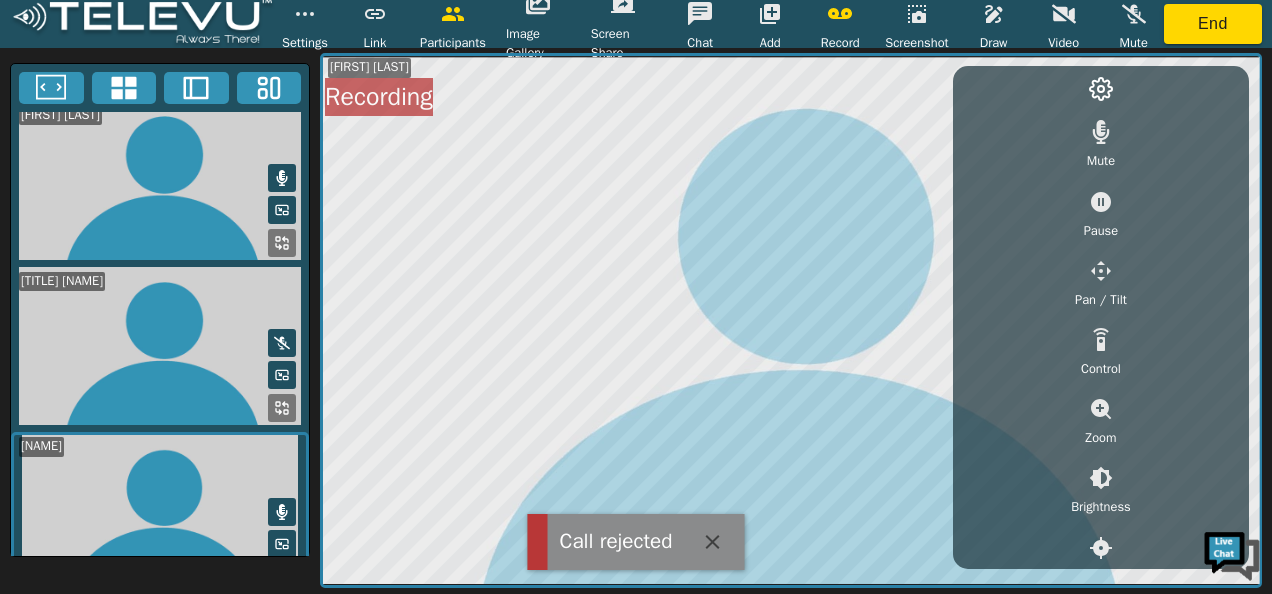 scroll, scrollTop: 197, scrollLeft: 0, axis: vertical 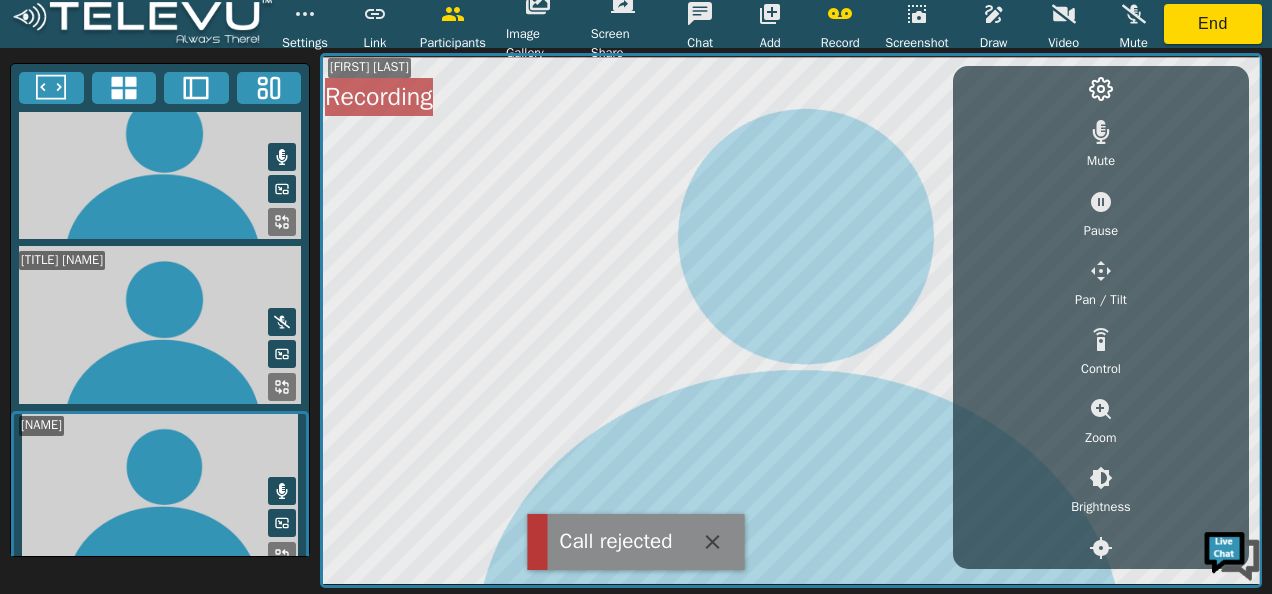 click at bounding box center (282, 491) 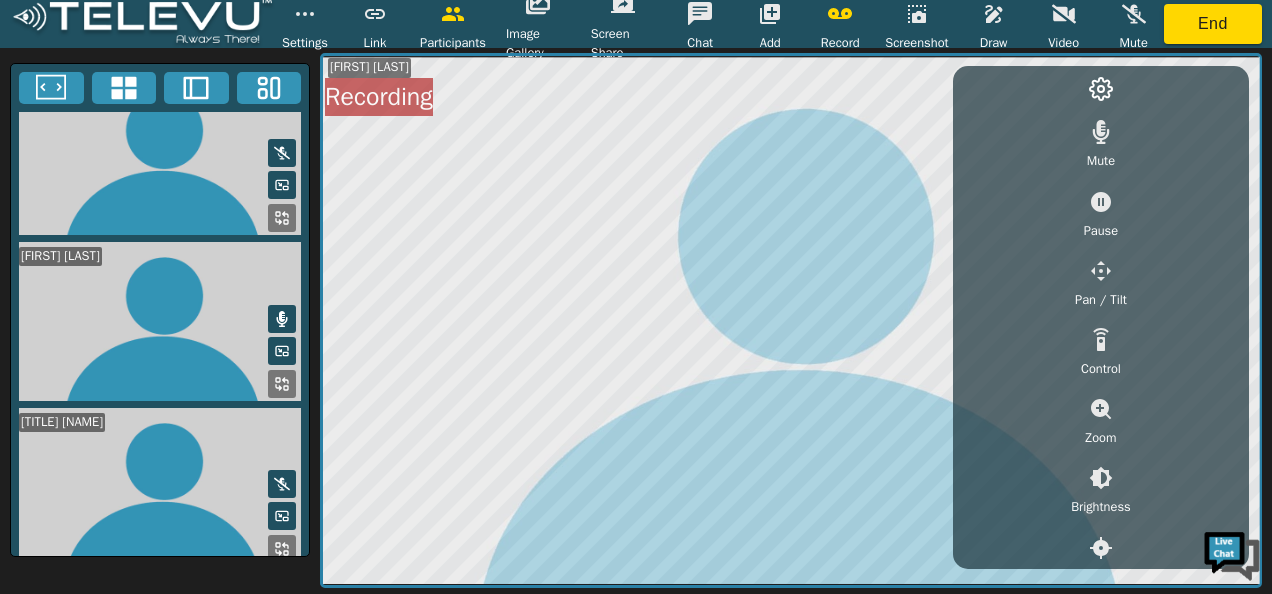 scroll, scrollTop: 195, scrollLeft: 0, axis: vertical 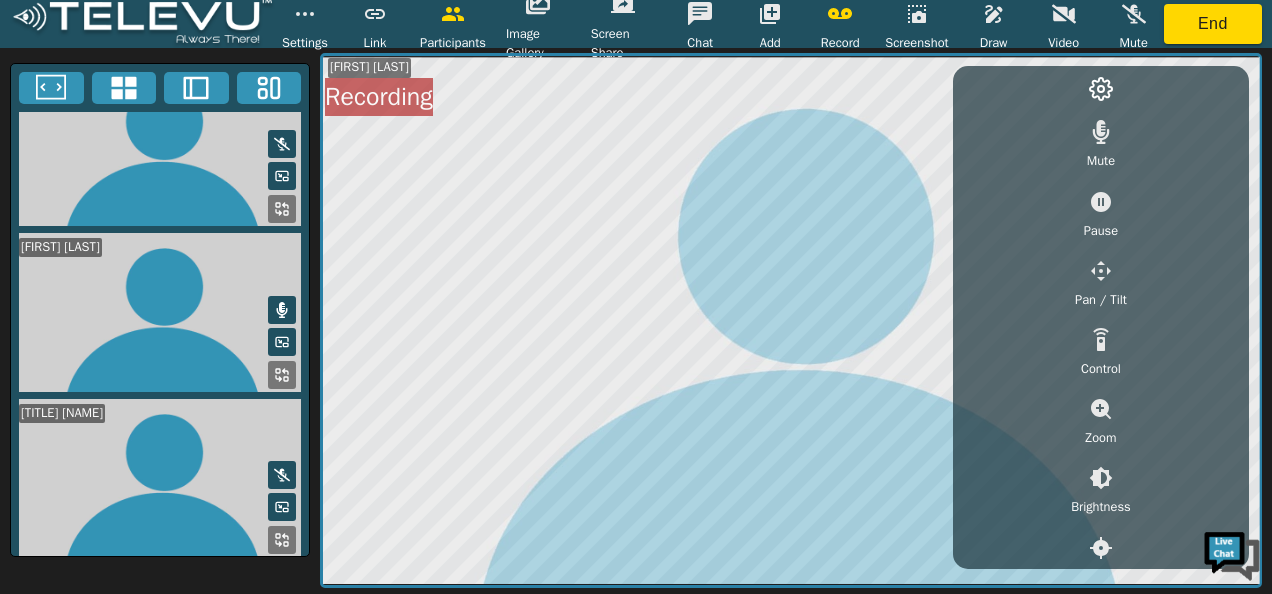 click 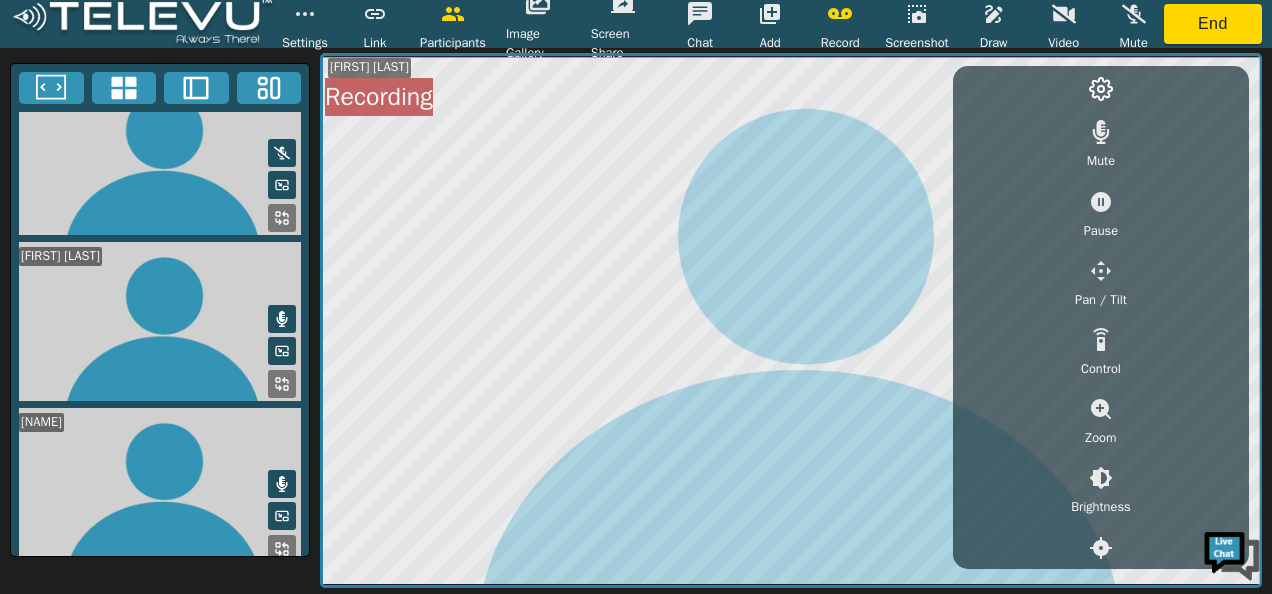 scroll, scrollTop: 44, scrollLeft: 0, axis: vertical 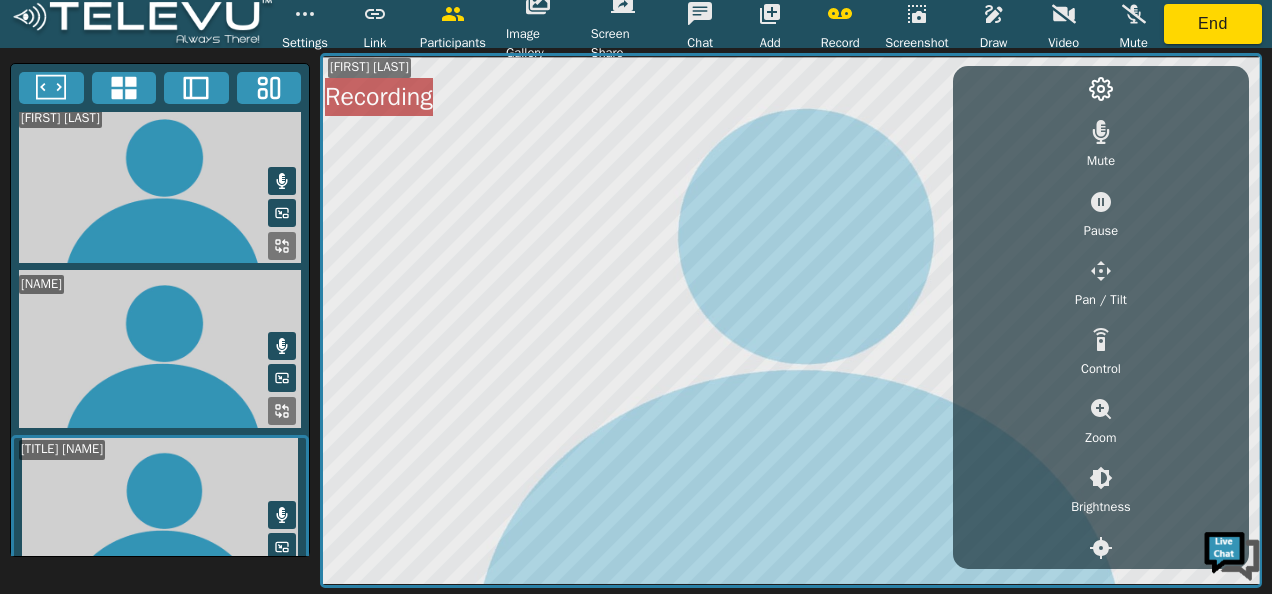 click 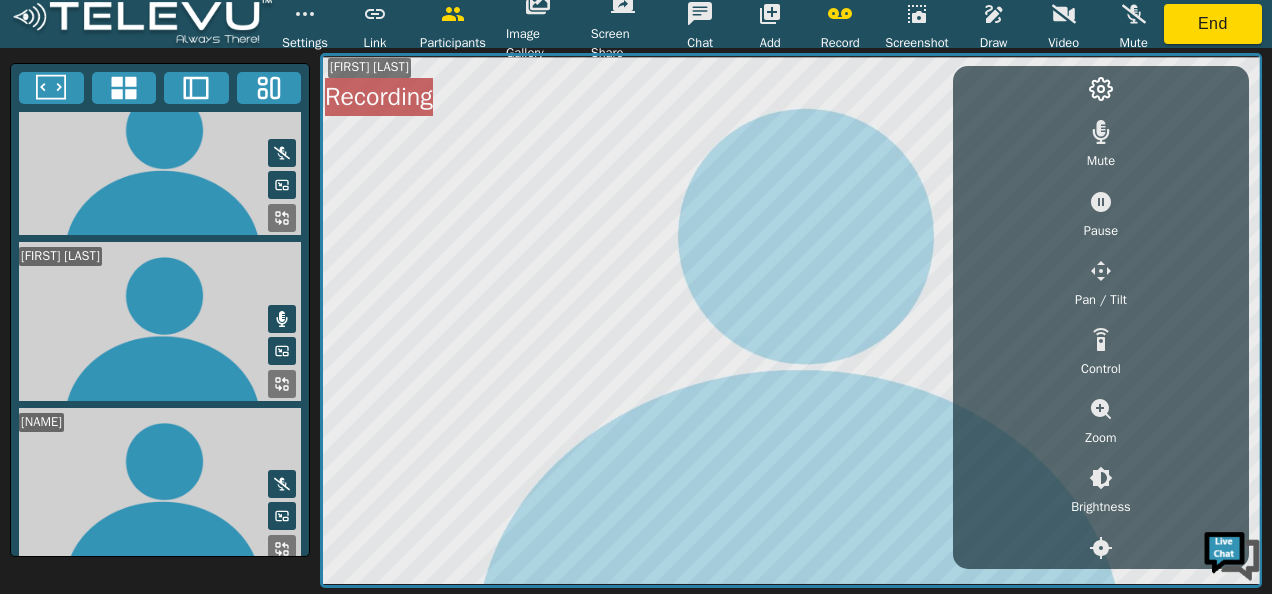 scroll, scrollTop: 173, scrollLeft: 0, axis: vertical 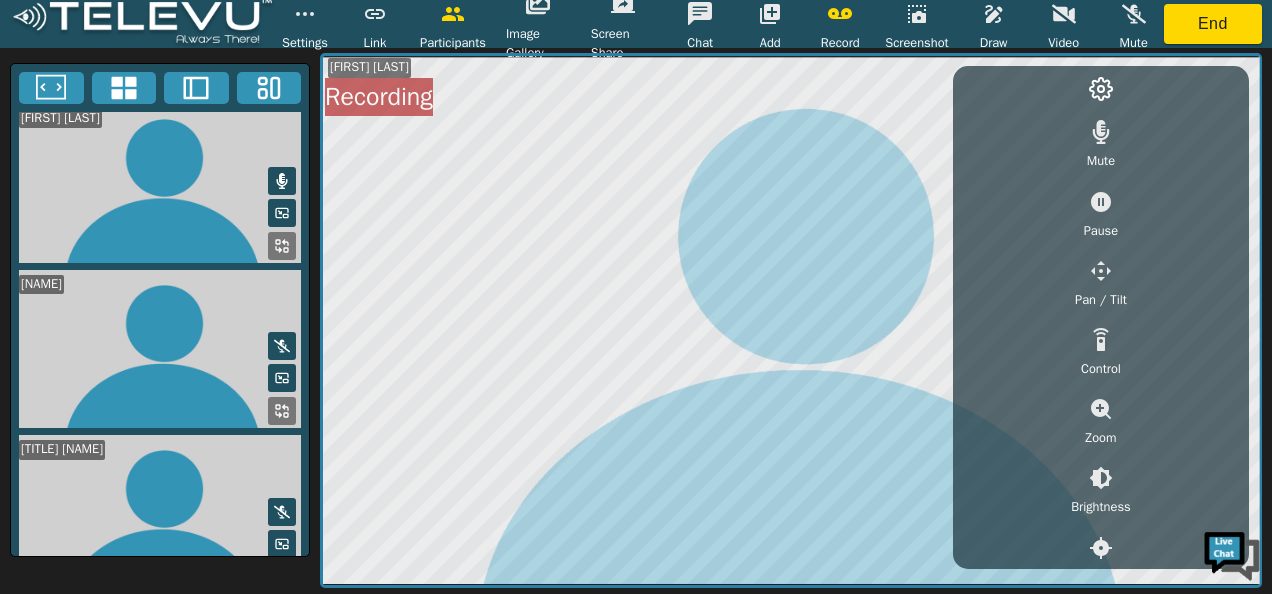 click 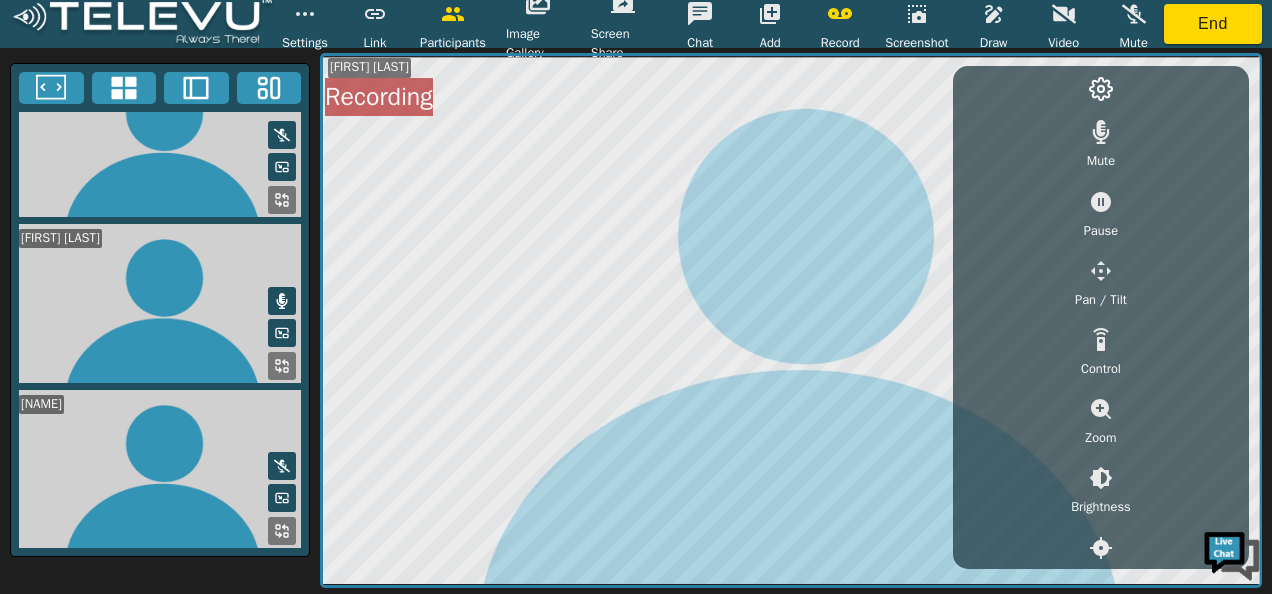 scroll, scrollTop: 173, scrollLeft: 0, axis: vertical 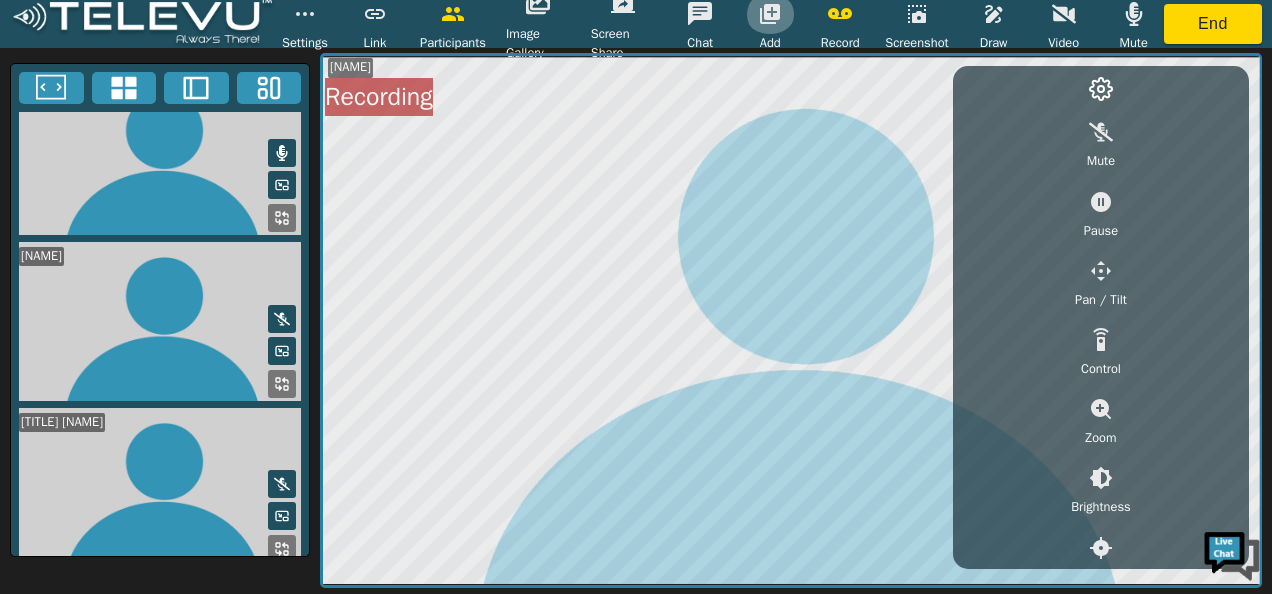click 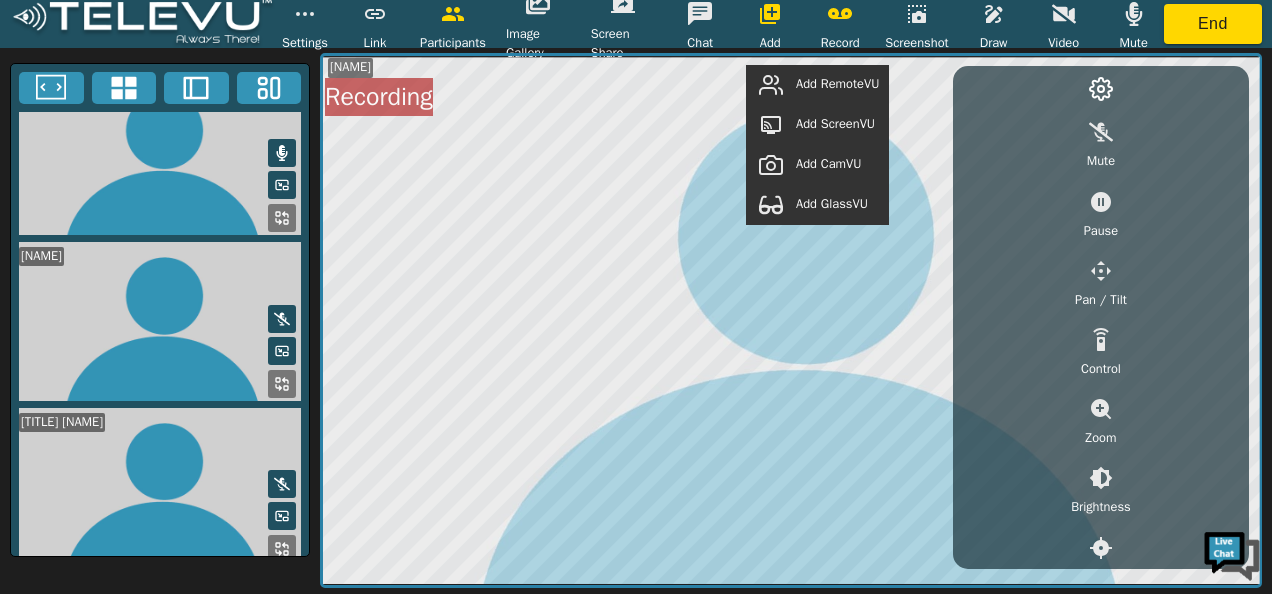 click on "Add GlassVU" at bounding box center [832, 204] 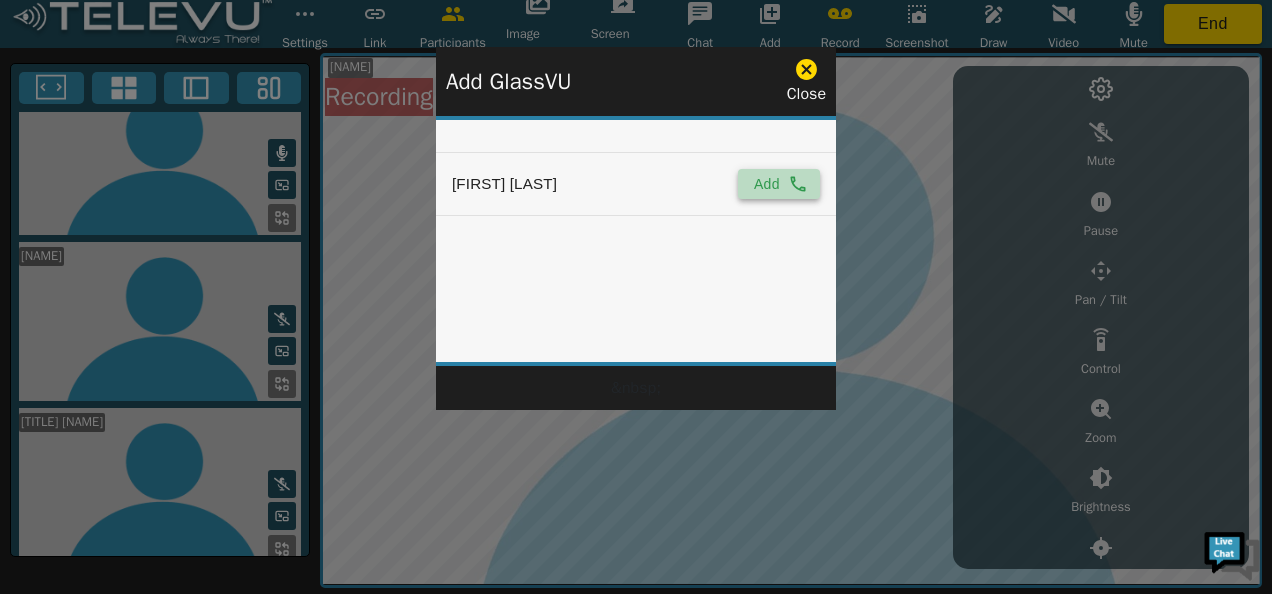 click on "Add" at bounding box center (779, 184) 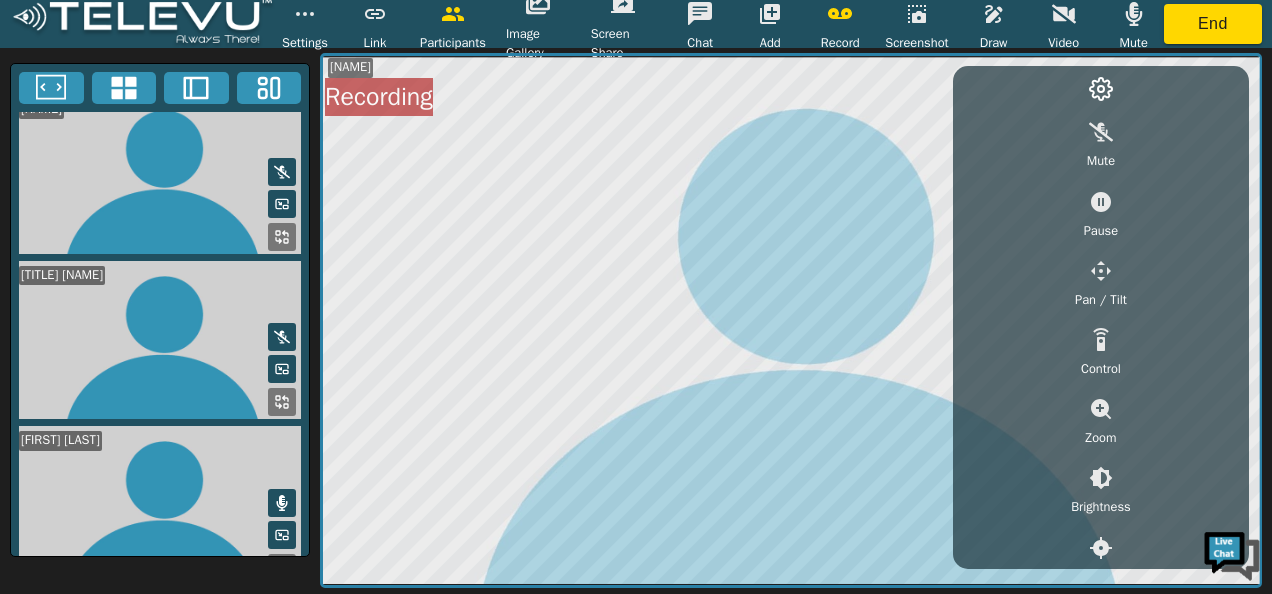 scroll, scrollTop: 195, scrollLeft: 0, axis: vertical 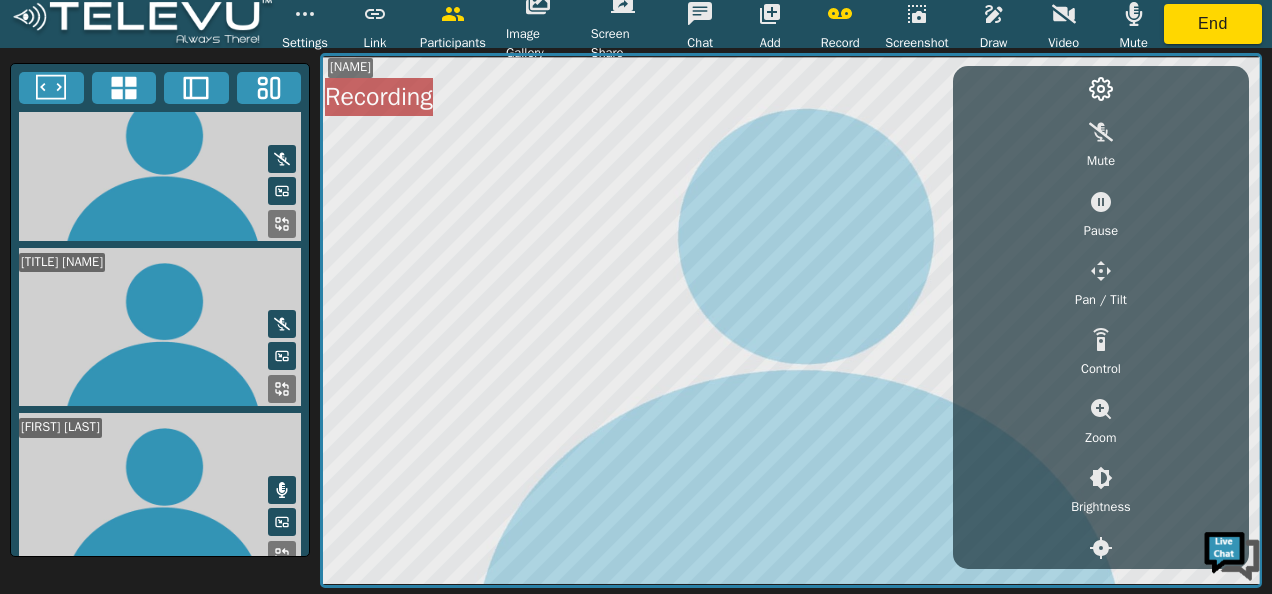 click 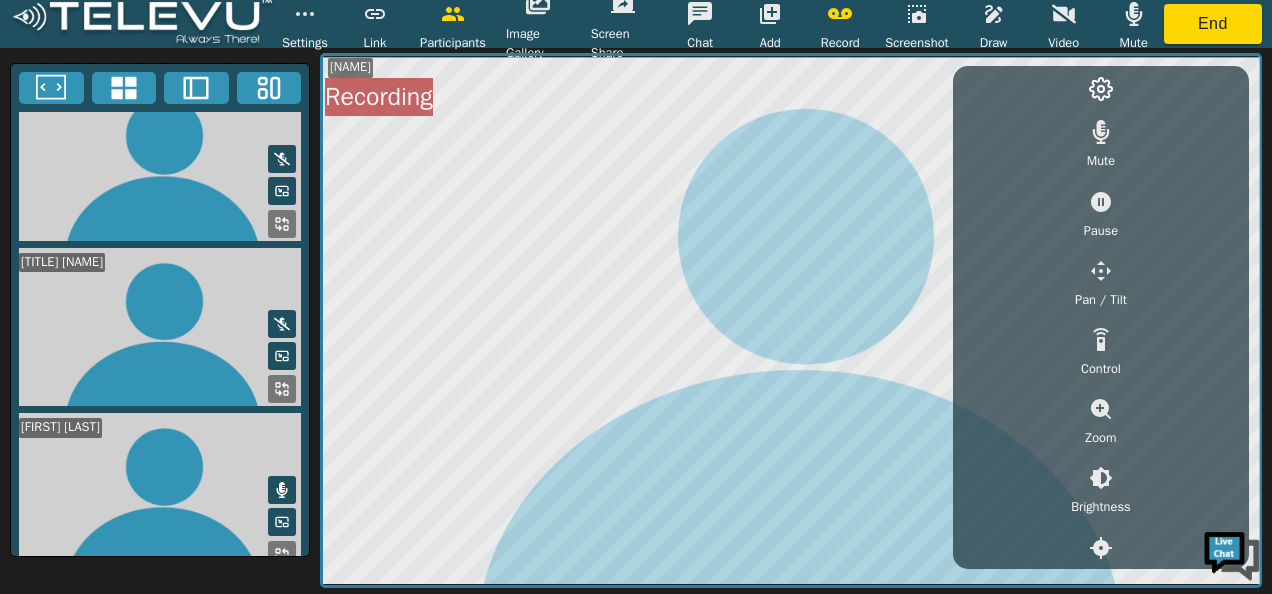 click at bounding box center (282, 324) 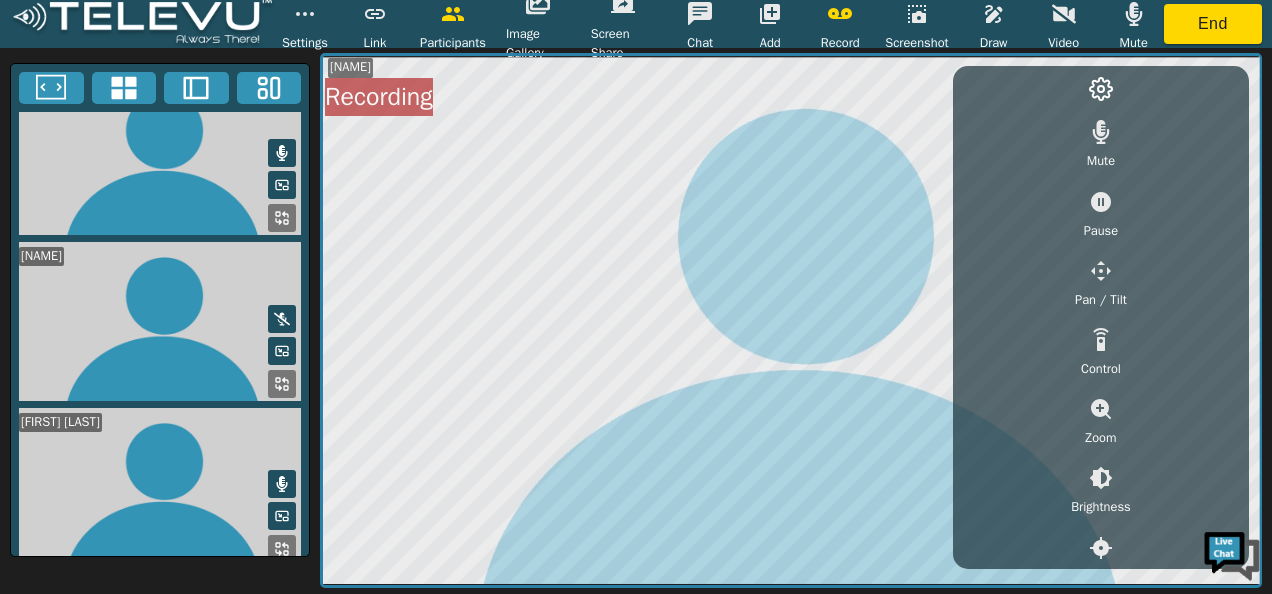 scroll, scrollTop: 195, scrollLeft: 0, axis: vertical 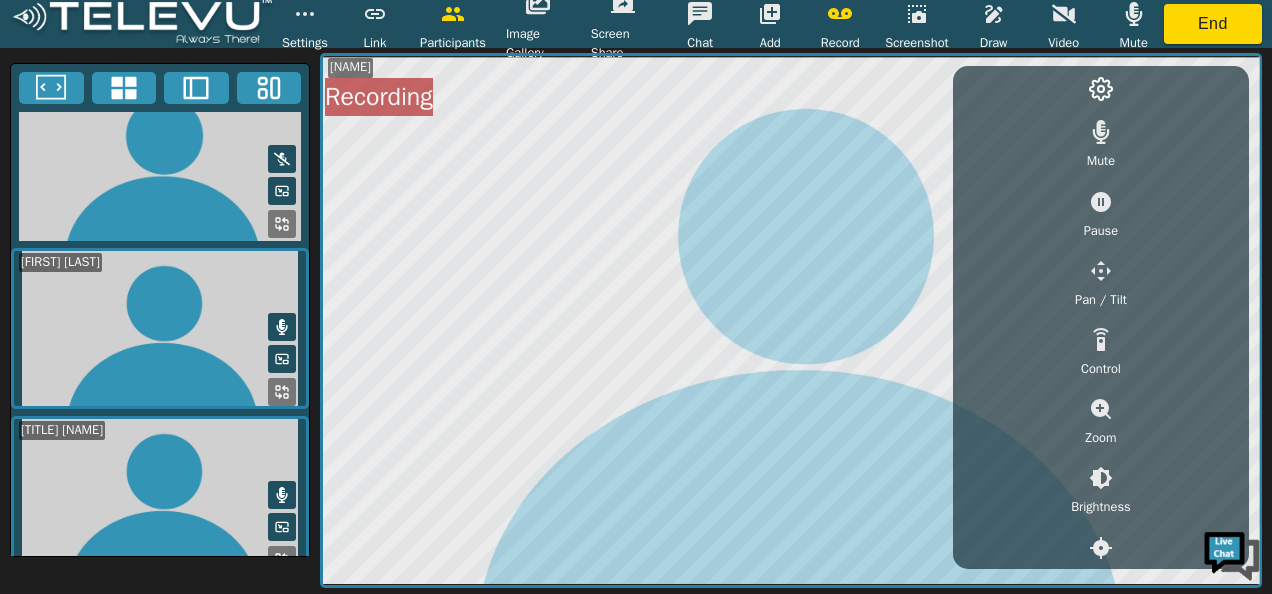 click 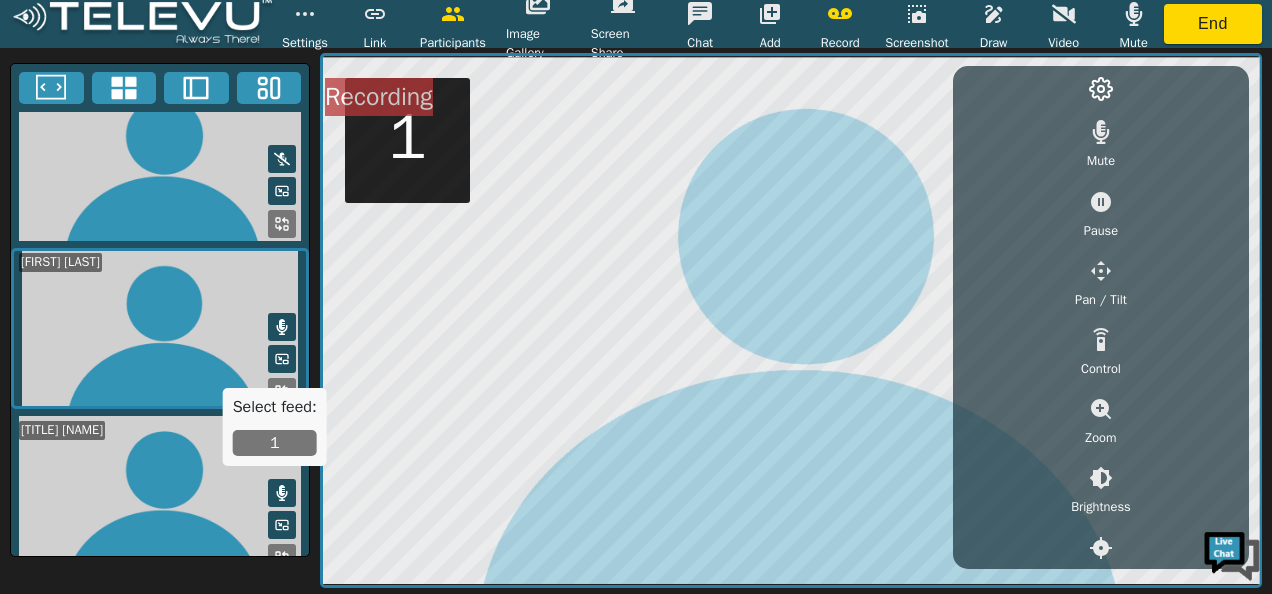 click on "1" at bounding box center (275, 443) 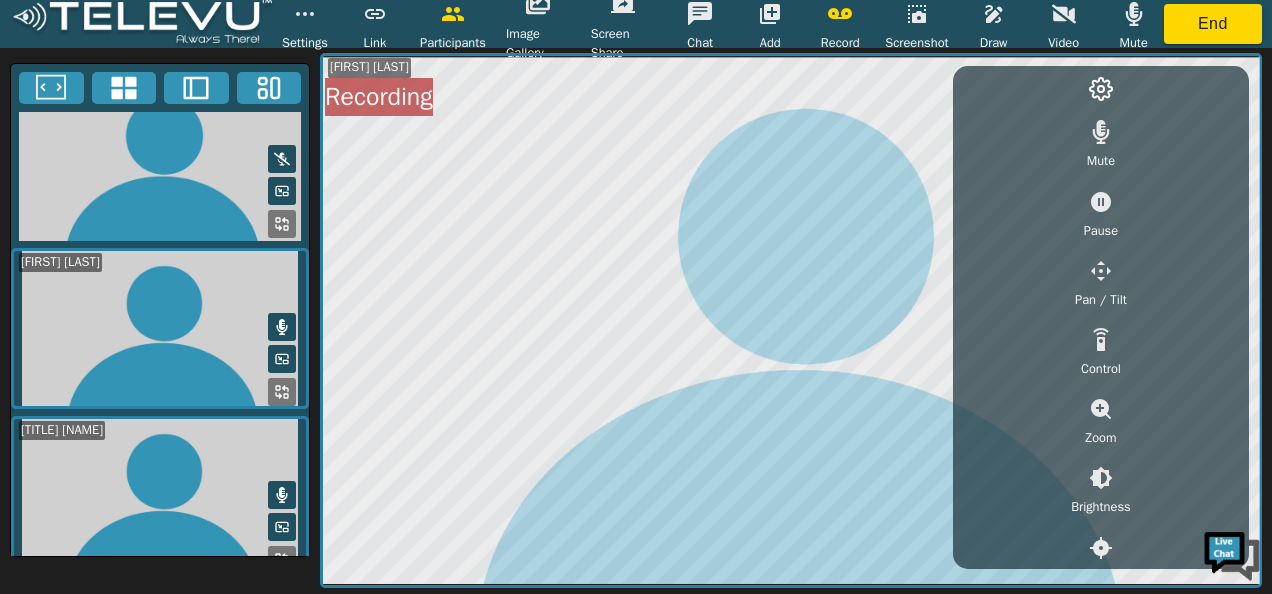 click 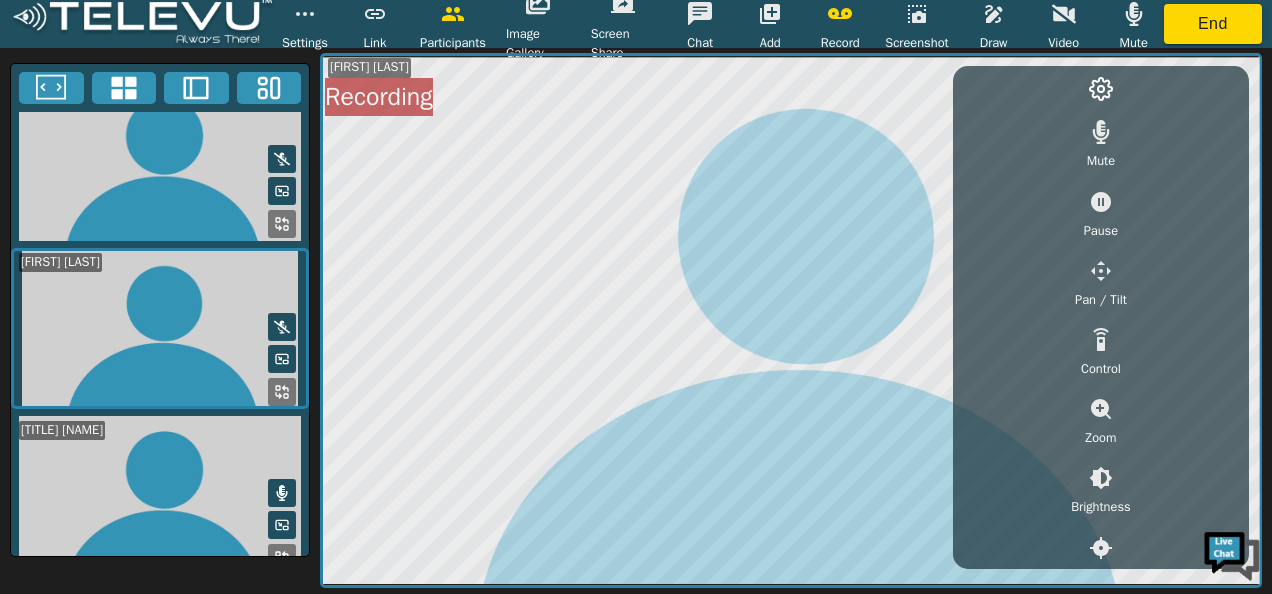 click 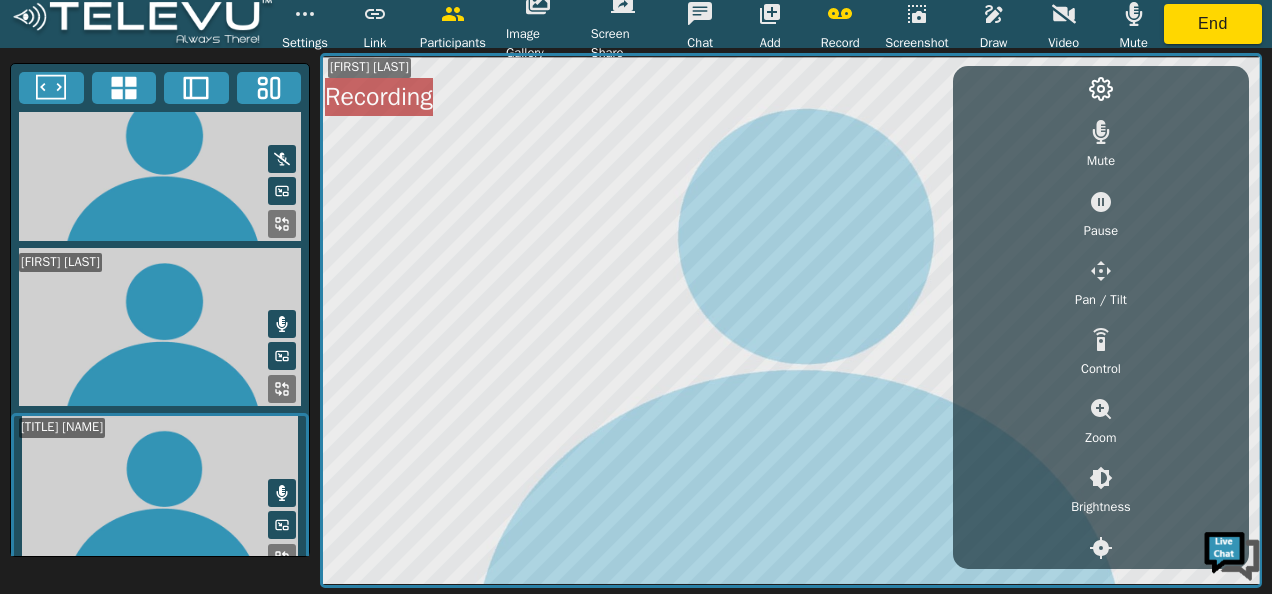 scroll, scrollTop: 0, scrollLeft: 0, axis: both 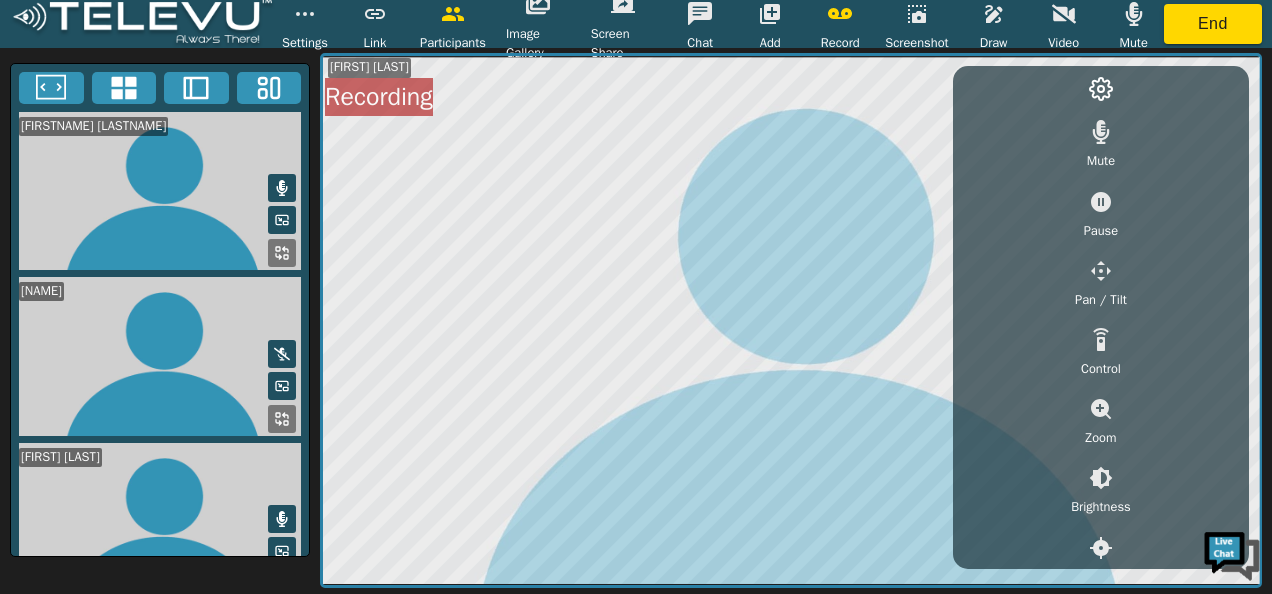 click 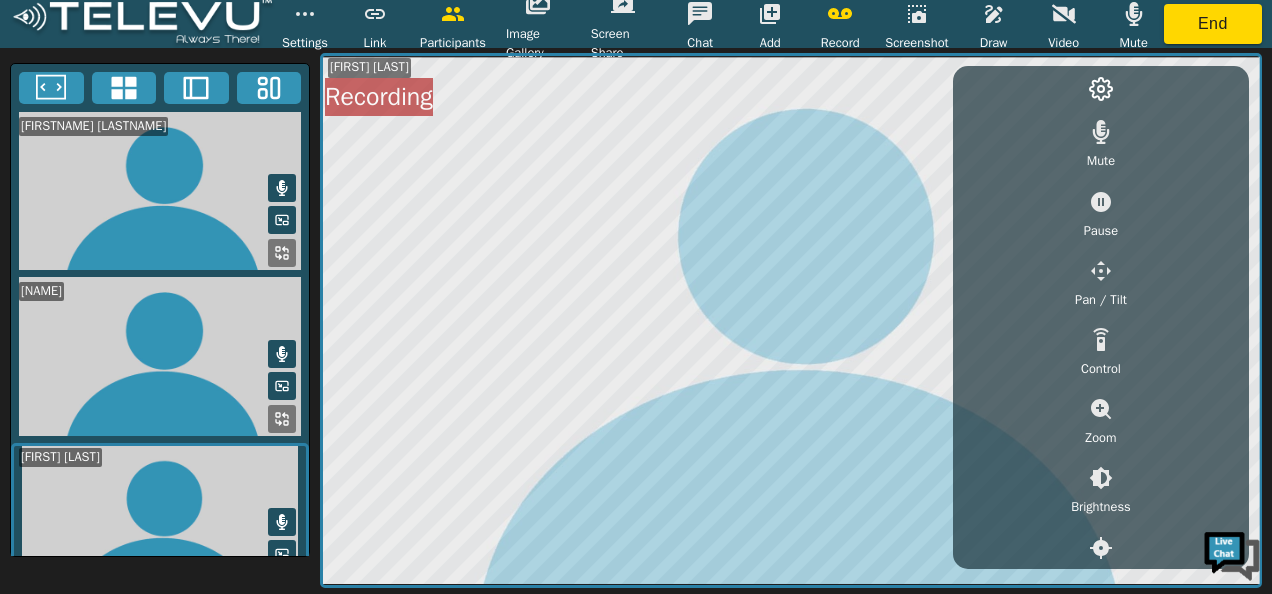 click 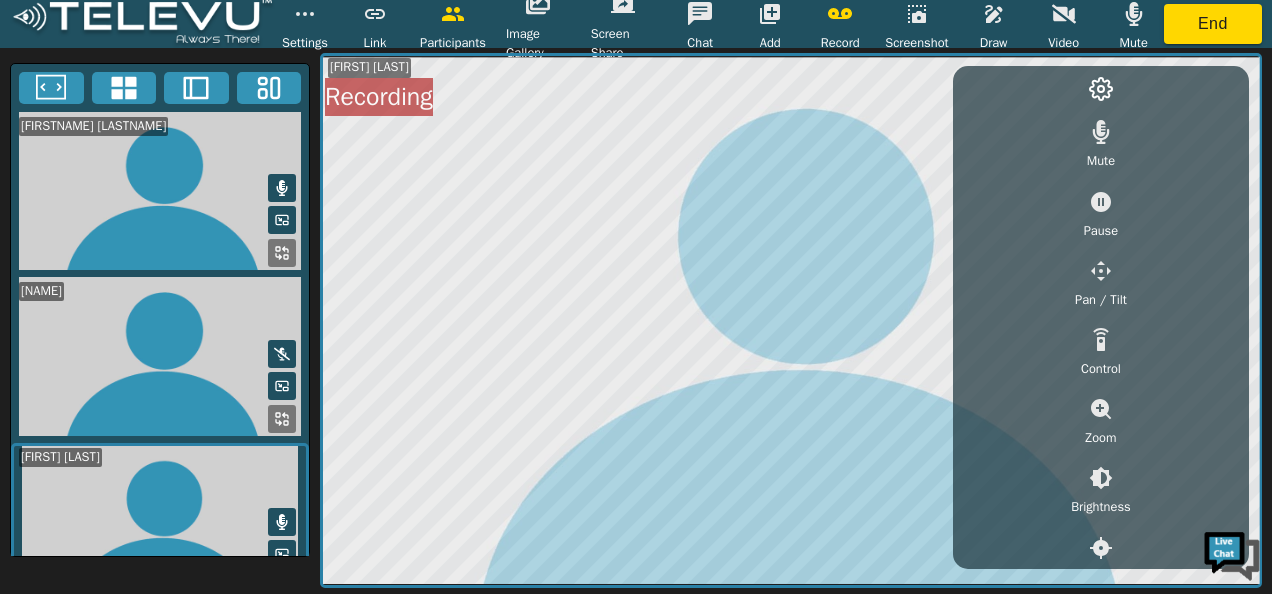 click 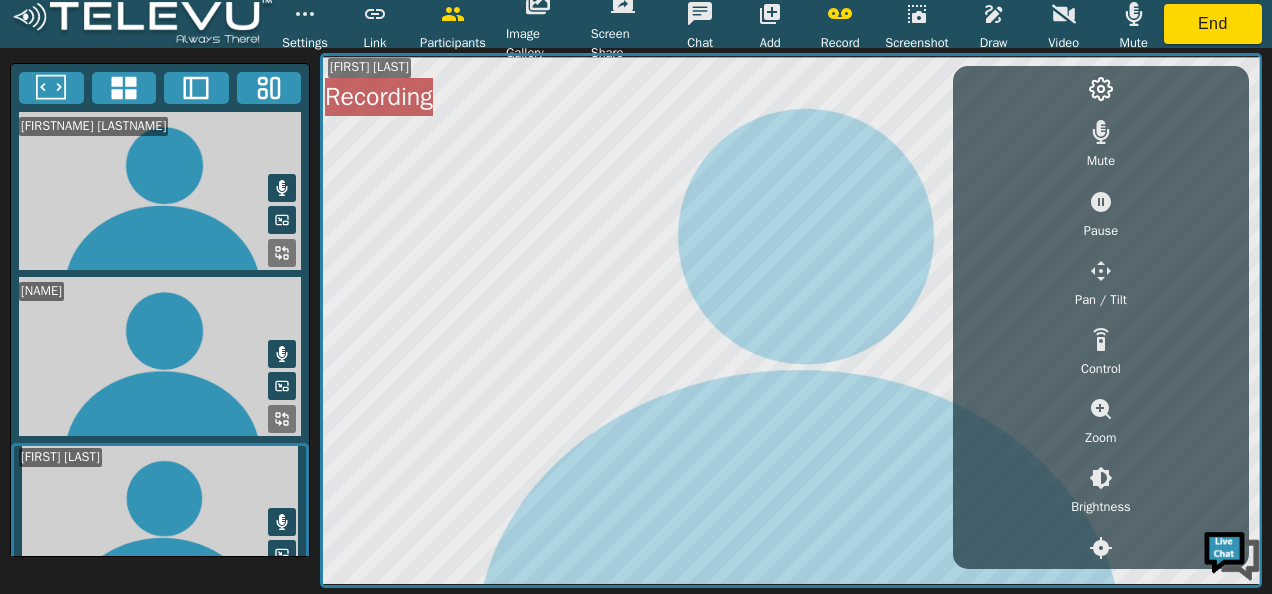 type 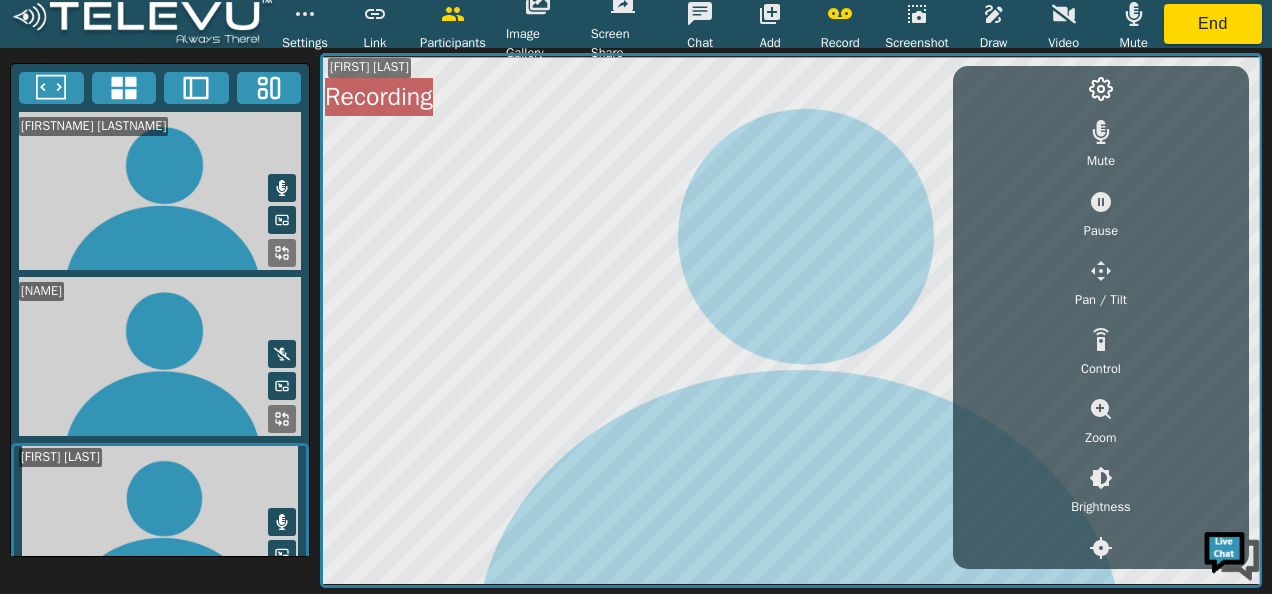 click 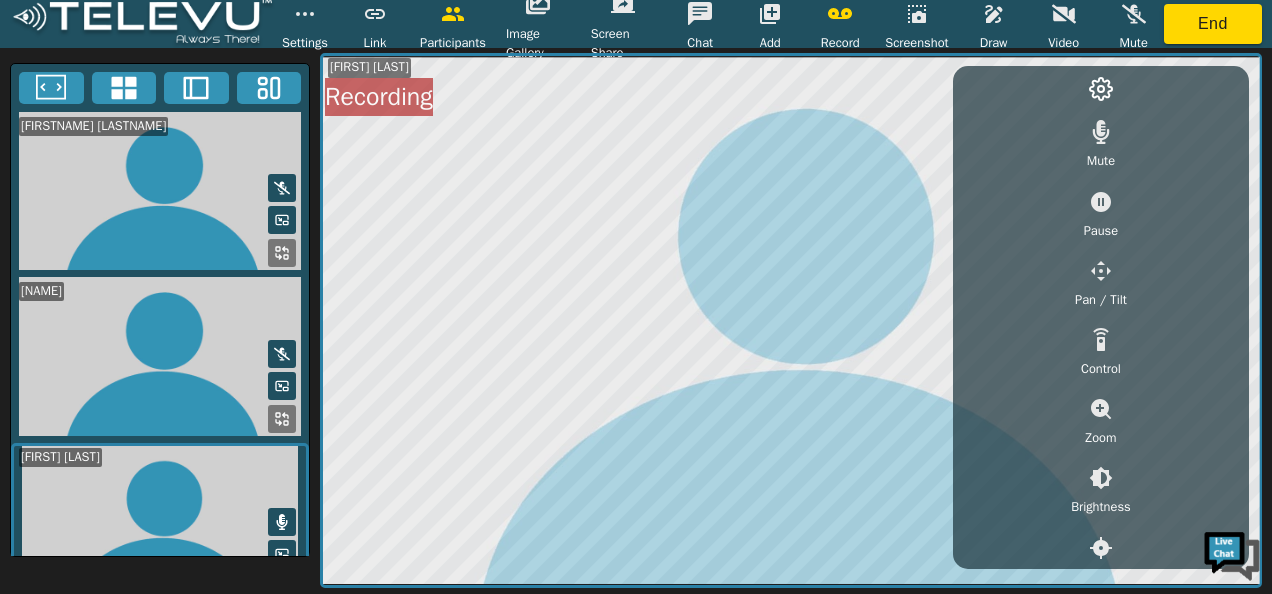 scroll, scrollTop: 374, scrollLeft: 0, axis: vertical 